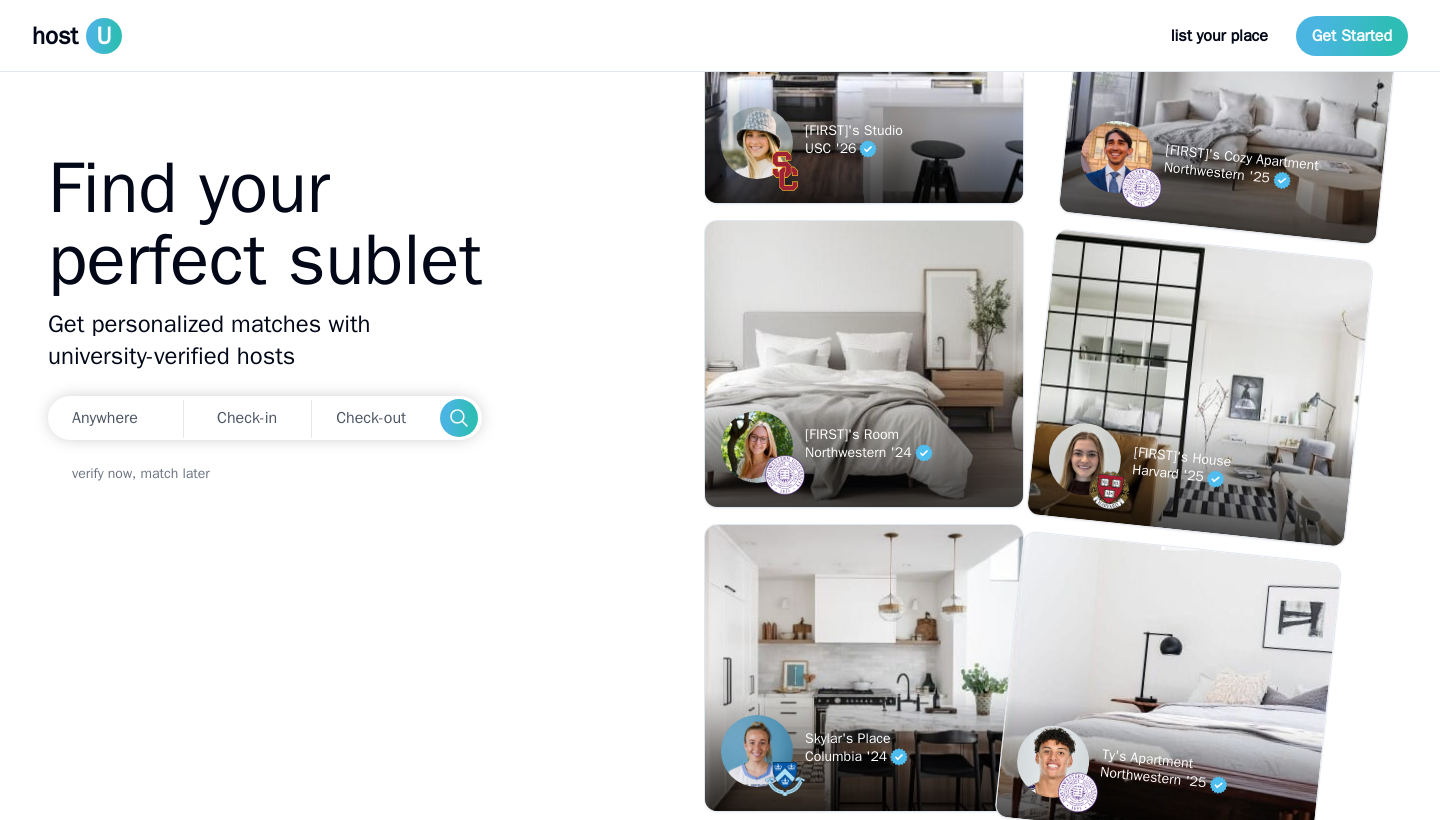scroll, scrollTop: 0, scrollLeft: 0, axis: both 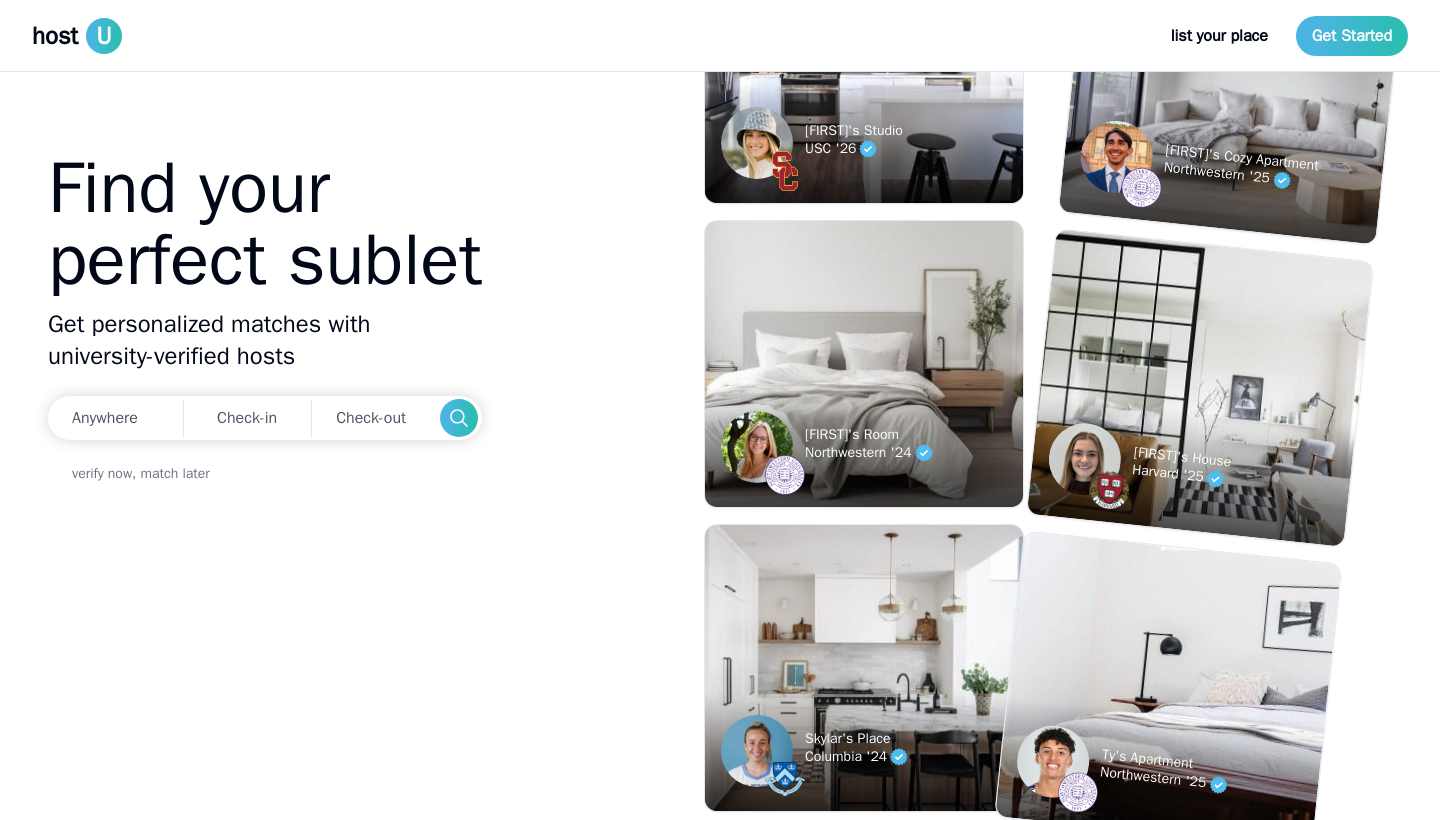 click on "Find your   perfect sublet Get personalized matches with   university-verified hosts Anywhere Check-in Check-out verify now, match later Colby's Studio USC '26 Grace's Room Northwestern '24 Skylar's Place Columbia '24 Luis' Cozy Apartment Northwestern '25 Leah's House Harvard '25 Ty's Apartment Northwestern '25" at bounding box center [720, 446] 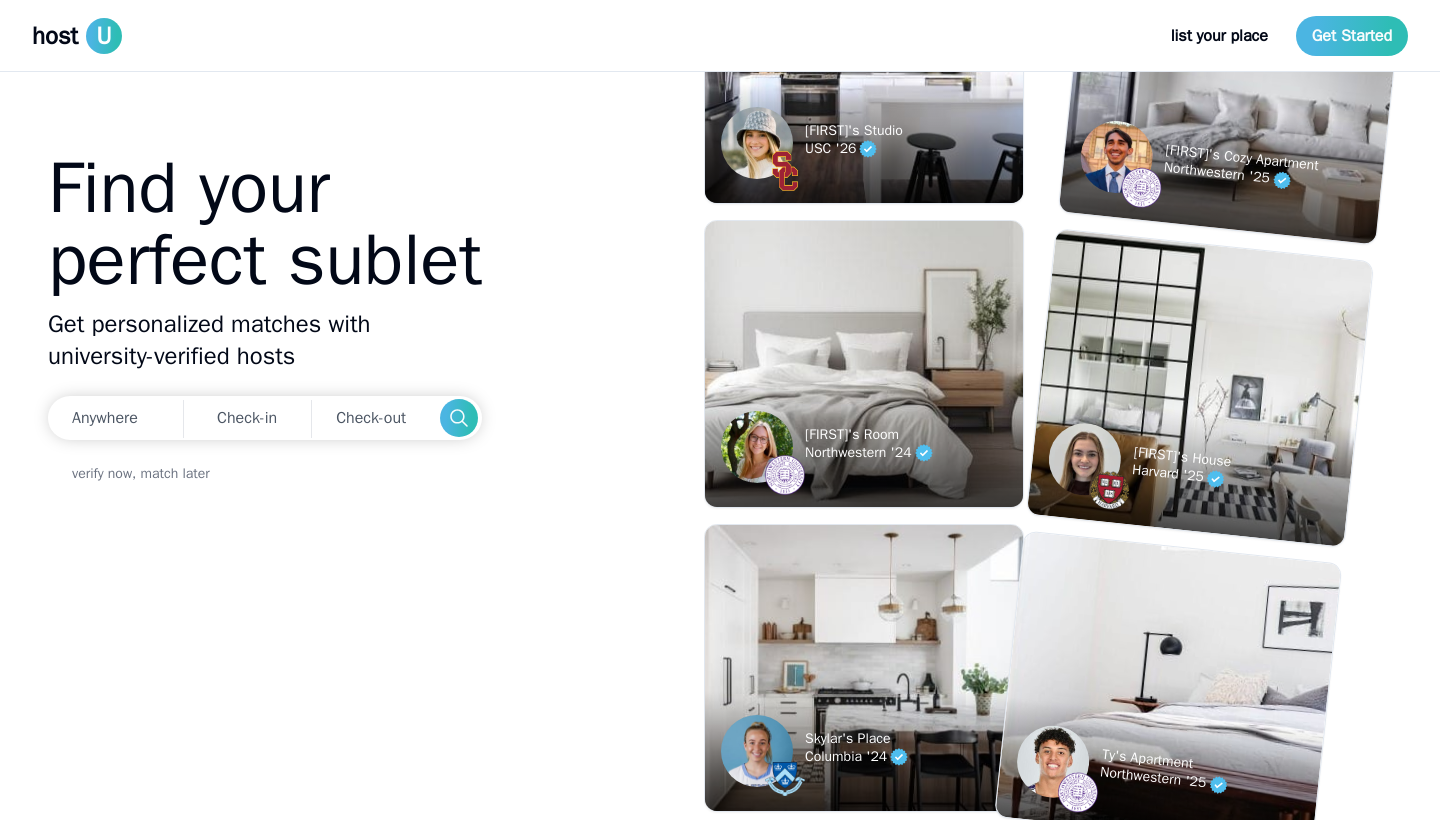 scroll, scrollTop: 0, scrollLeft: 0, axis: both 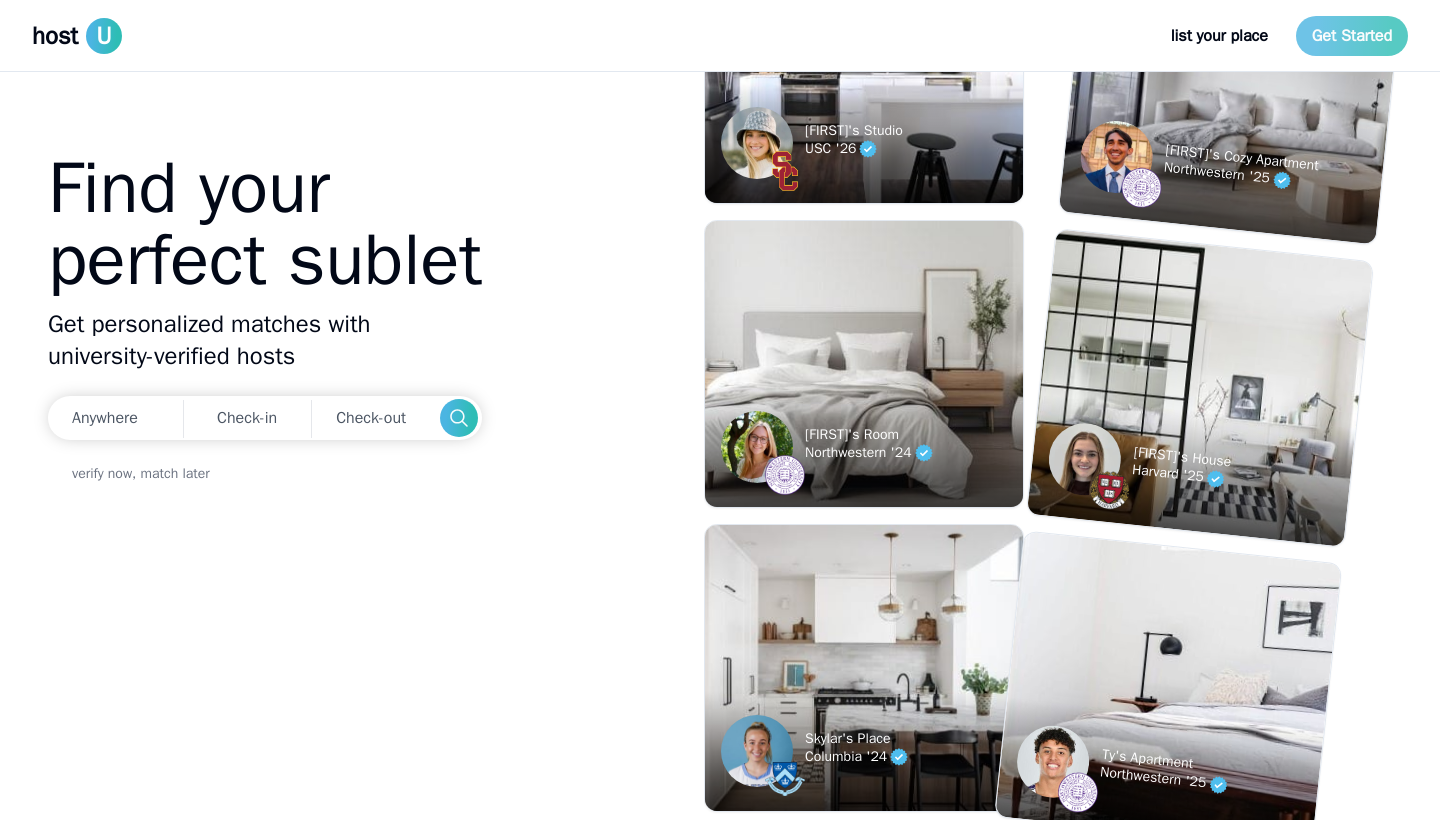 click on "Get Started" at bounding box center [1352, 36] 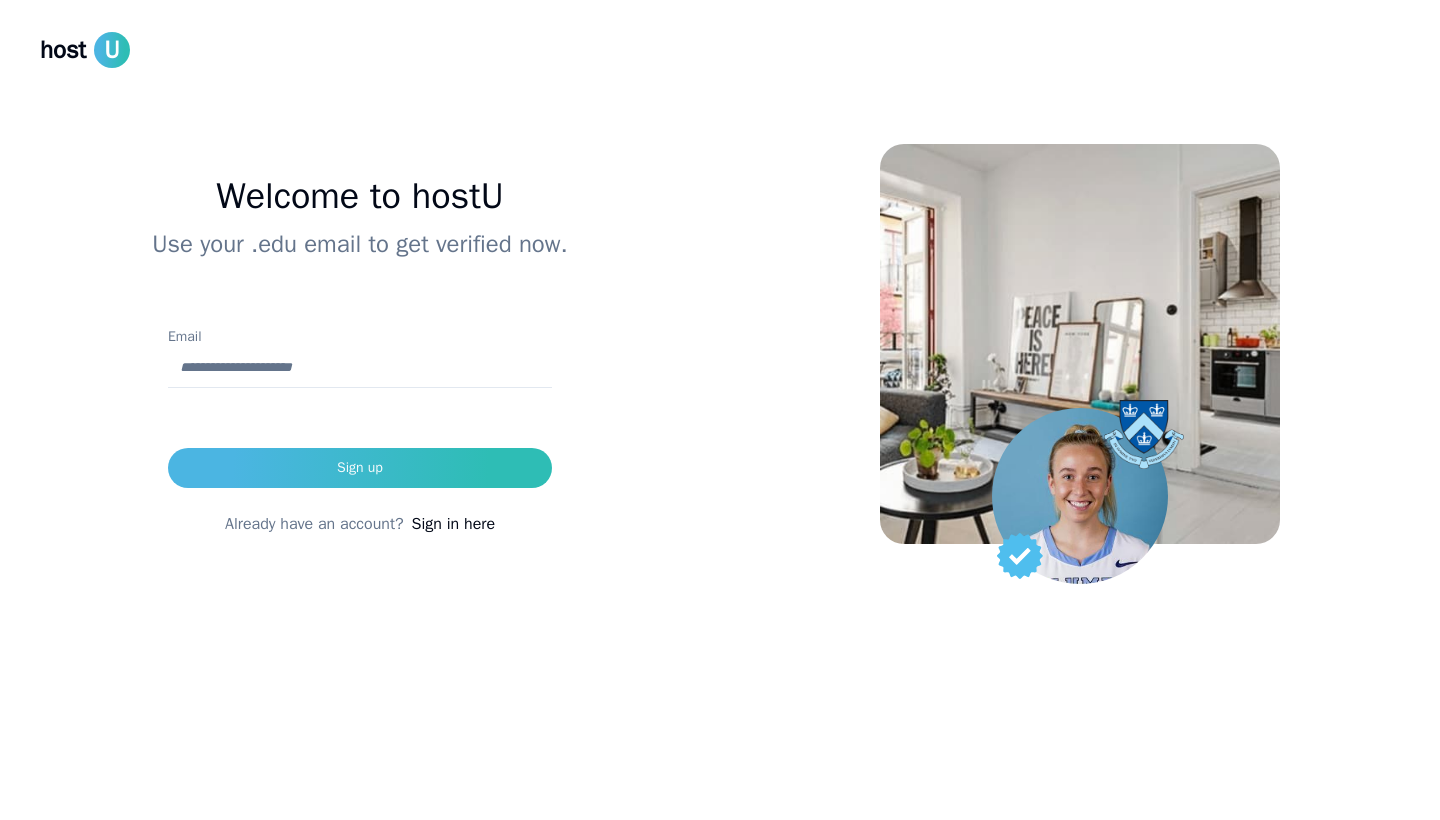 scroll, scrollTop: 0, scrollLeft: 0, axis: both 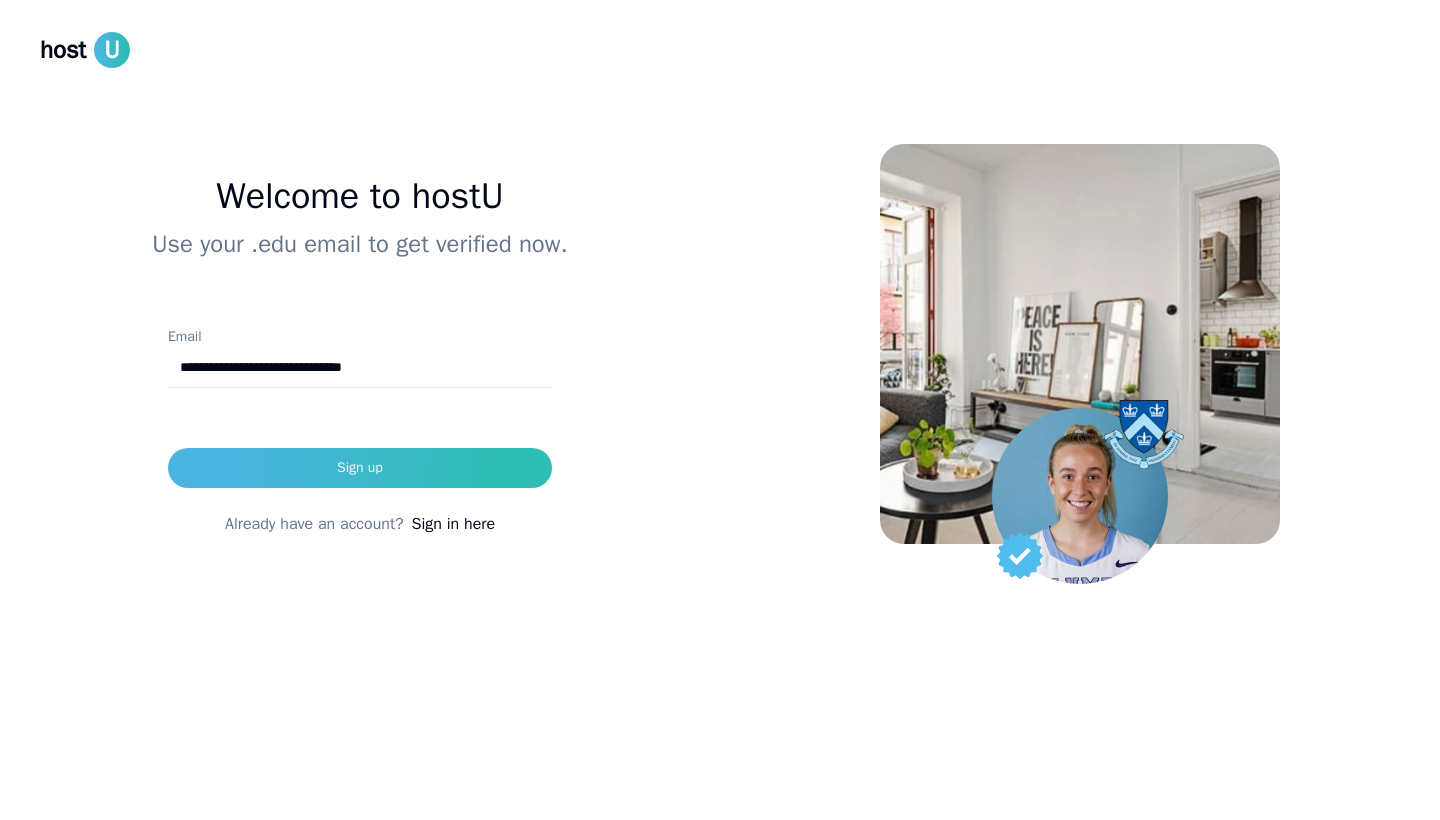 type on "**********" 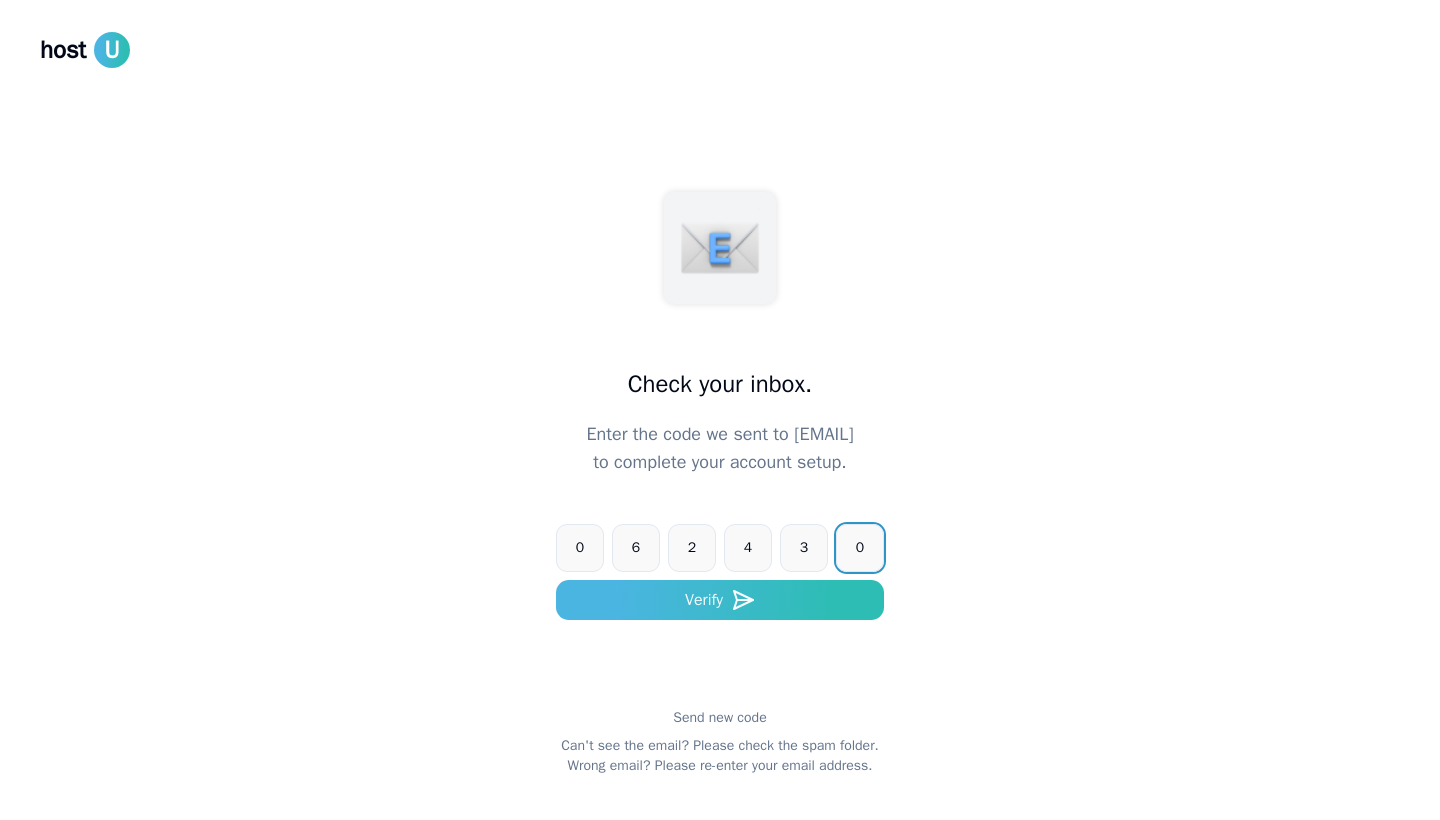 type on "******" 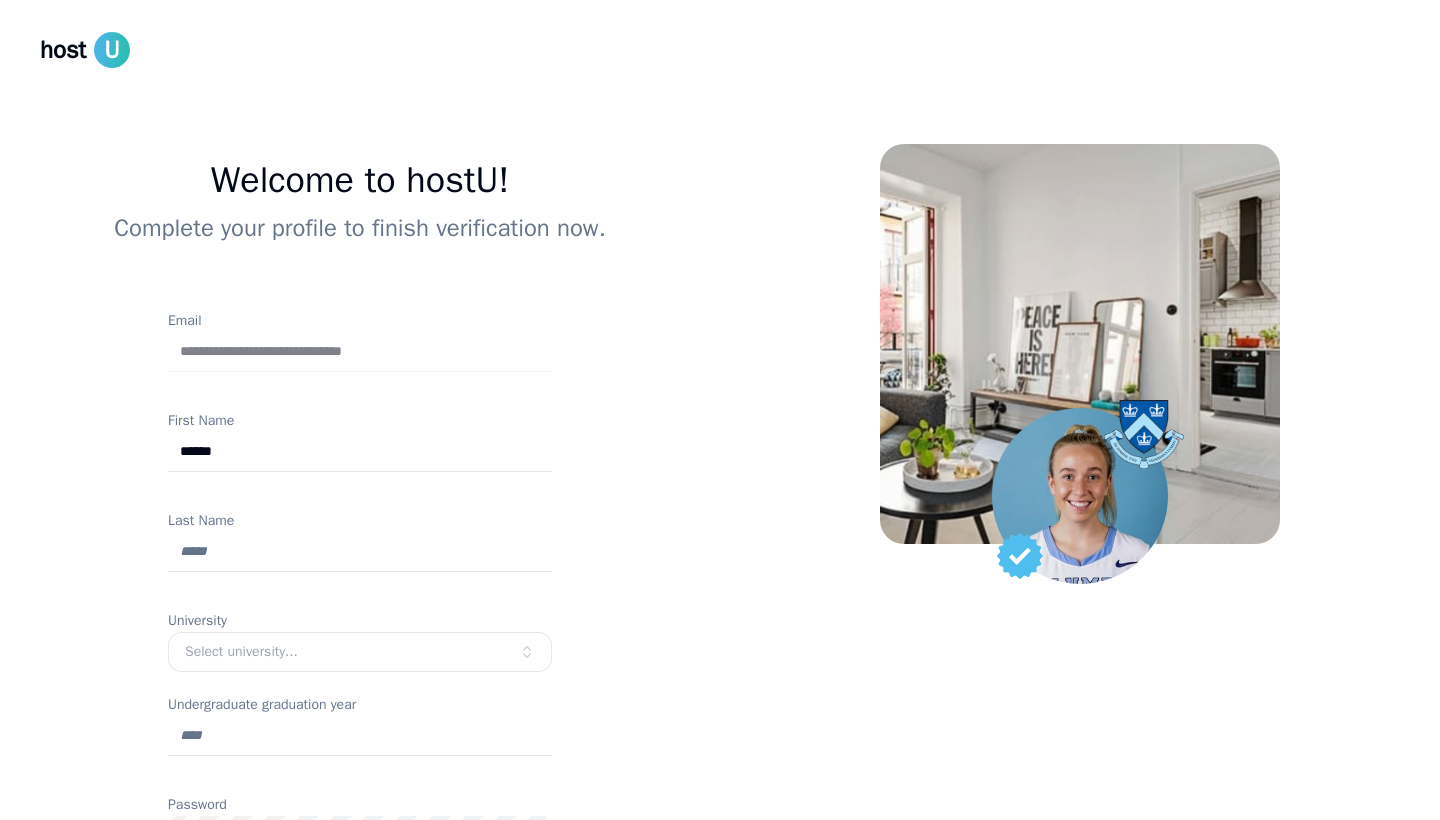 type on "******" 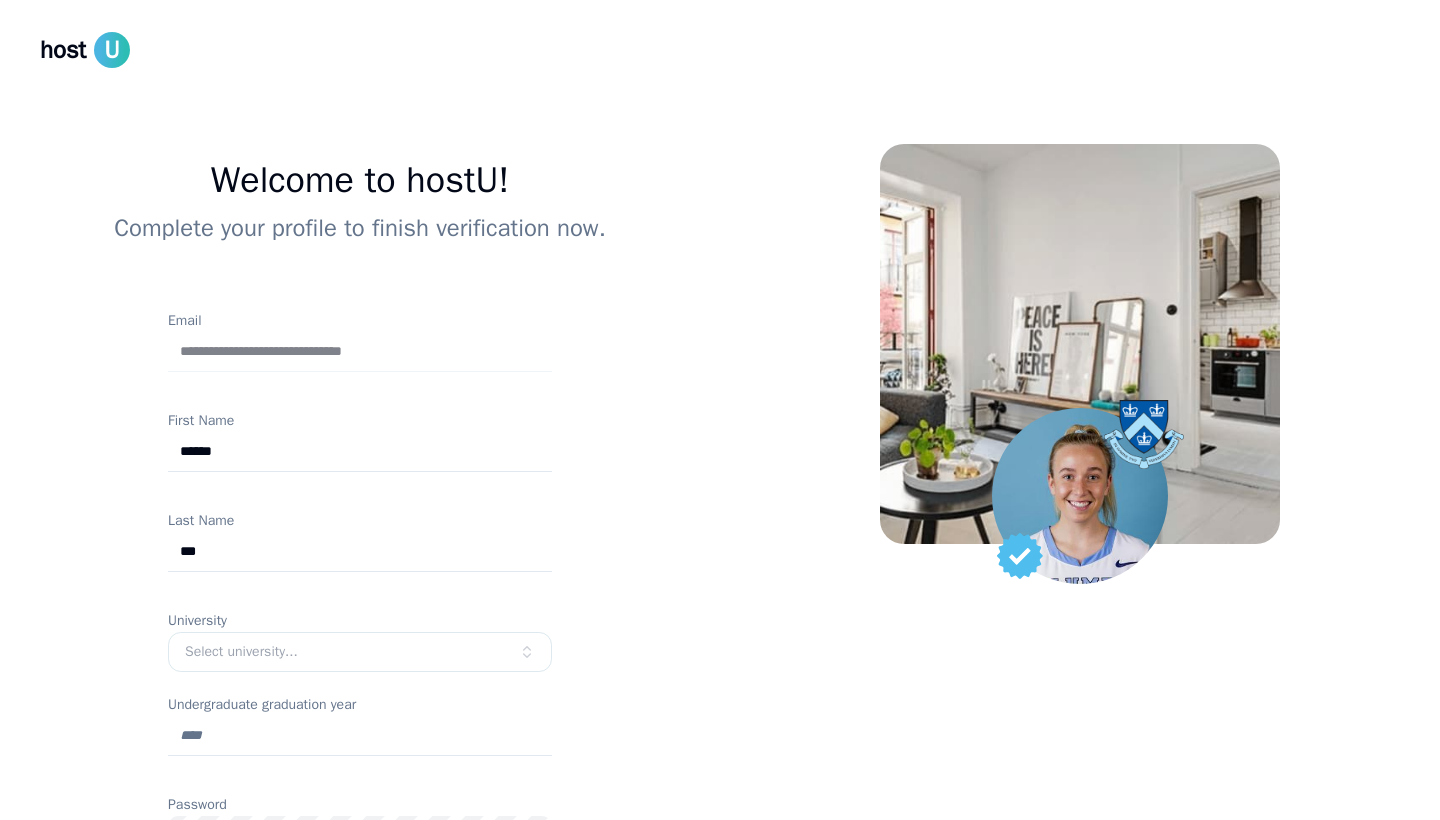 type on "***" 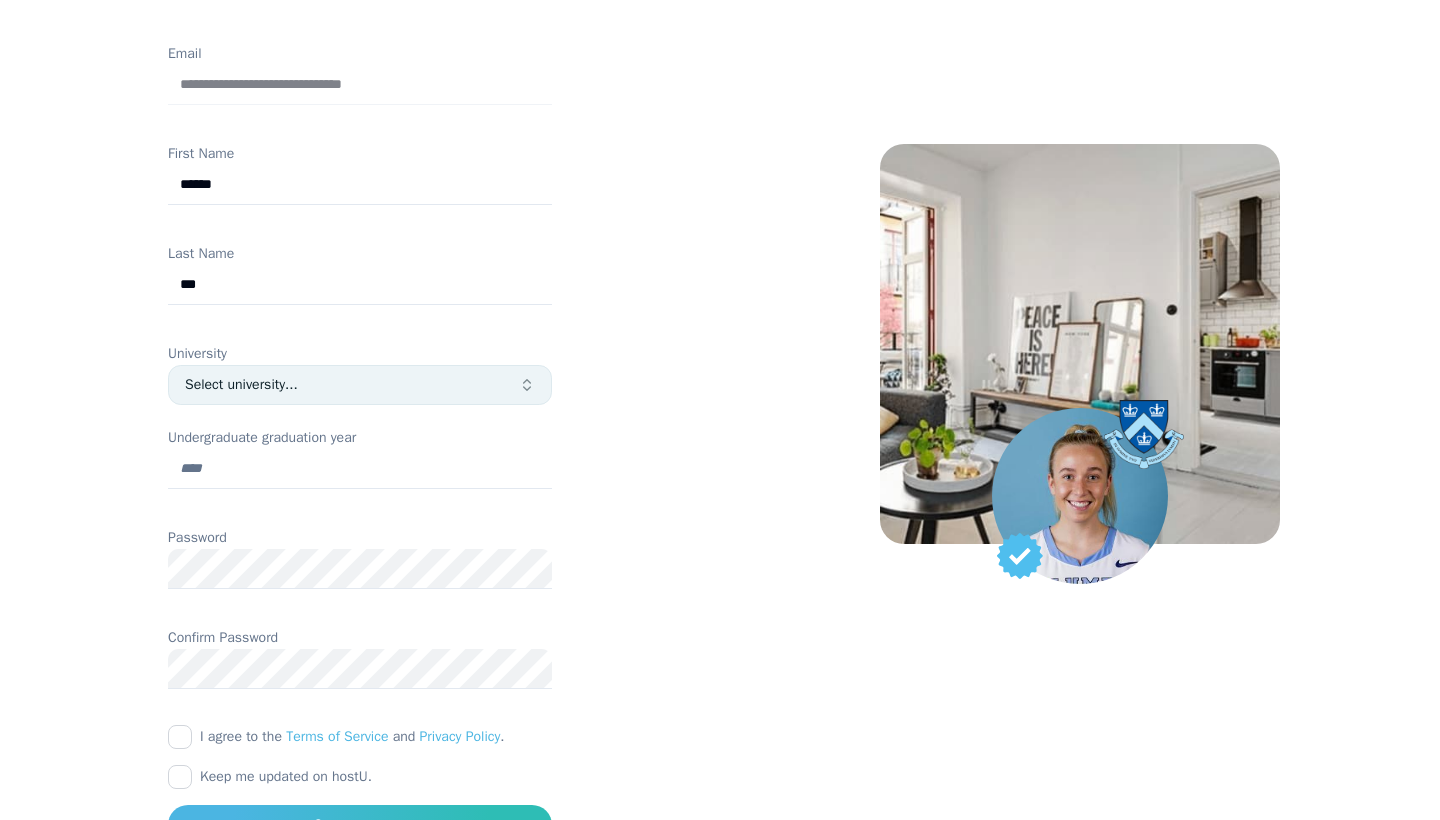 click on "Select university..." at bounding box center [352, 385] 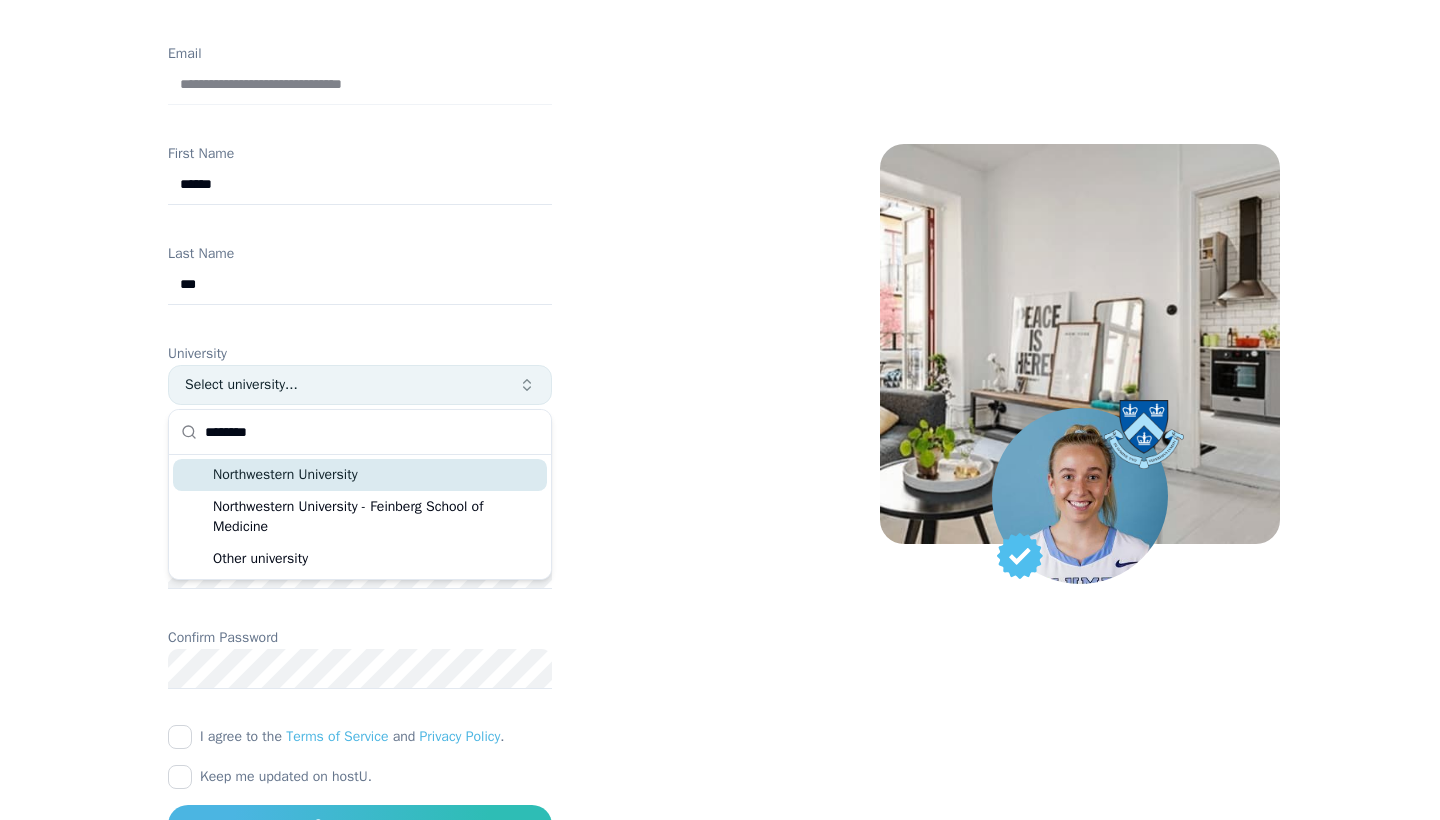 type on "*********" 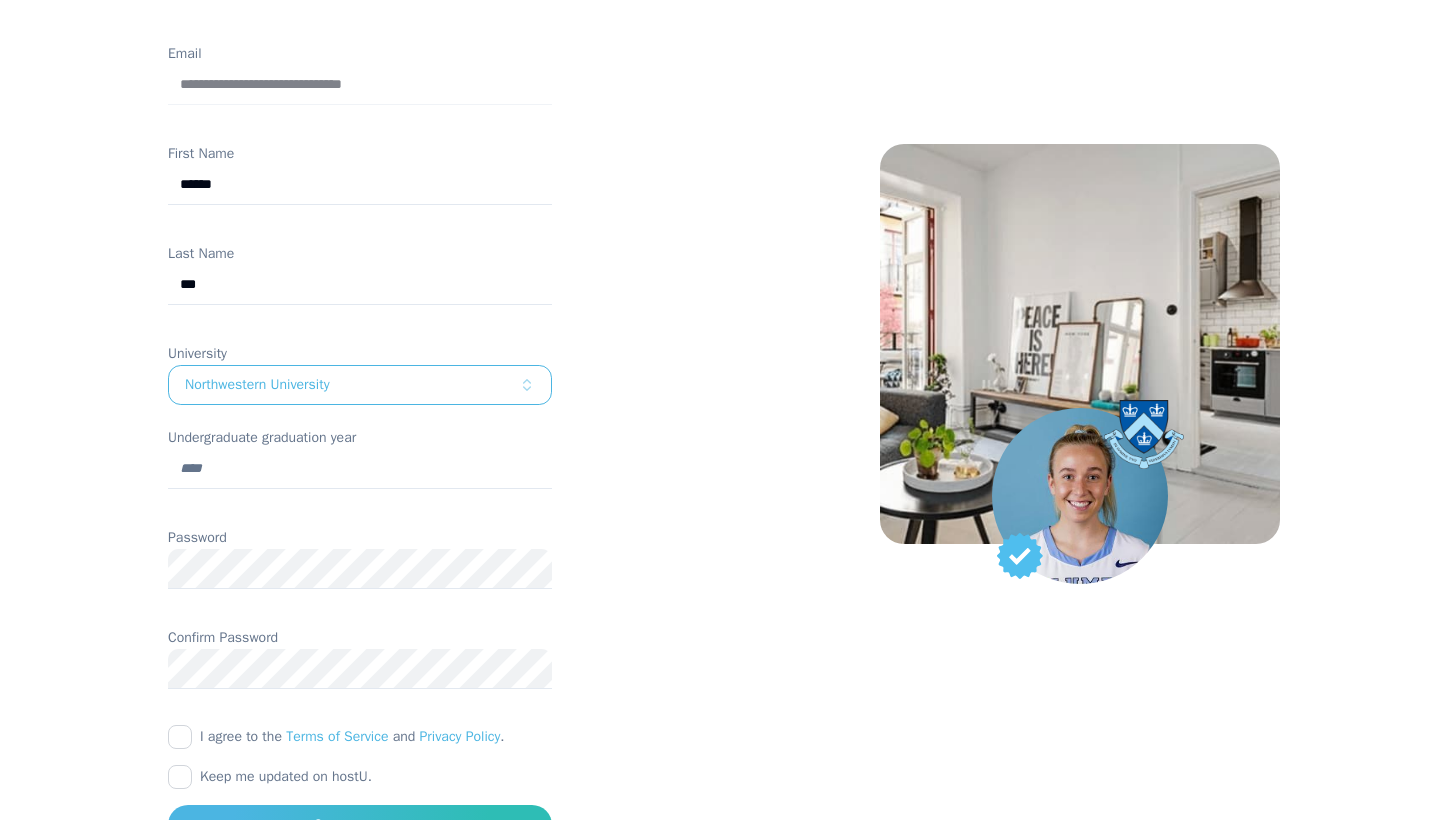 click on "Undergraduate graduation year" at bounding box center [360, 469] 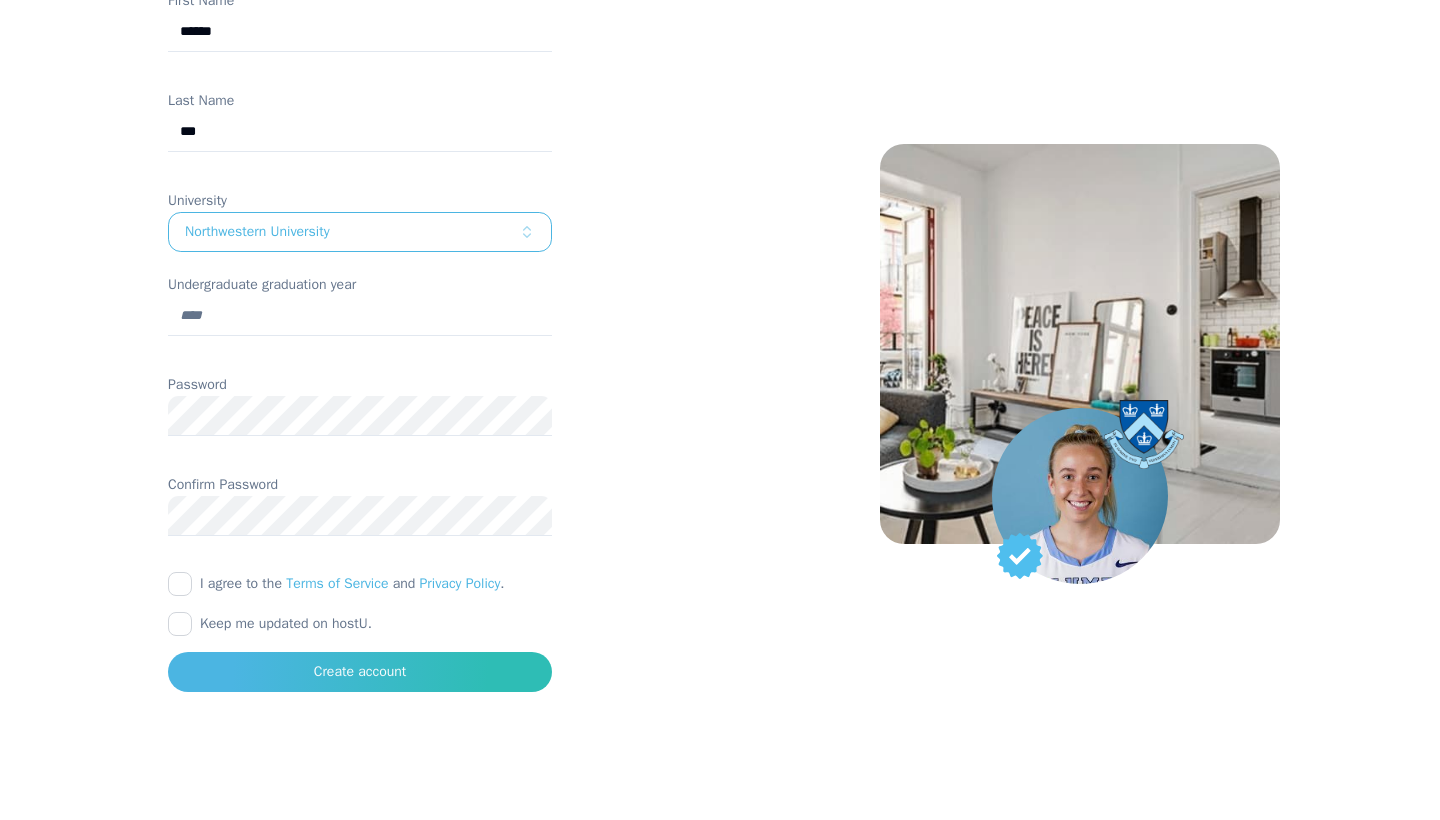 scroll, scrollTop: 420, scrollLeft: 0, axis: vertical 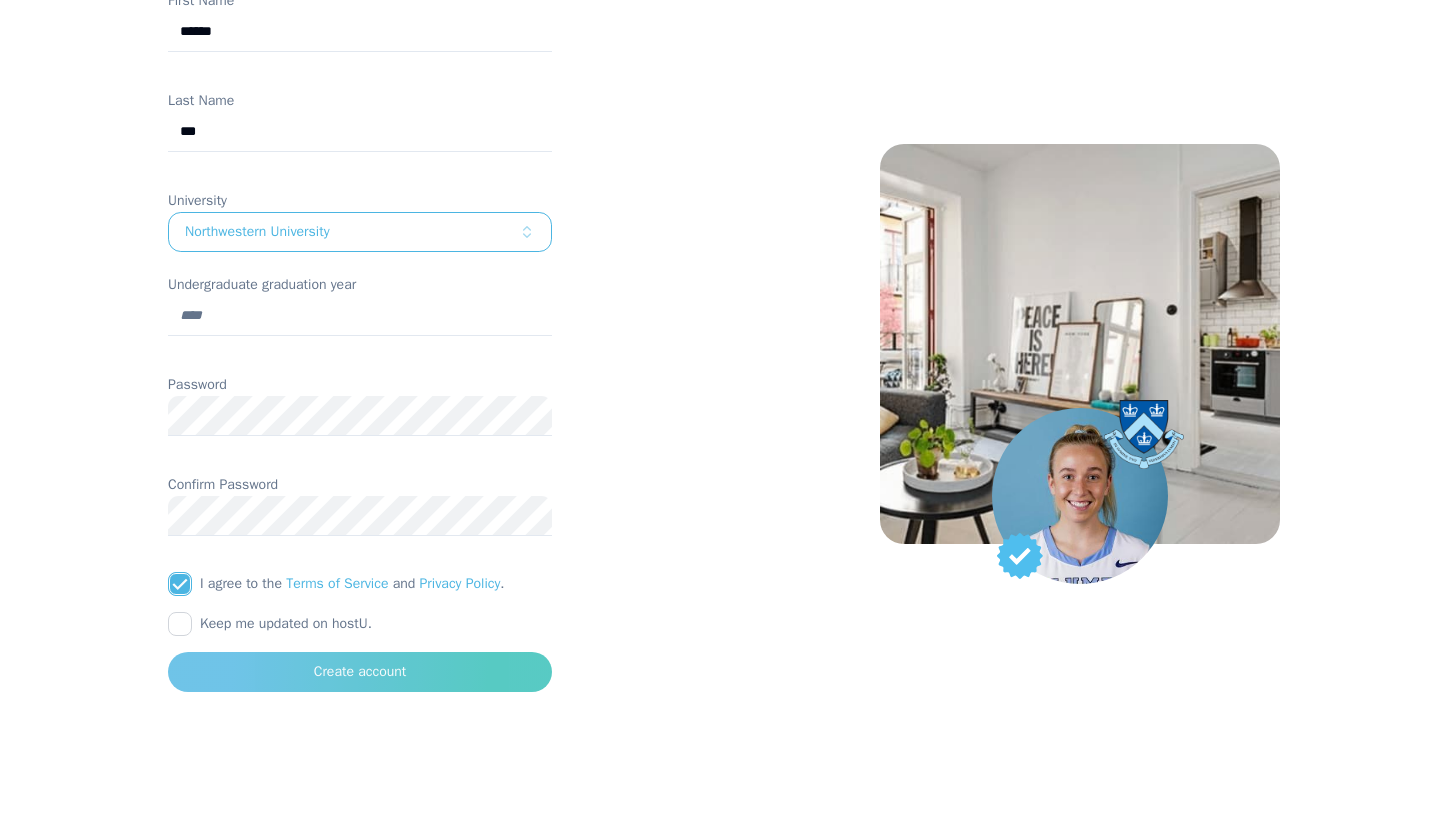 click on "Create account" at bounding box center (360, 672) 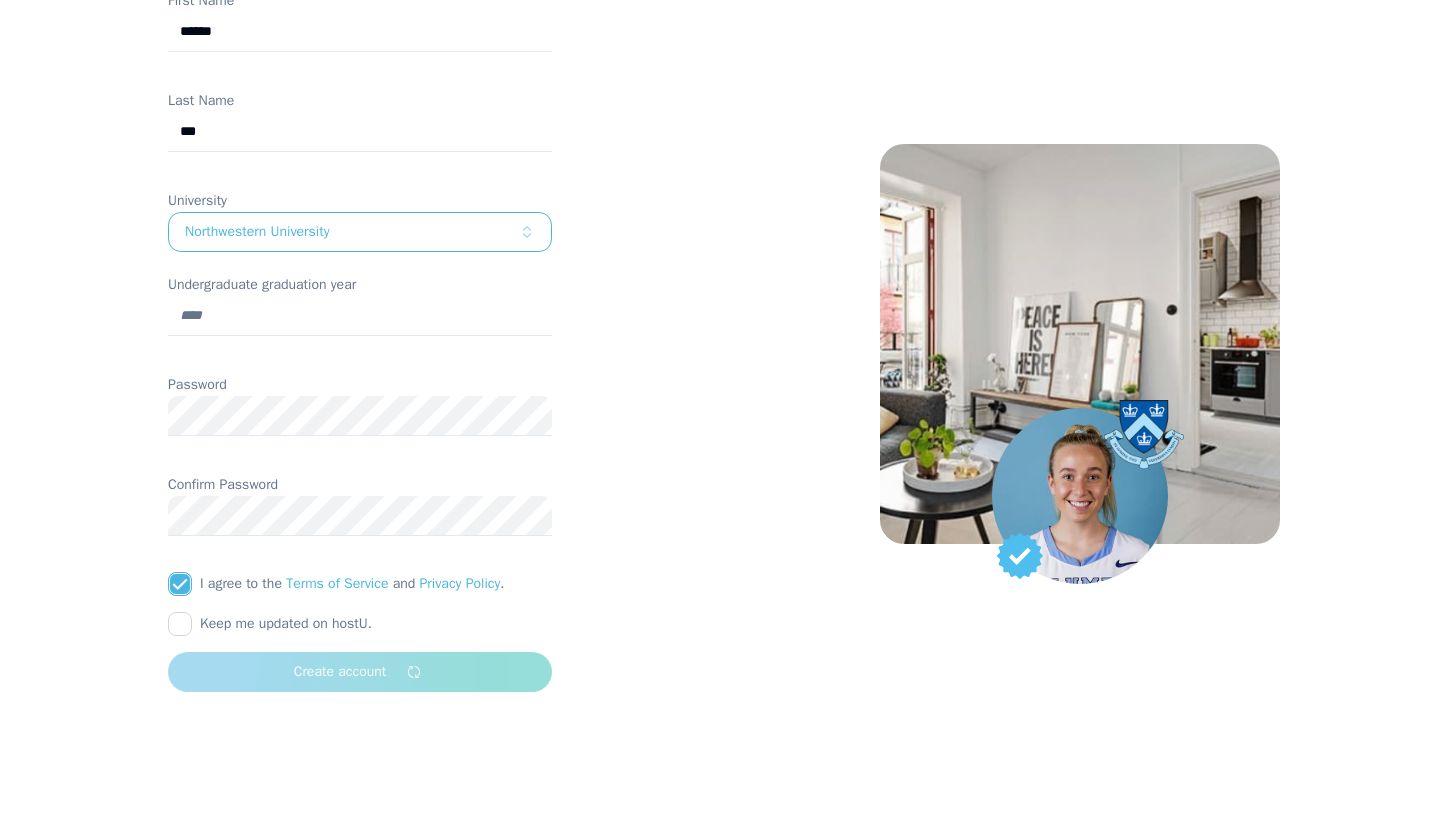 scroll, scrollTop: 44, scrollLeft: 0, axis: vertical 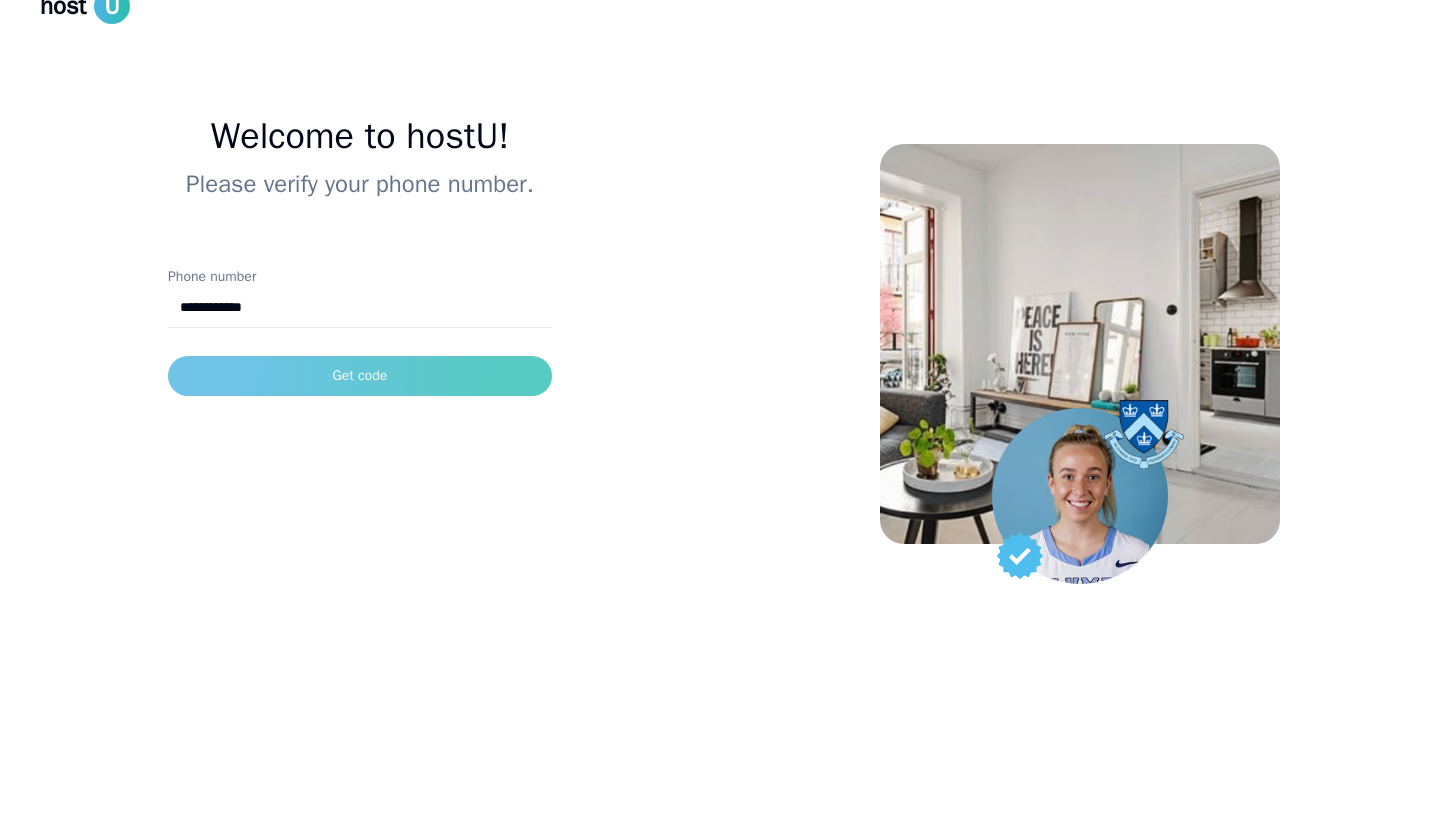 type on "**********" 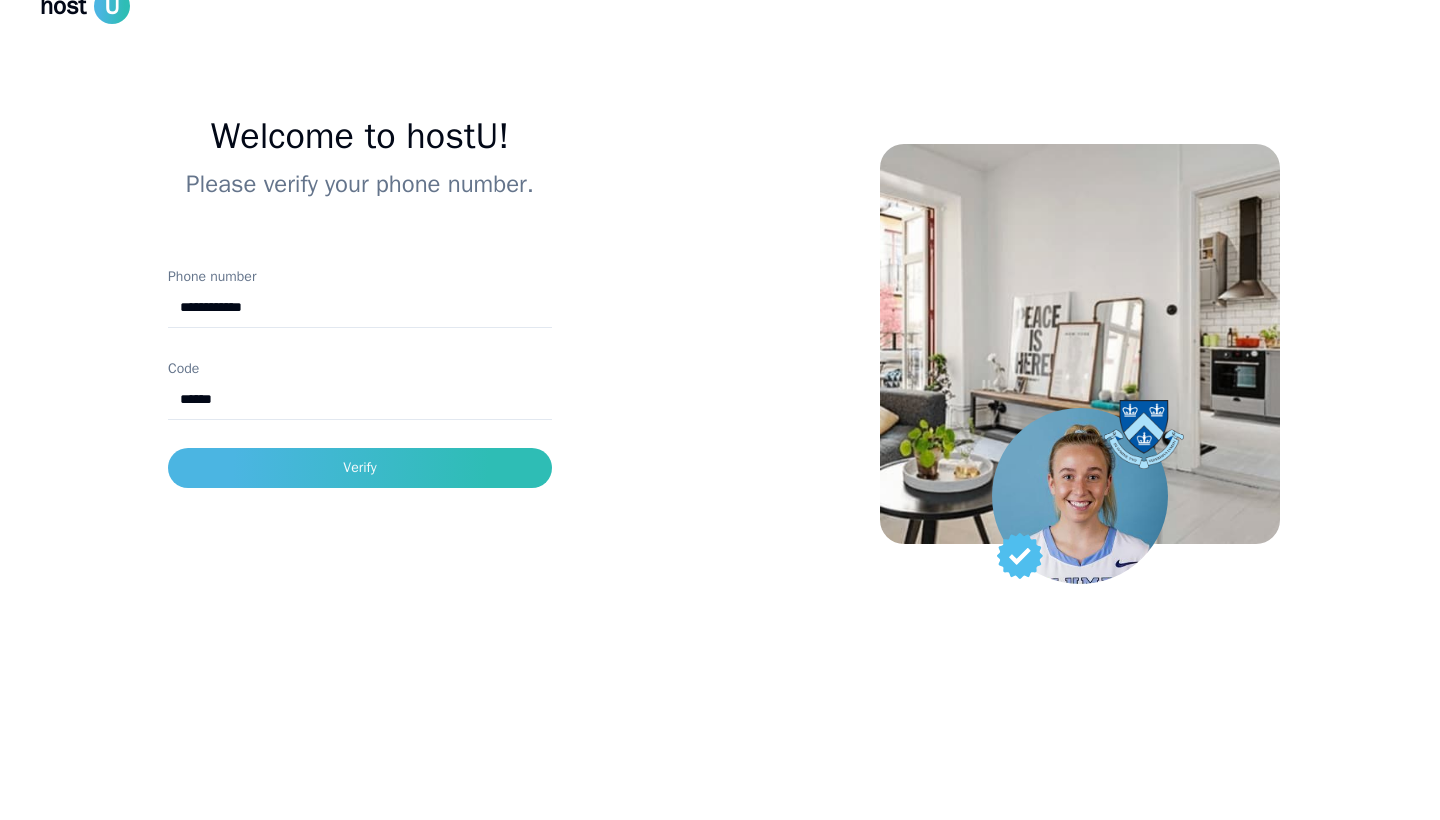 type on "******" 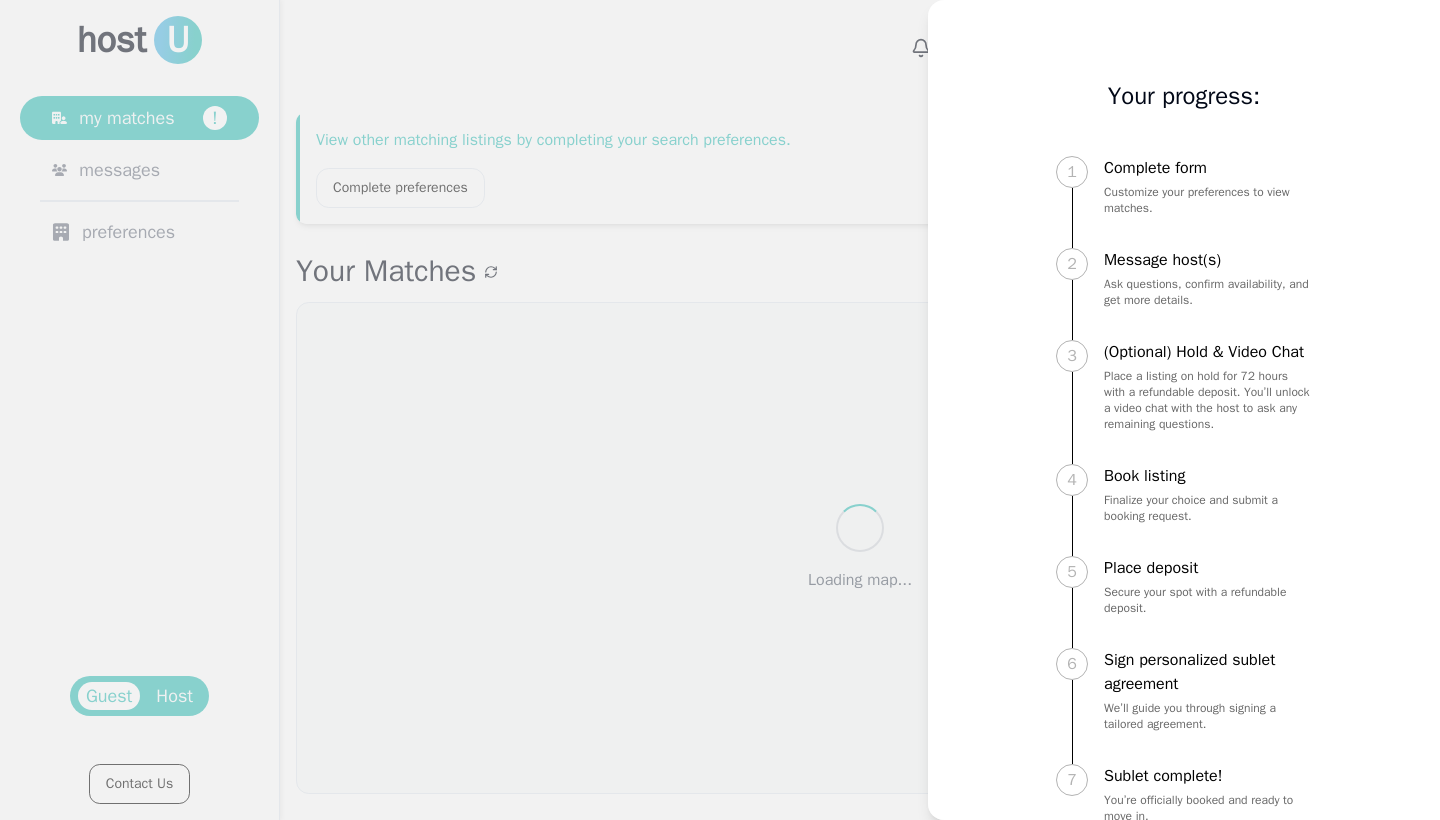 scroll, scrollTop: 0, scrollLeft: 0, axis: both 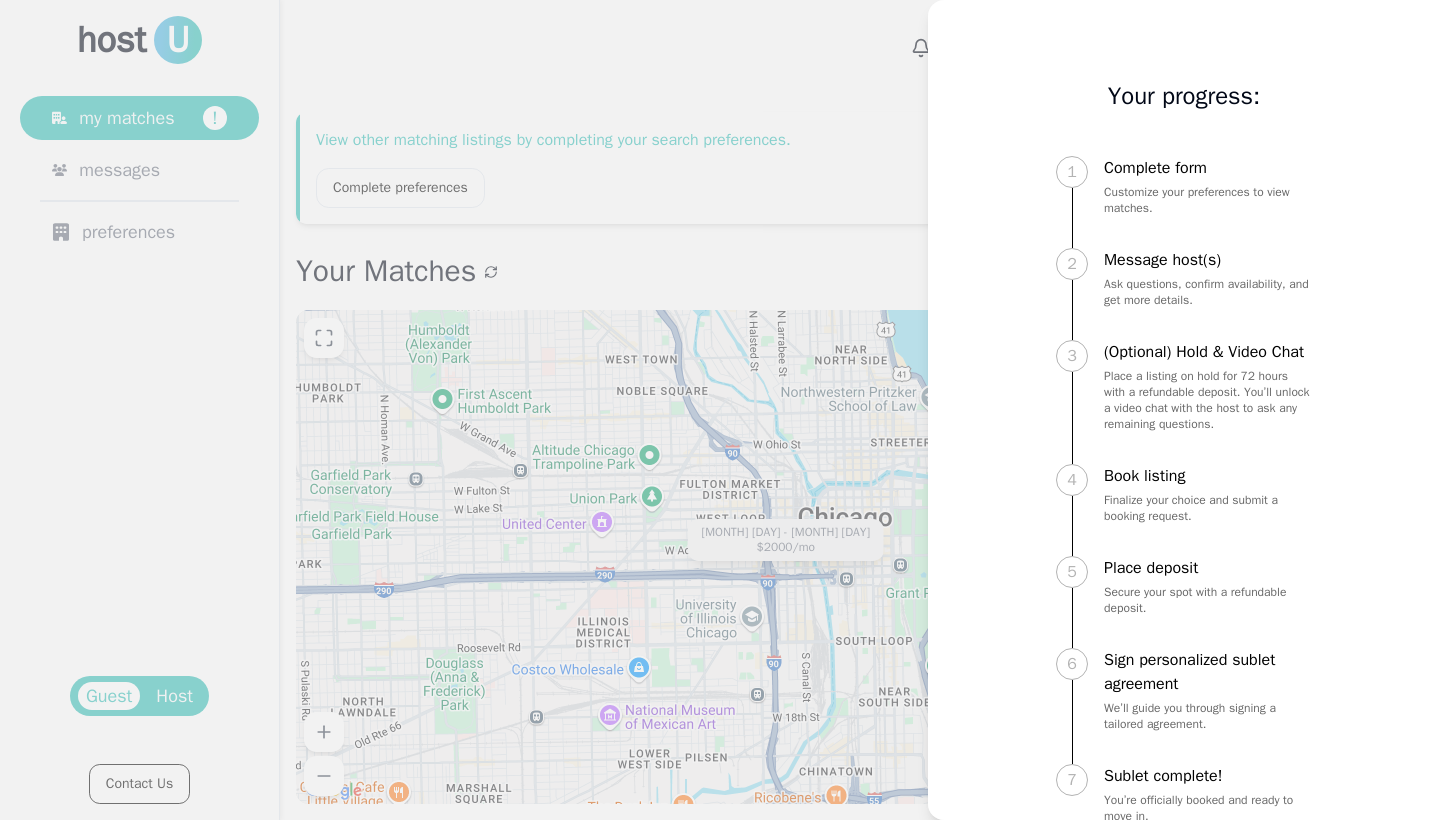 click at bounding box center (720, 410) 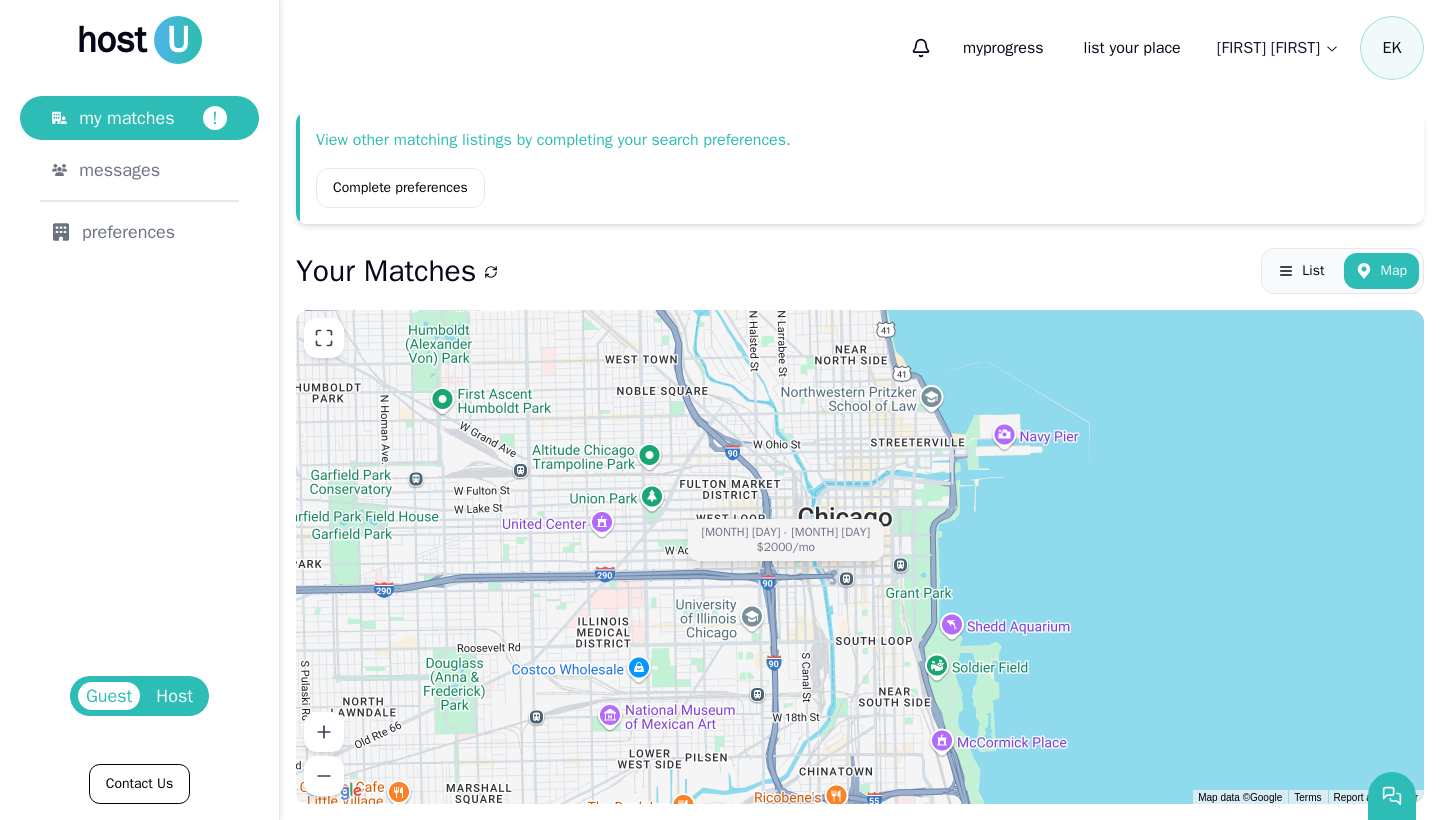 click on "Host" at bounding box center [174, 696] 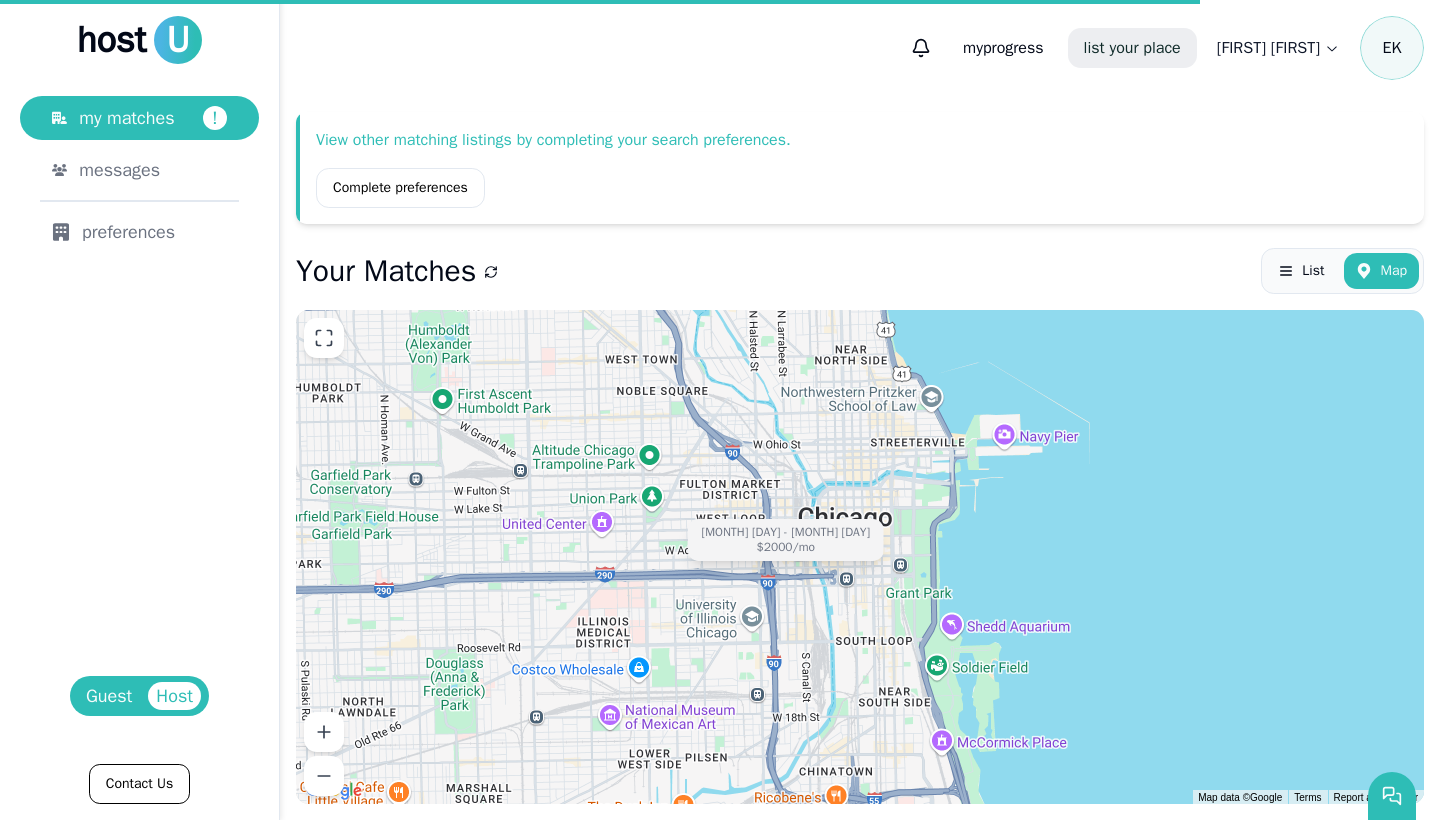 click on "list your place" at bounding box center [1132, 48] 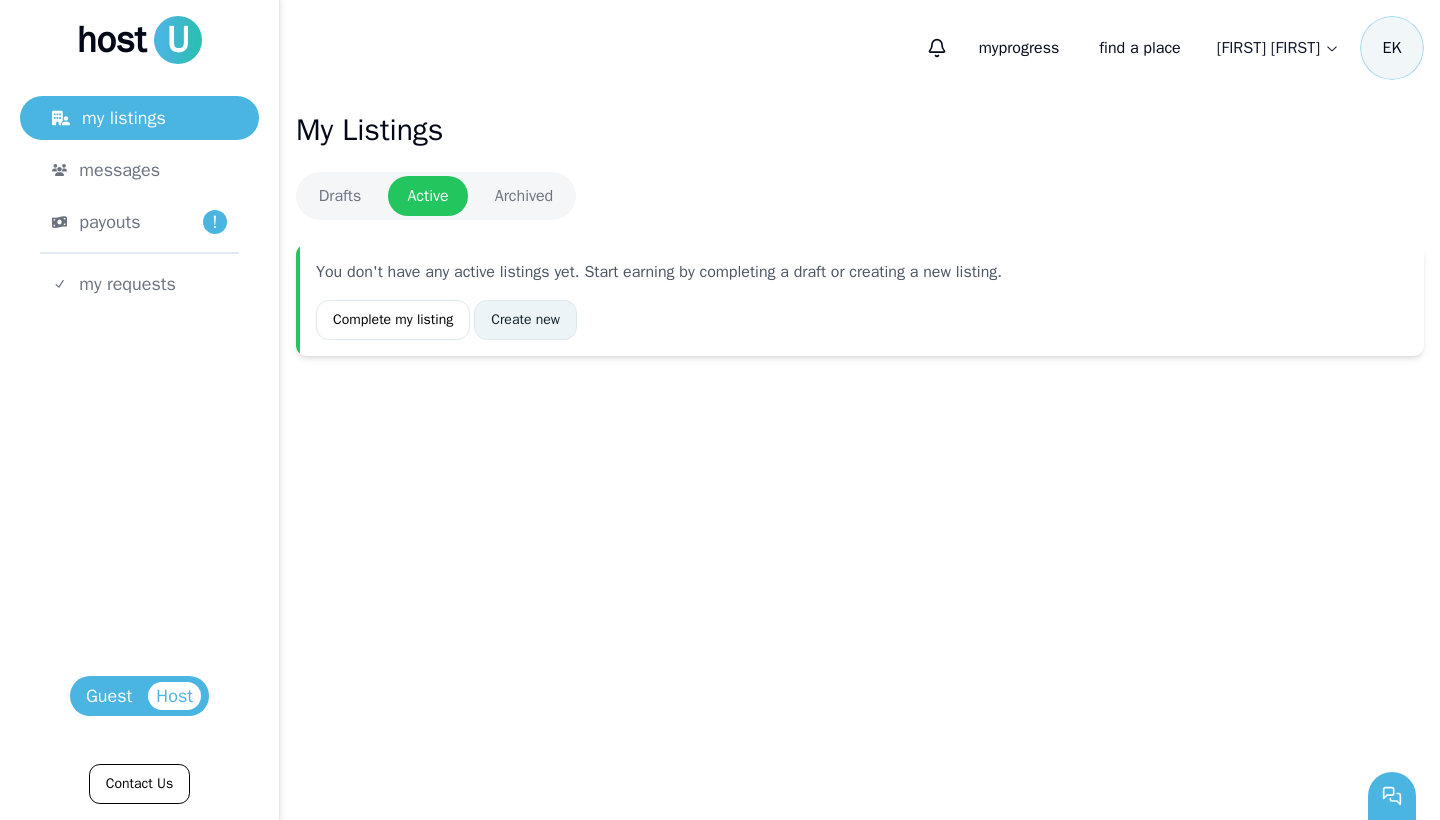 click on "Create new" at bounding box center (525, 320) 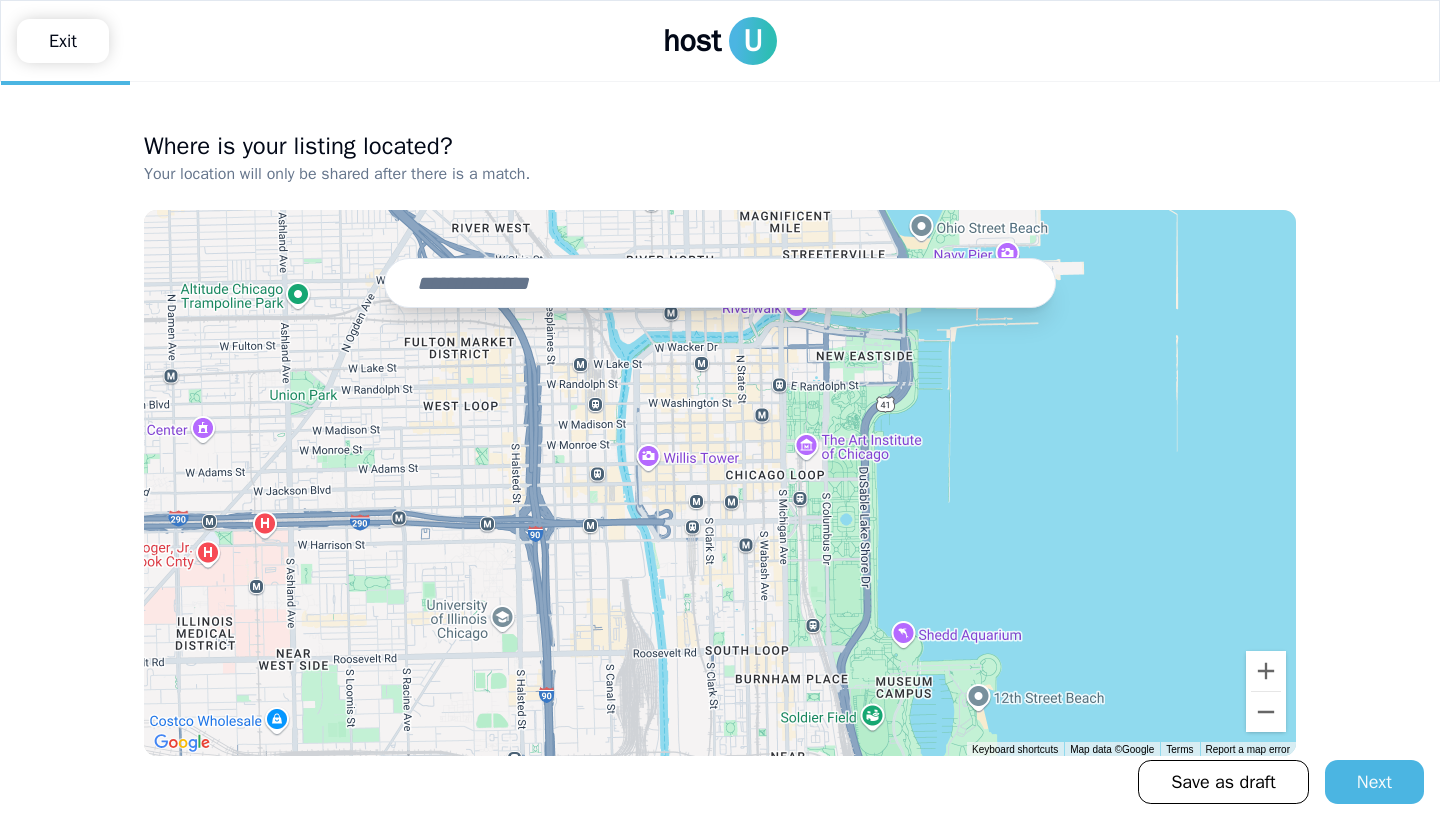 click at bounding box center [720, 283] 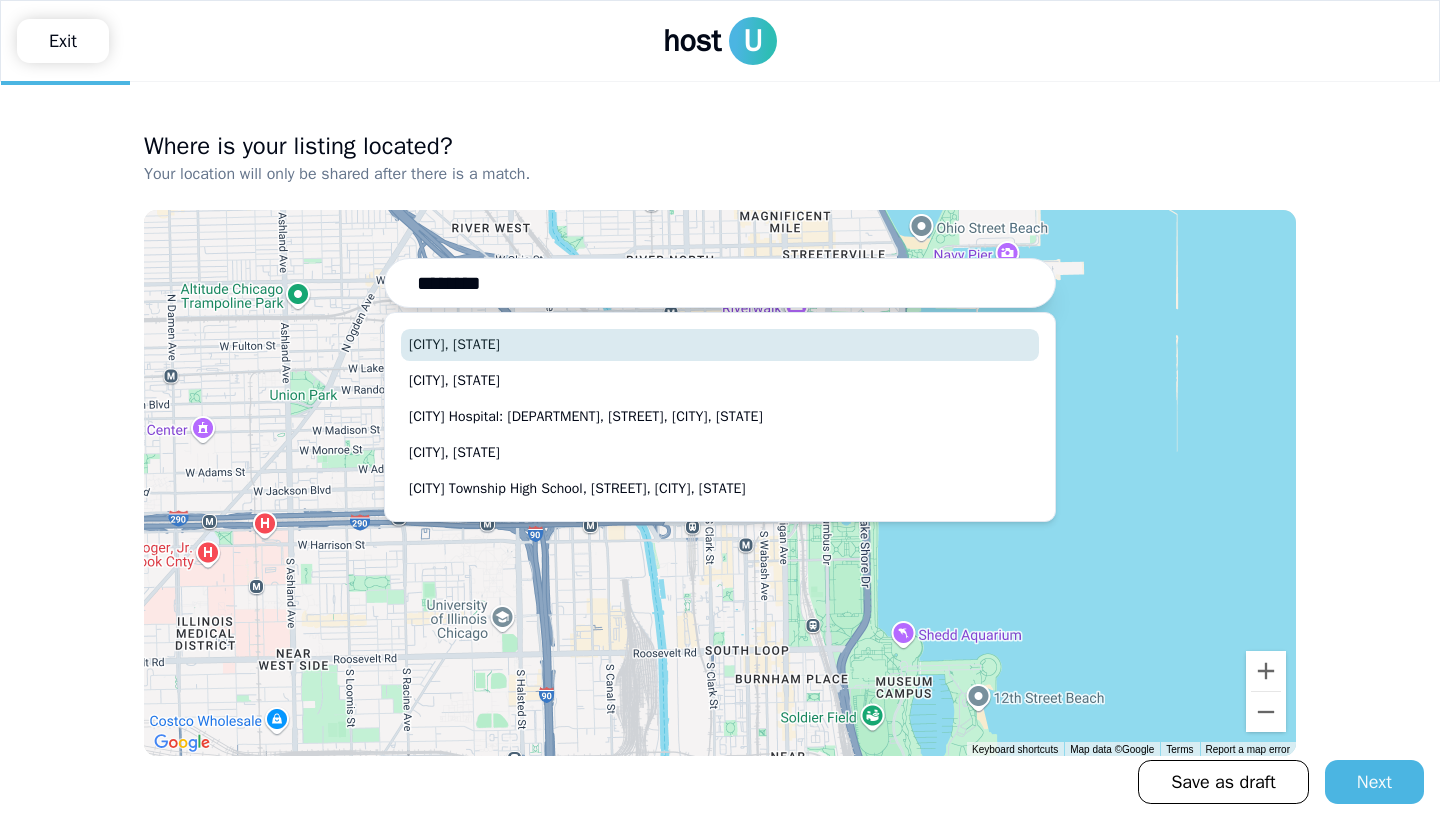 drag, startPoint x: 493, startPoint y: 319, endPoint x: 532, endPoint y: 344, distance: 46.32494 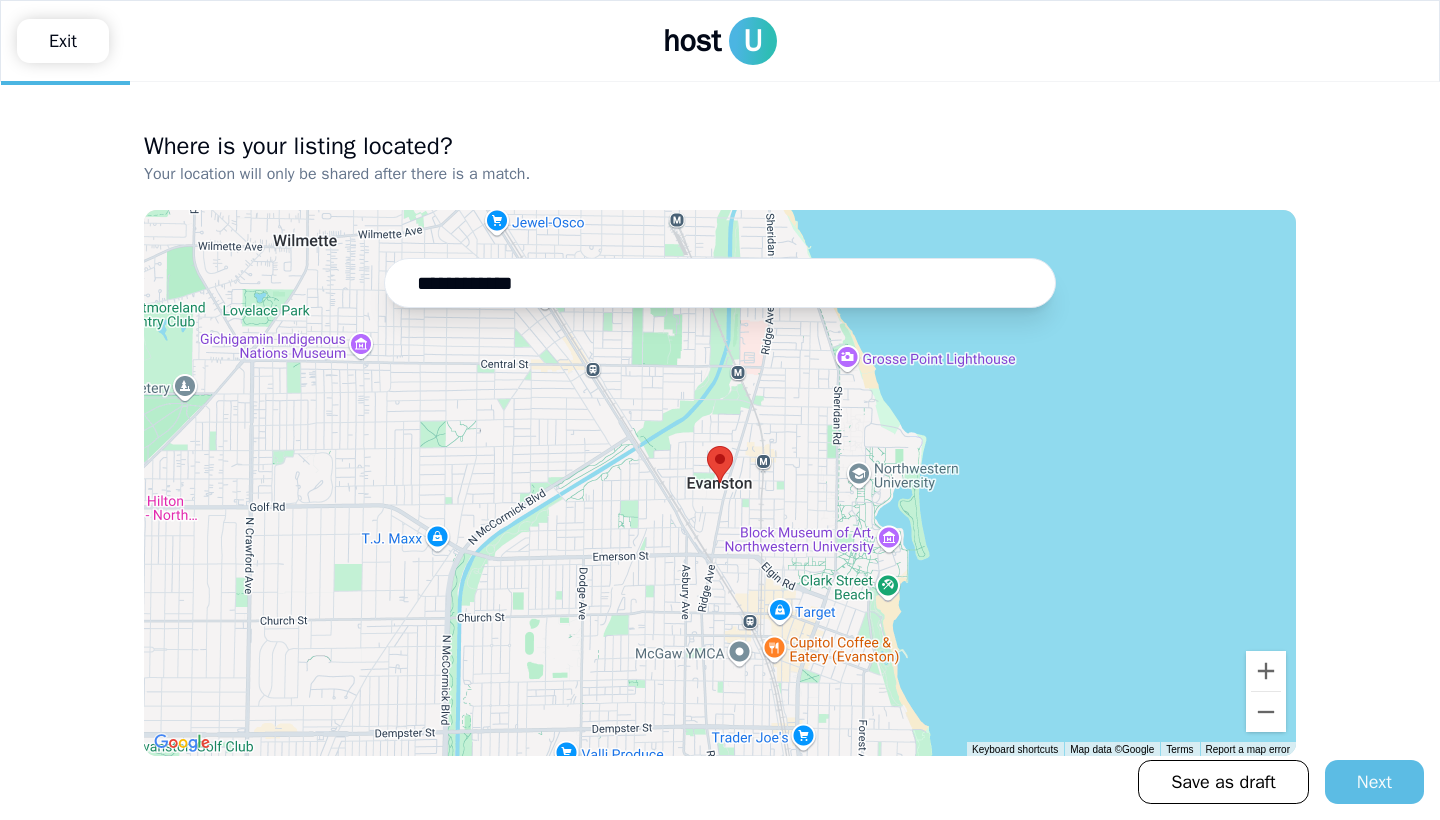 click on "Next" at bounding box center (1374, 782) 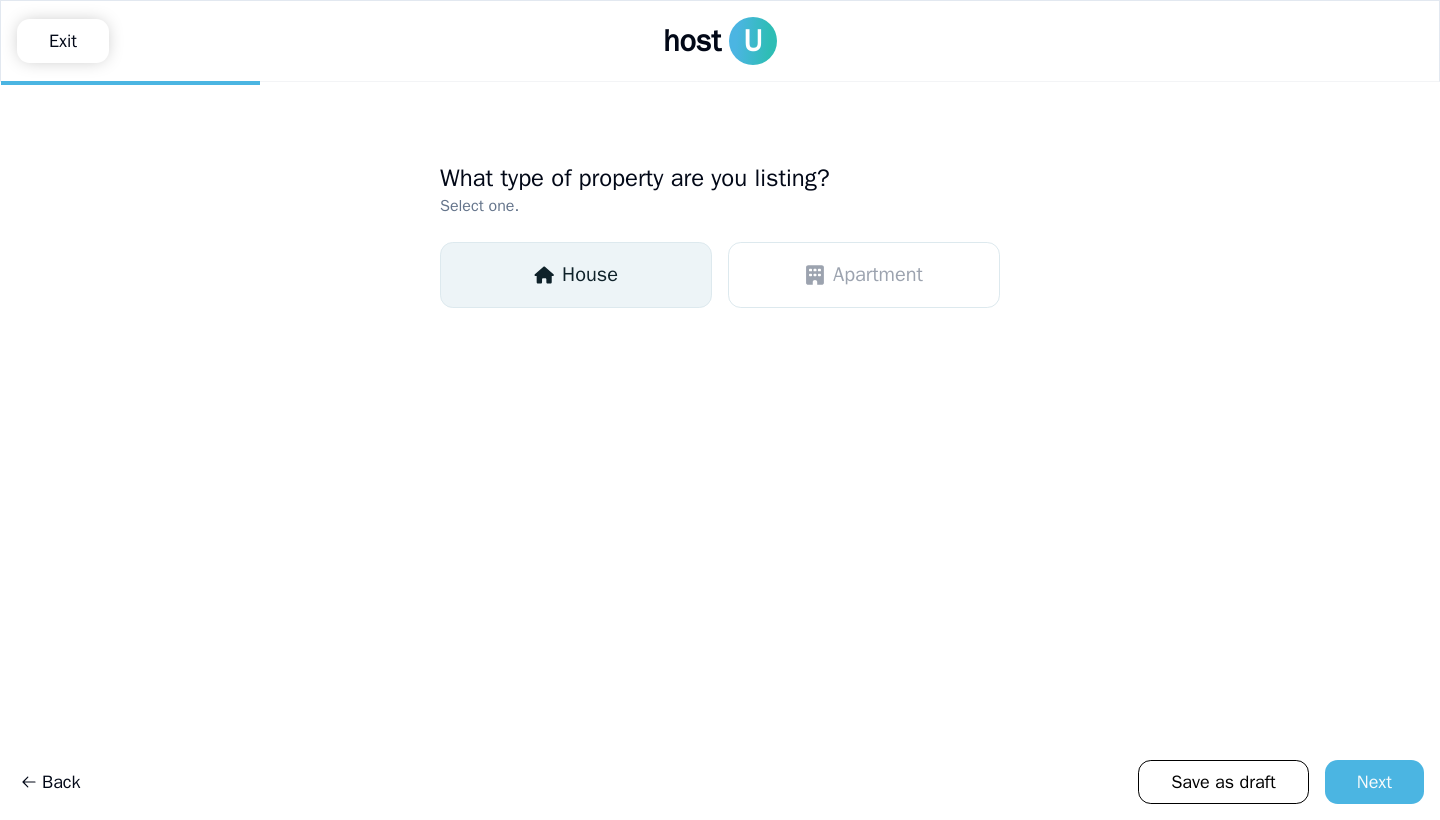 click on "House" at bounding box center [576, 275] 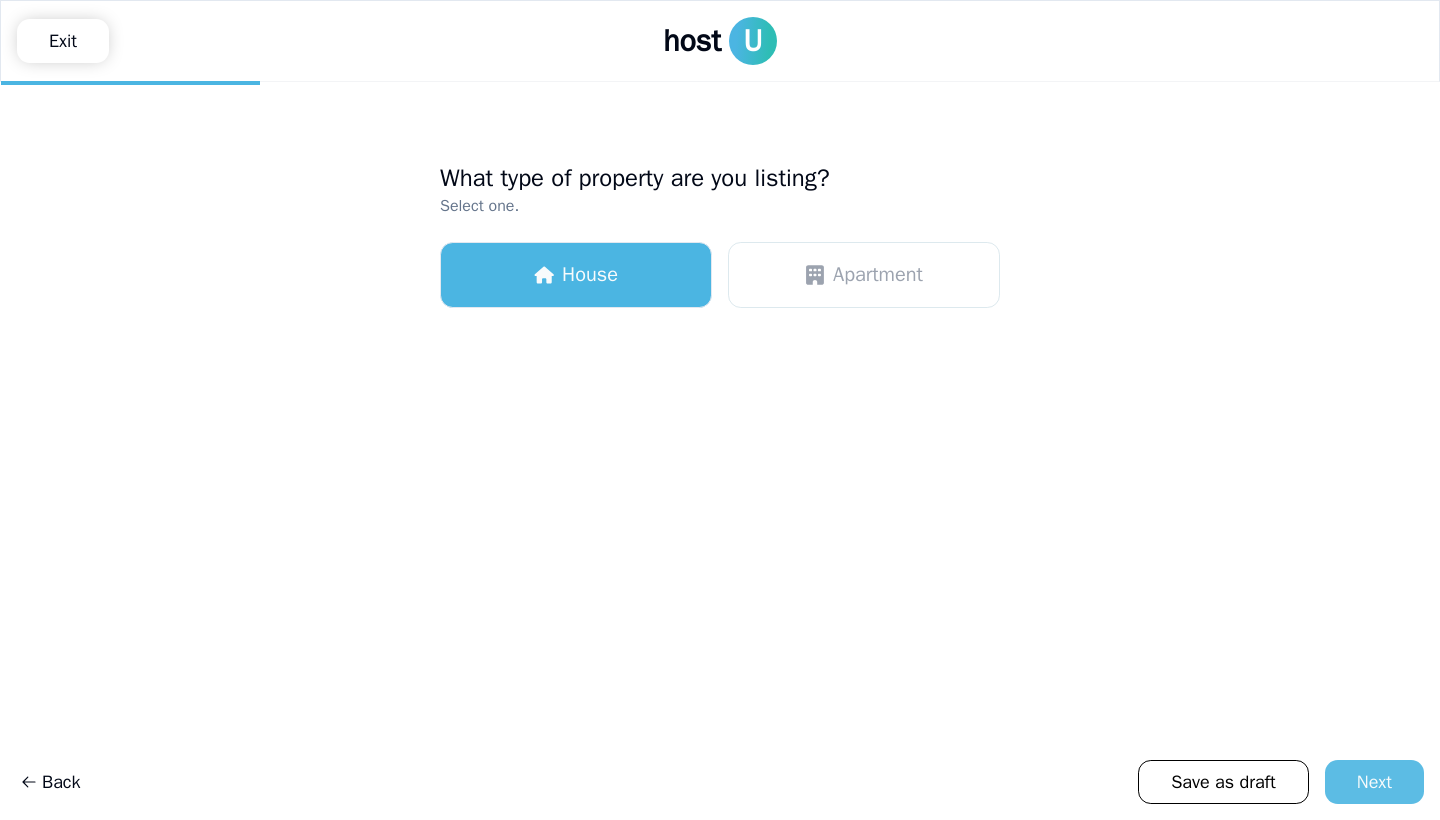 click on "Next" at bounding box center [1374, 782] 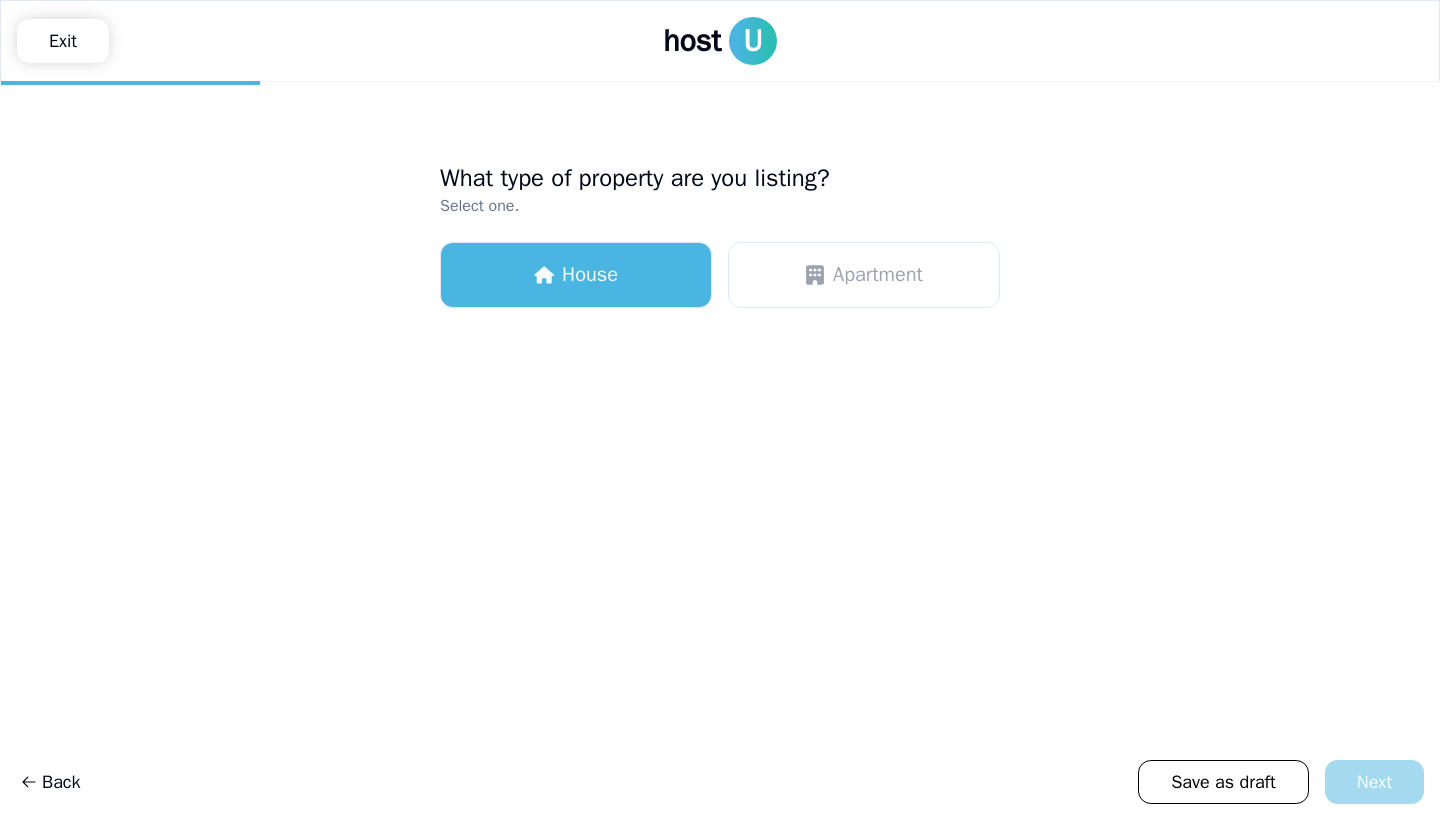 scroll, scrollTop: 0, scrollLeft: 0, axis: both 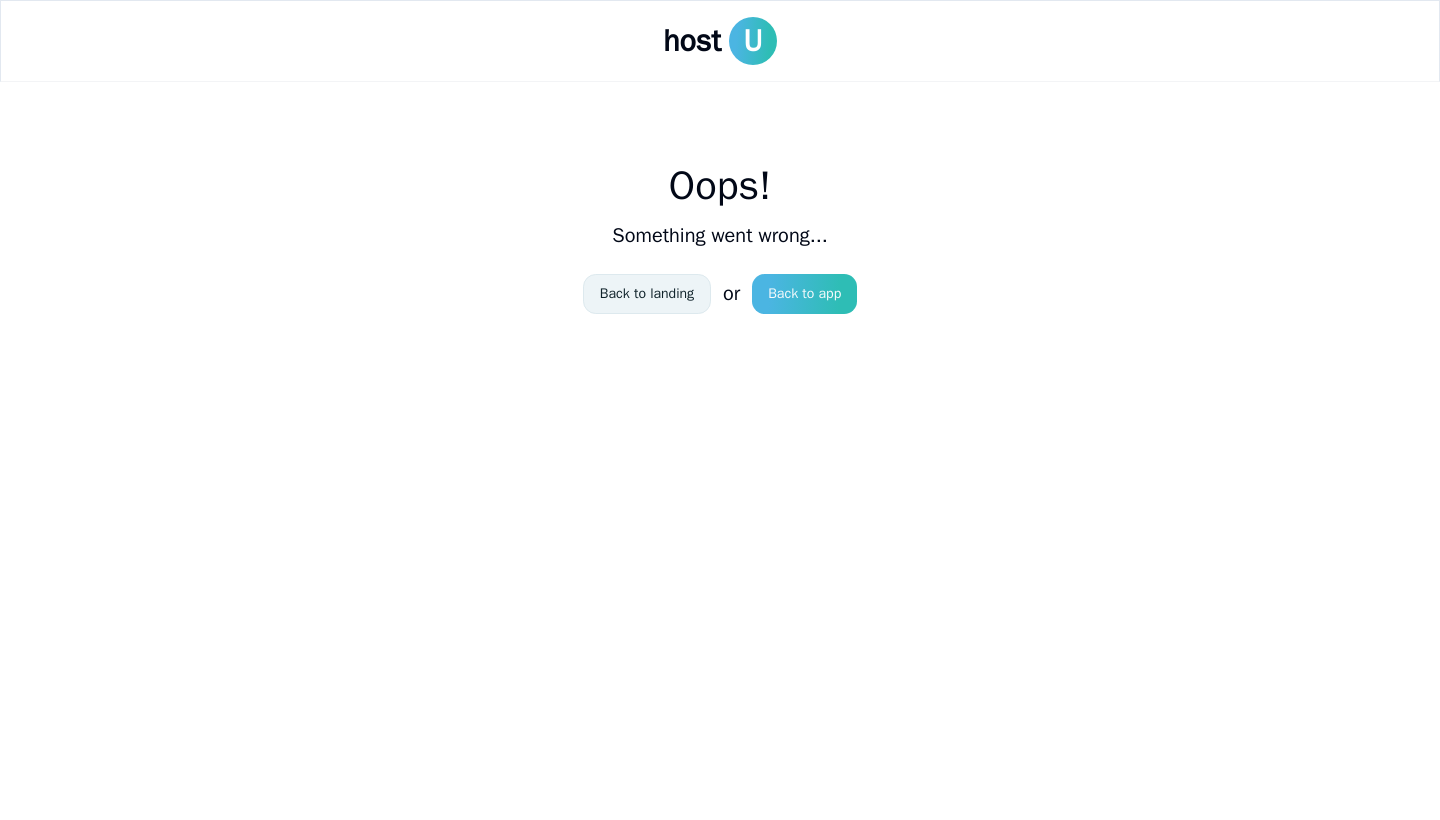 click on "Back to landing" at bounding box center (647, 294) 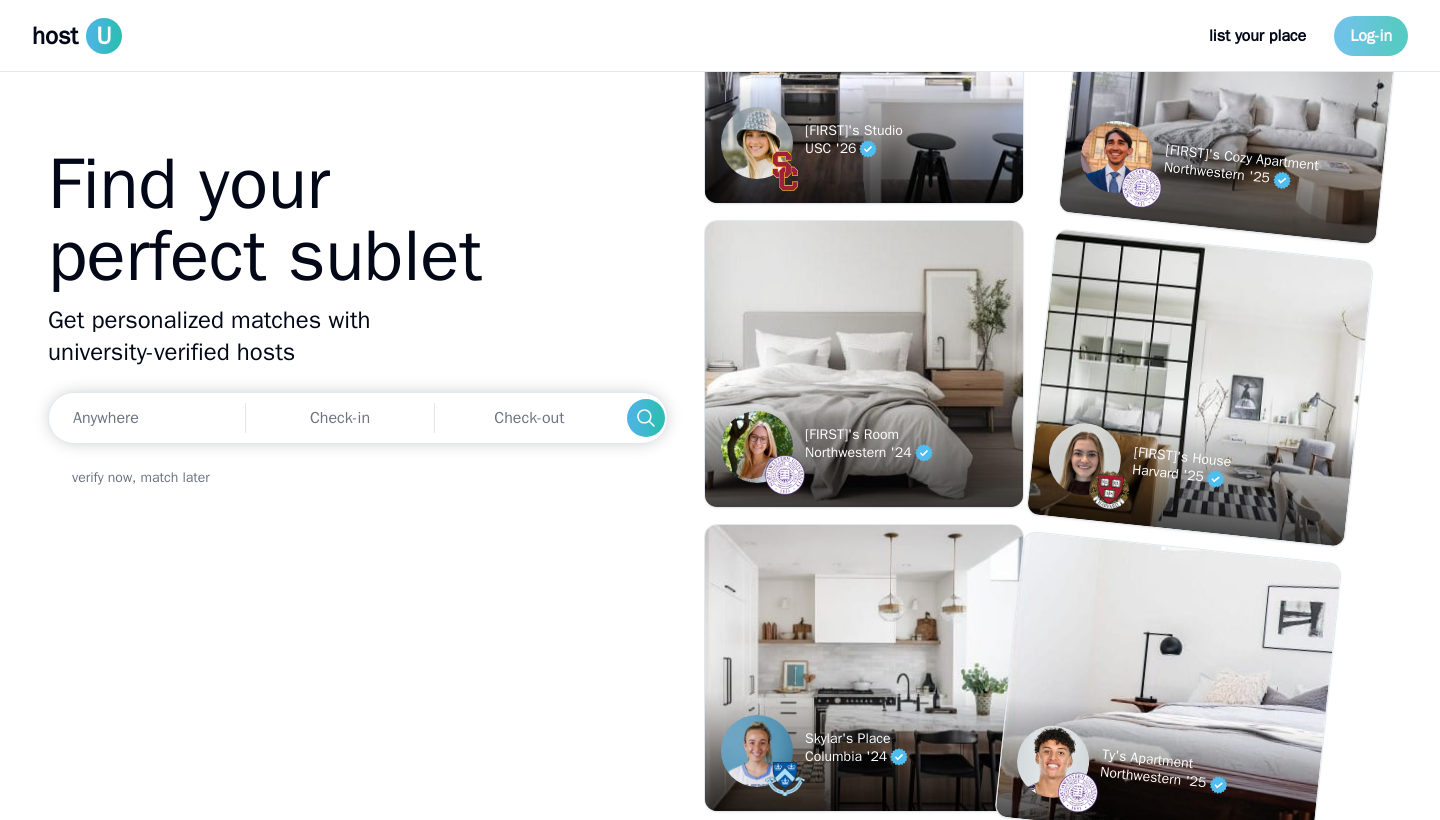 click on "Log-in" at bounding box center (1371, 36) 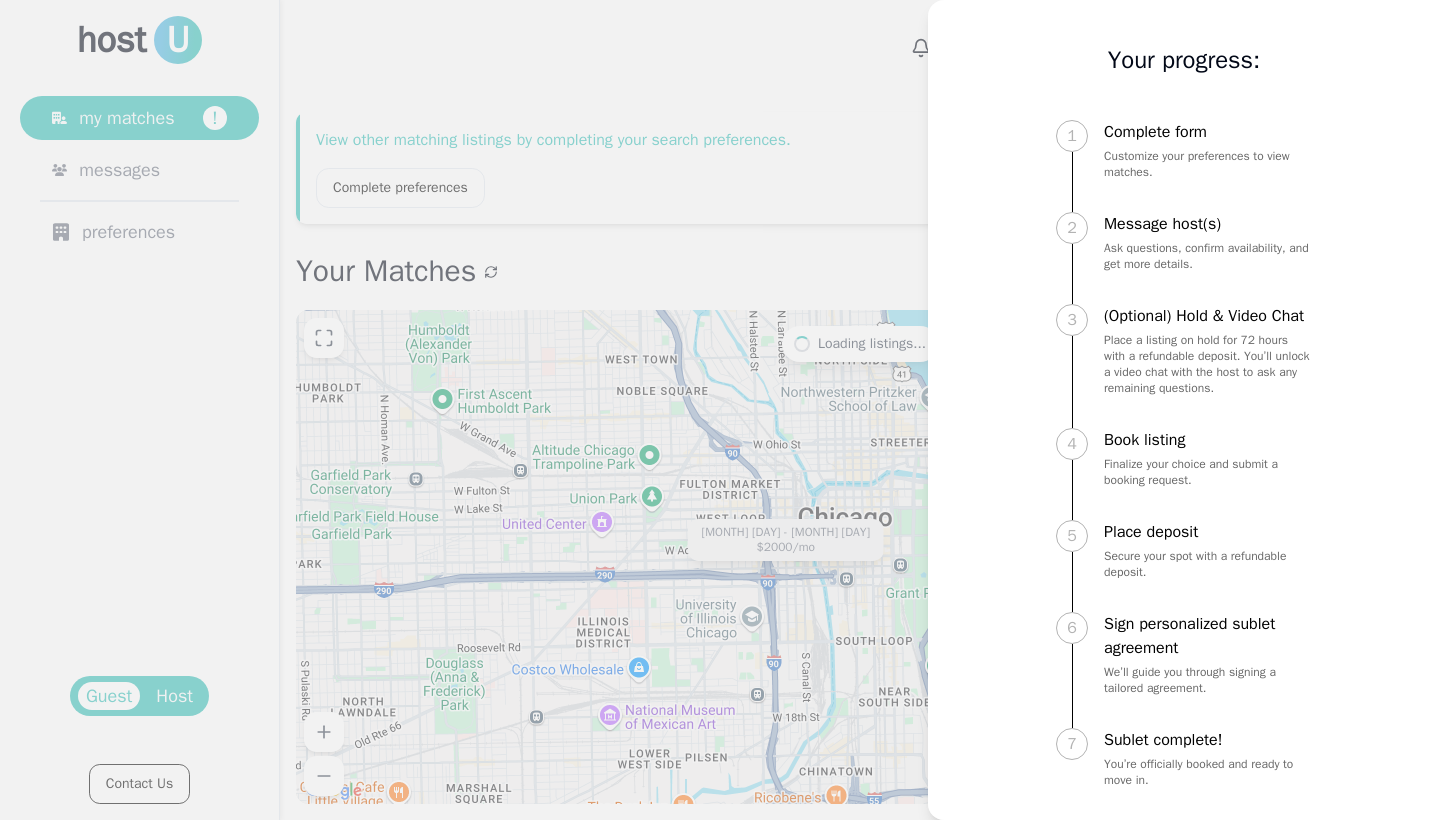 click at bounding box center [720, 410] 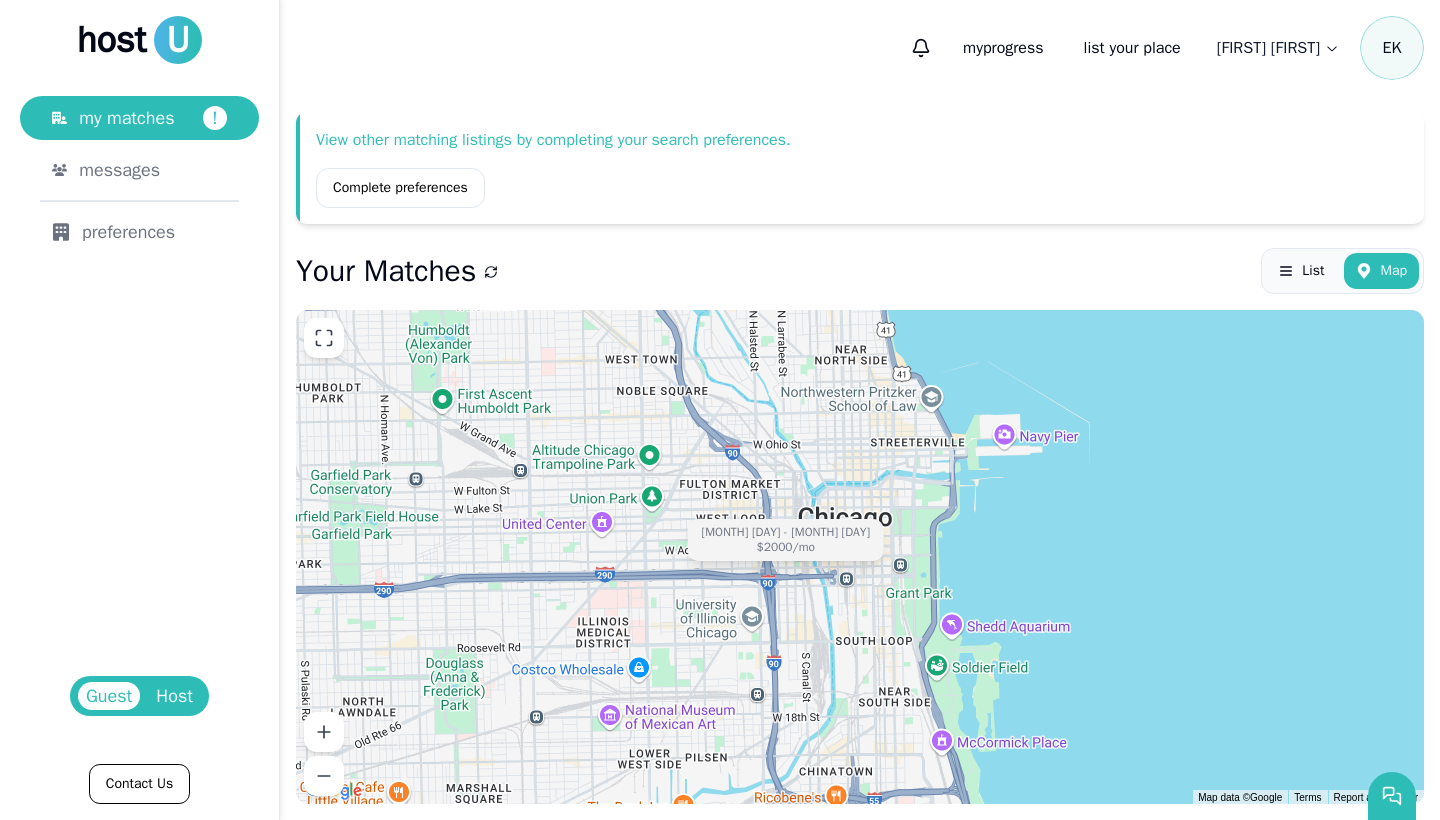 click on "Host" at bounding box center [174, 696] 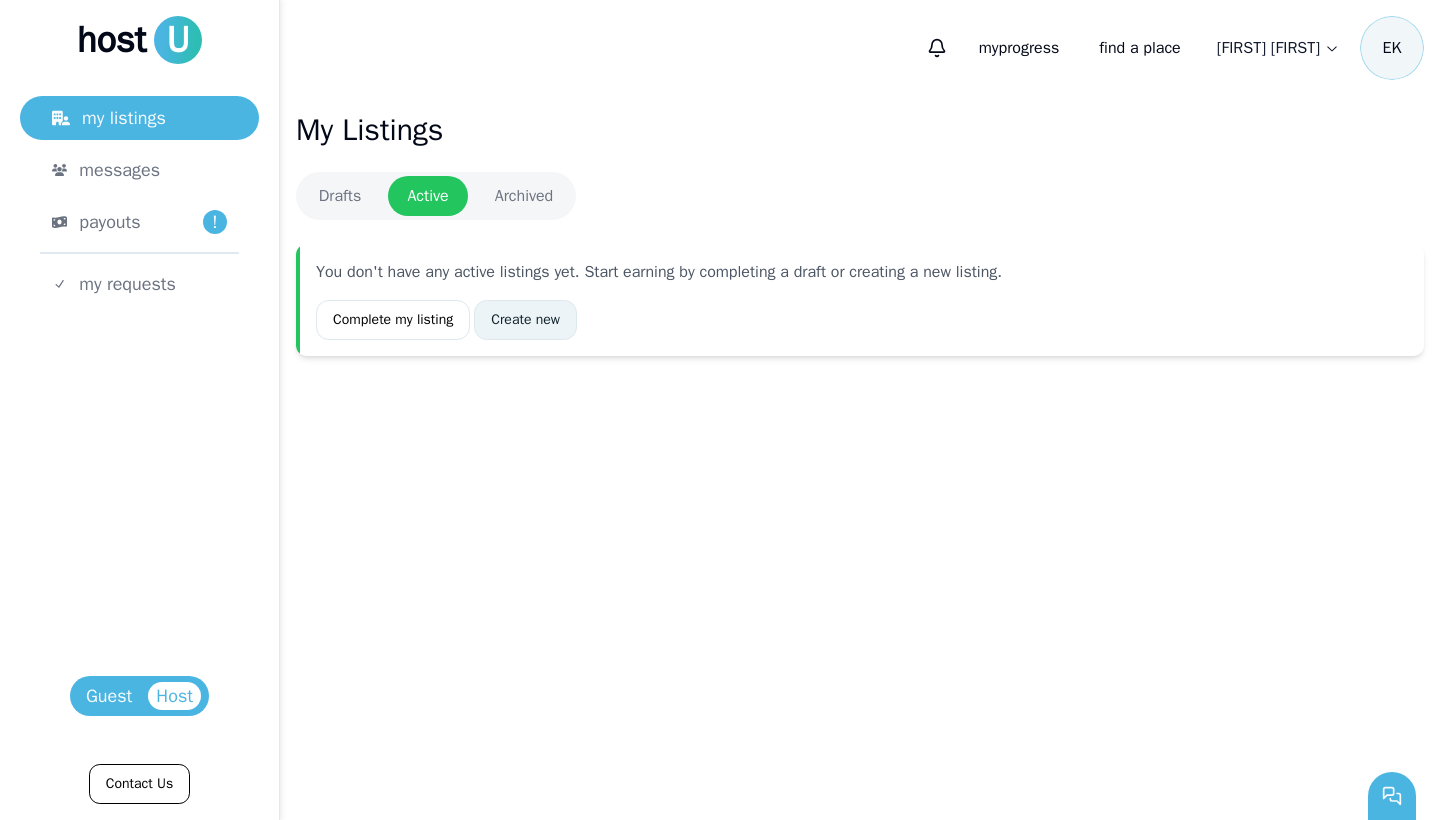 click on "Create new" at bounding box center (525, 320) 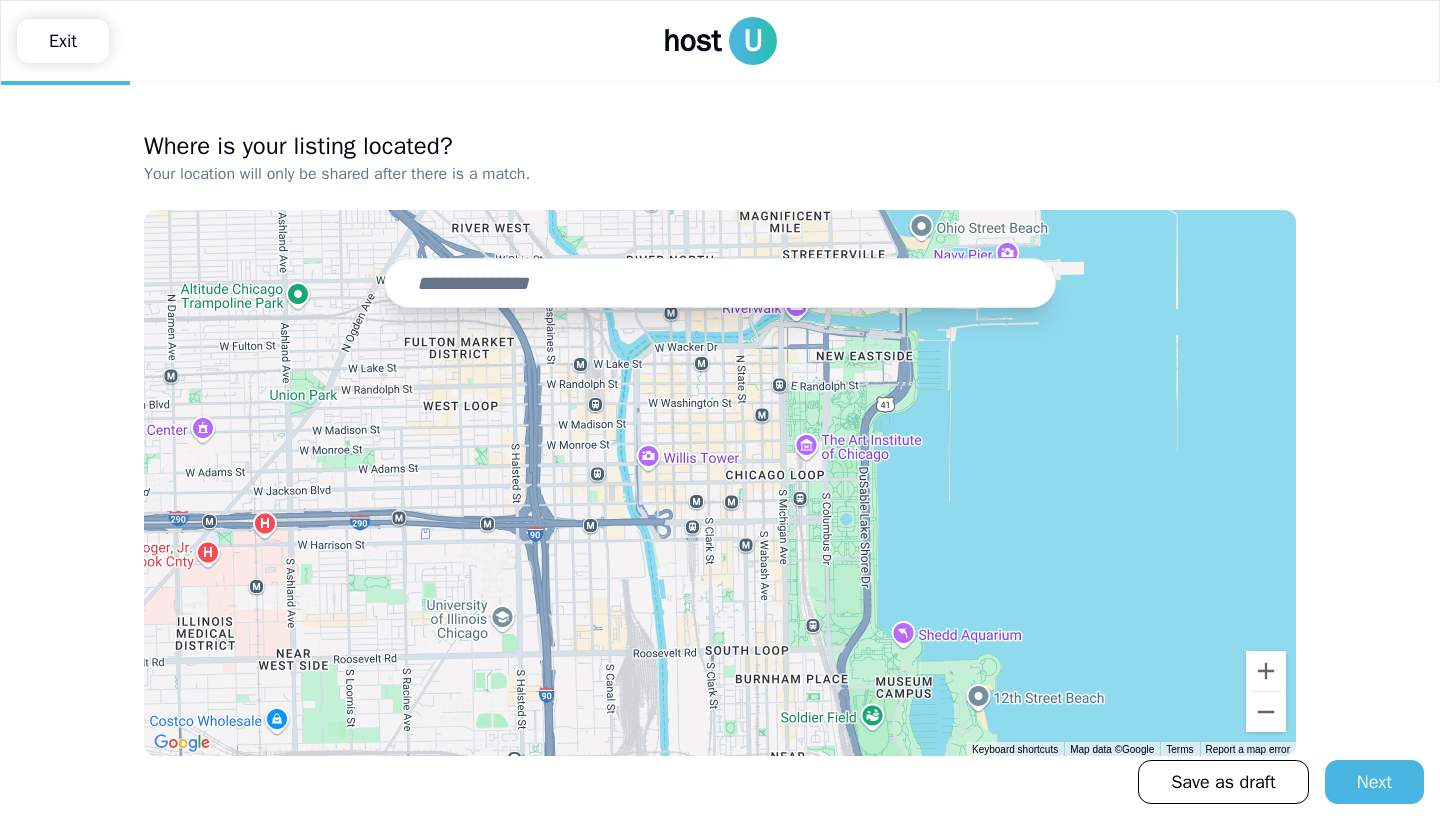 click at bounding box center (720, 283) 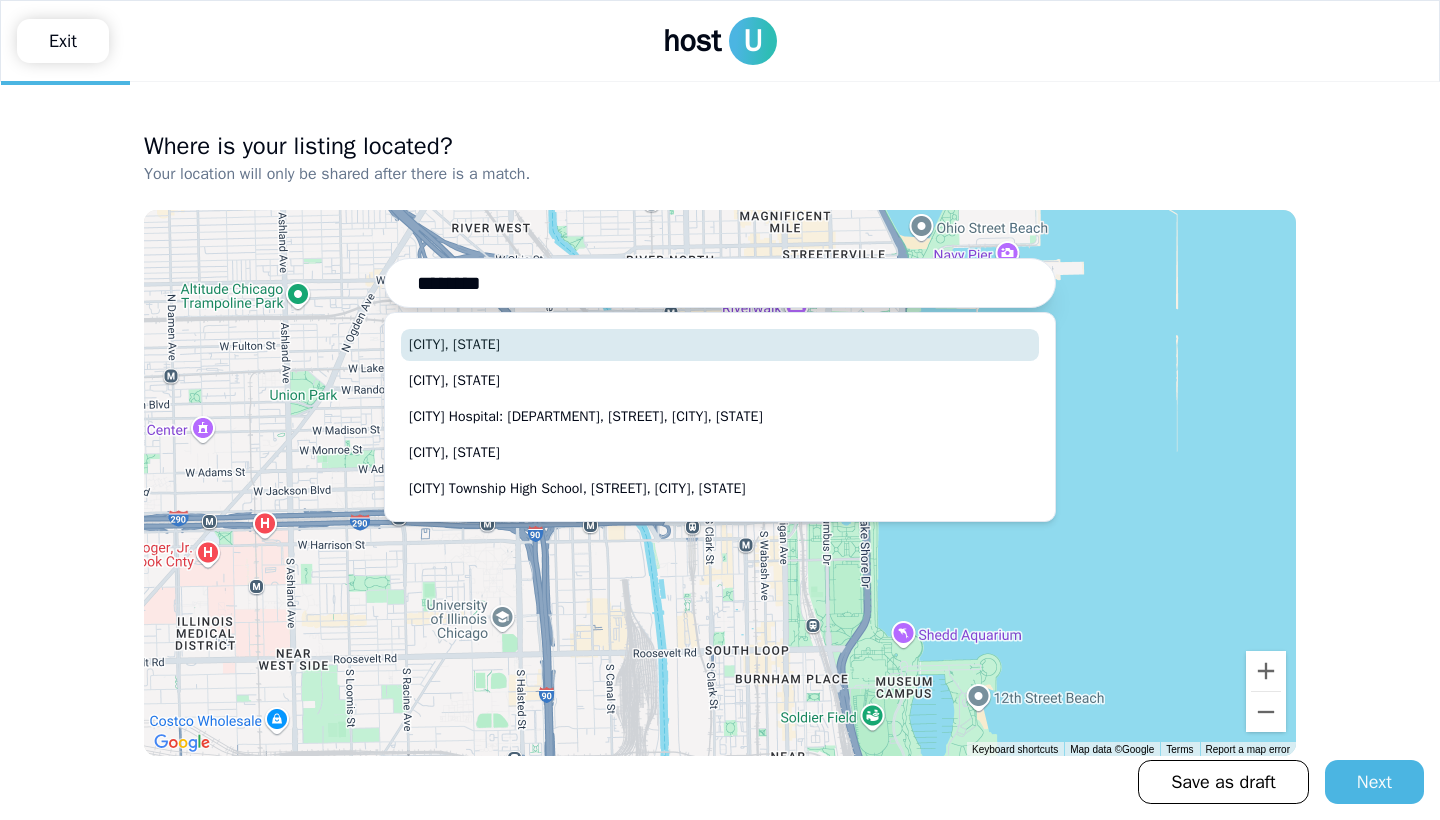 type on "**********" 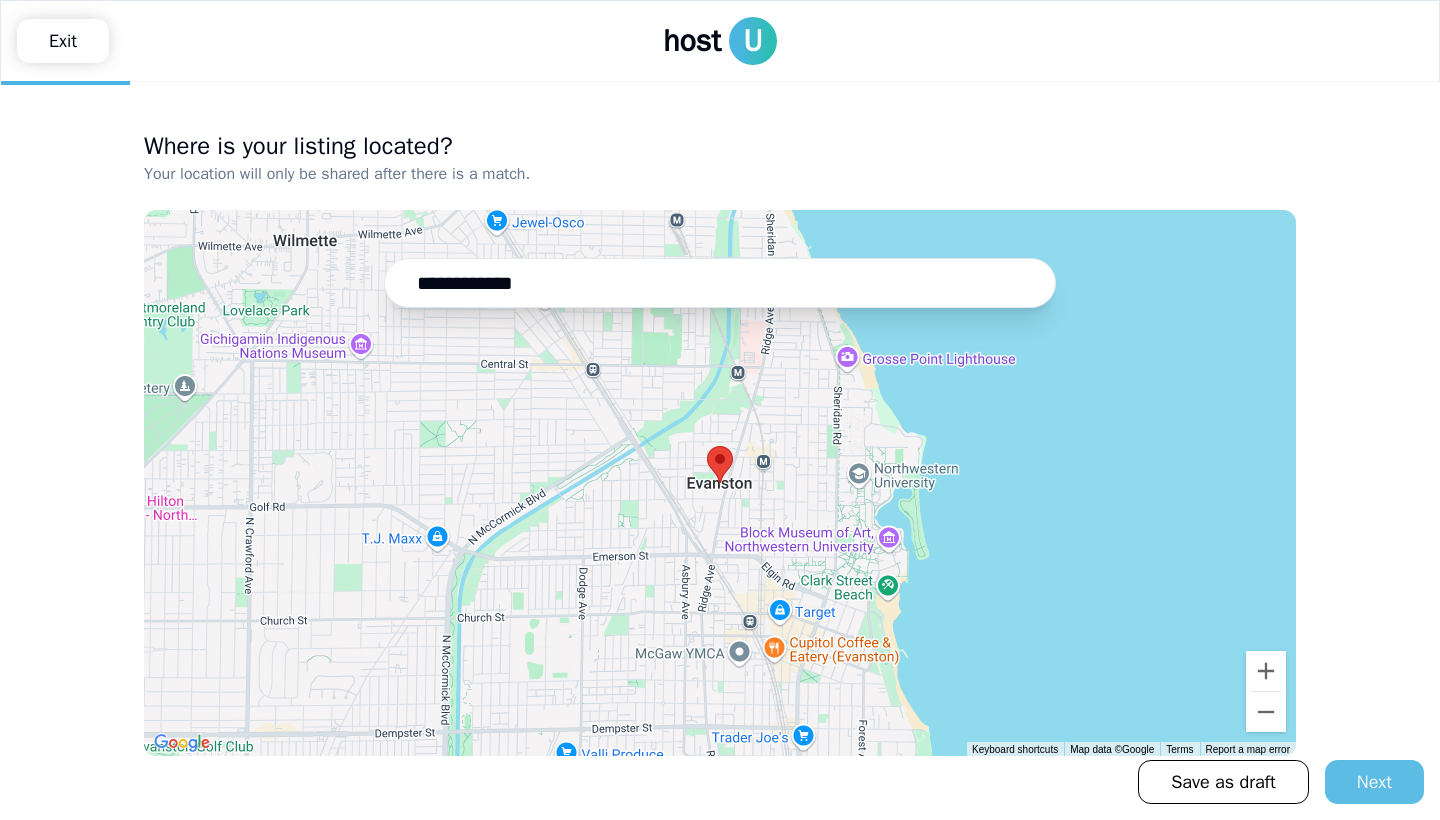 click on "Next" at bounding box center [1374, 782] 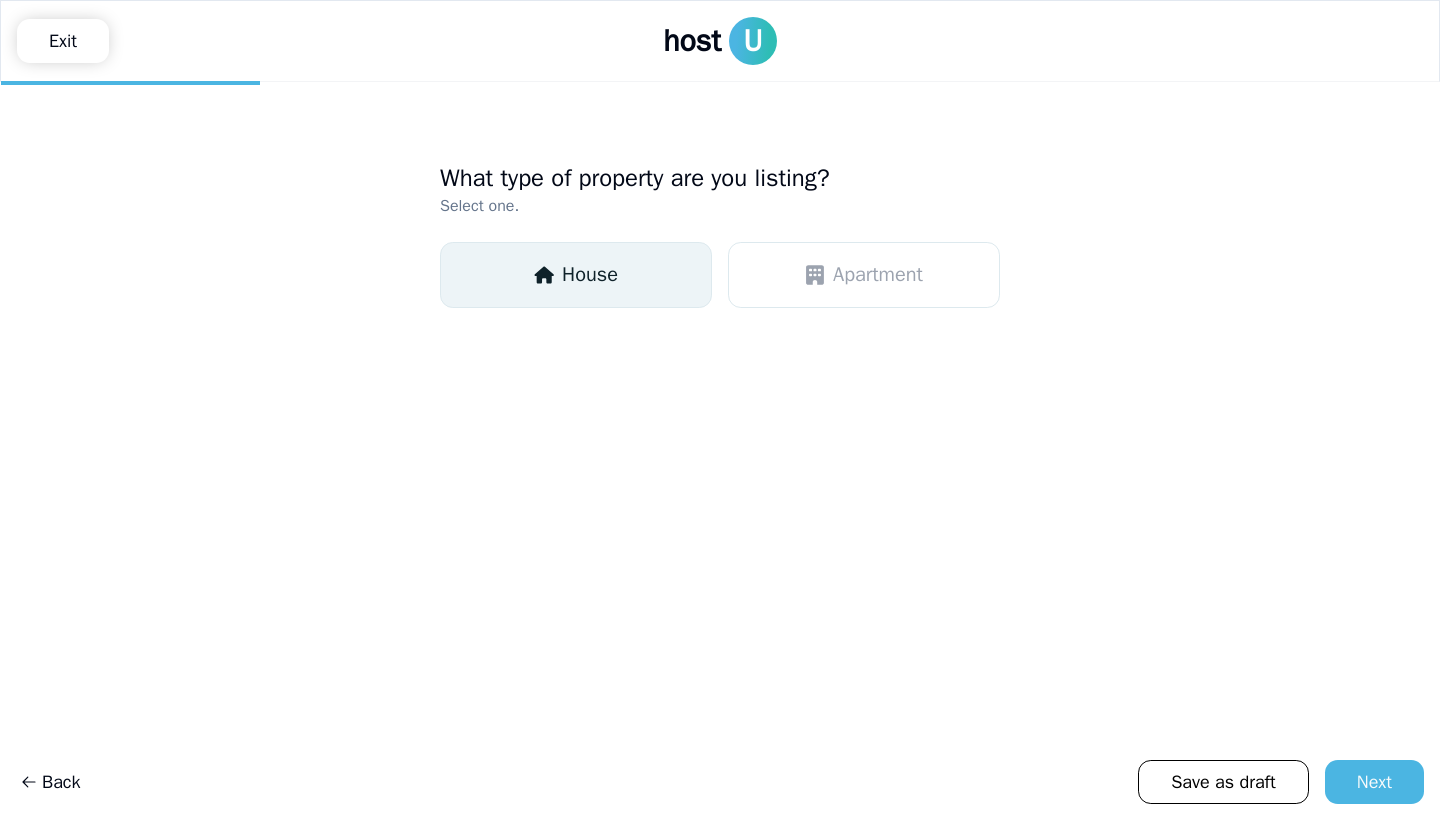 click on "House" at bounding box center (576, 275) 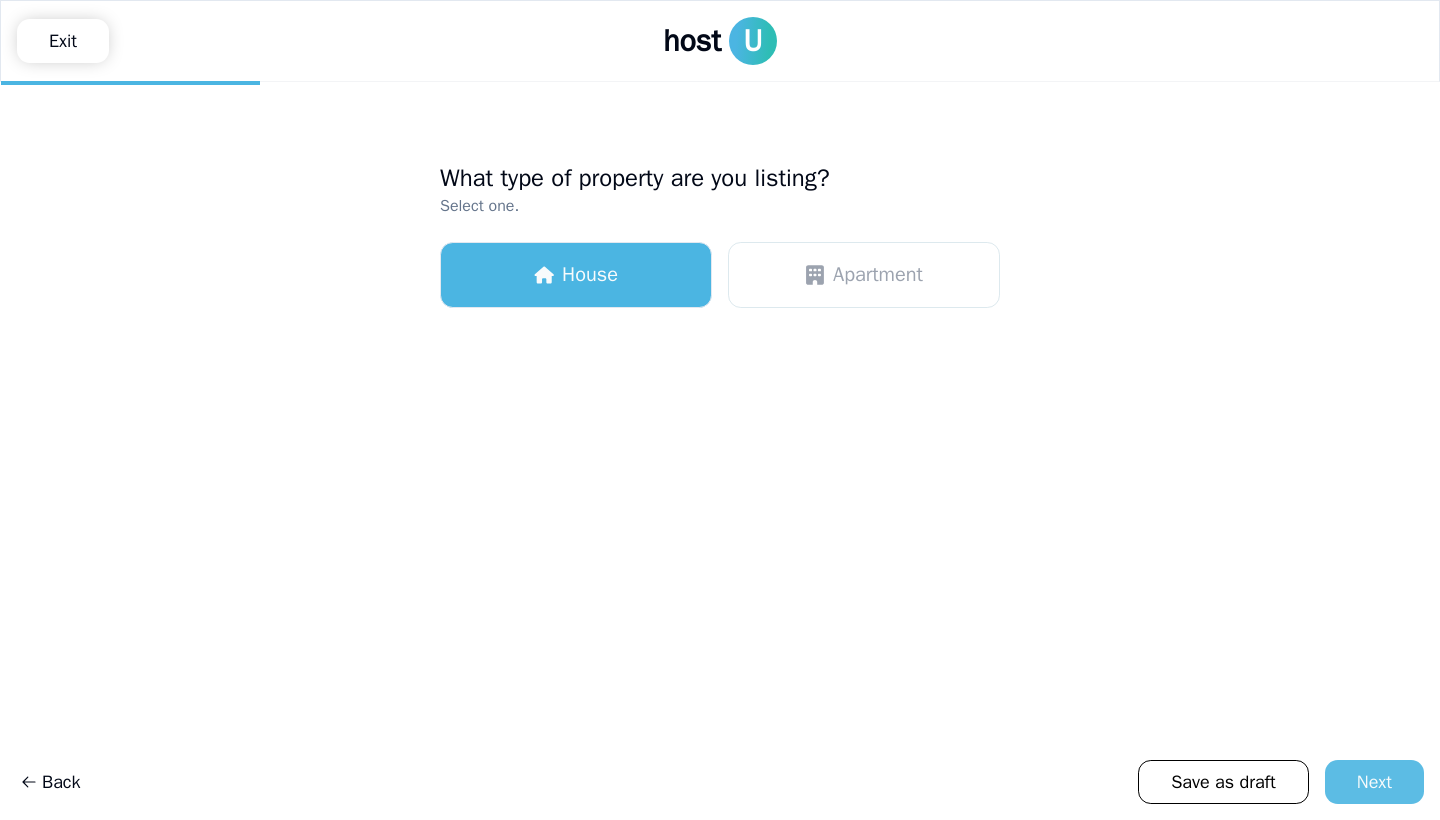 click on "Next" at bounding box center (1374, 782) 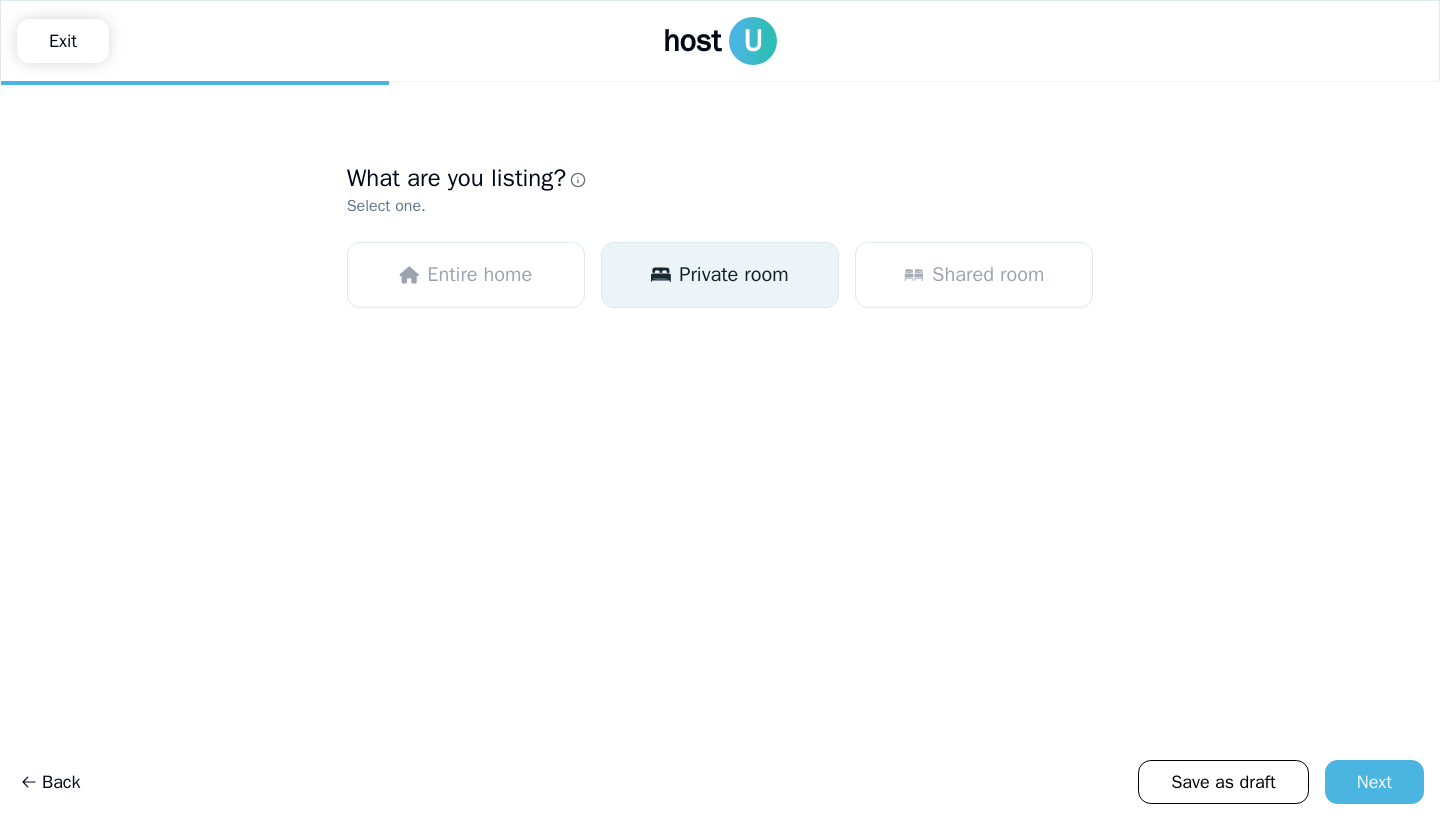 click on "Private room" at bounding box center [720, 275] 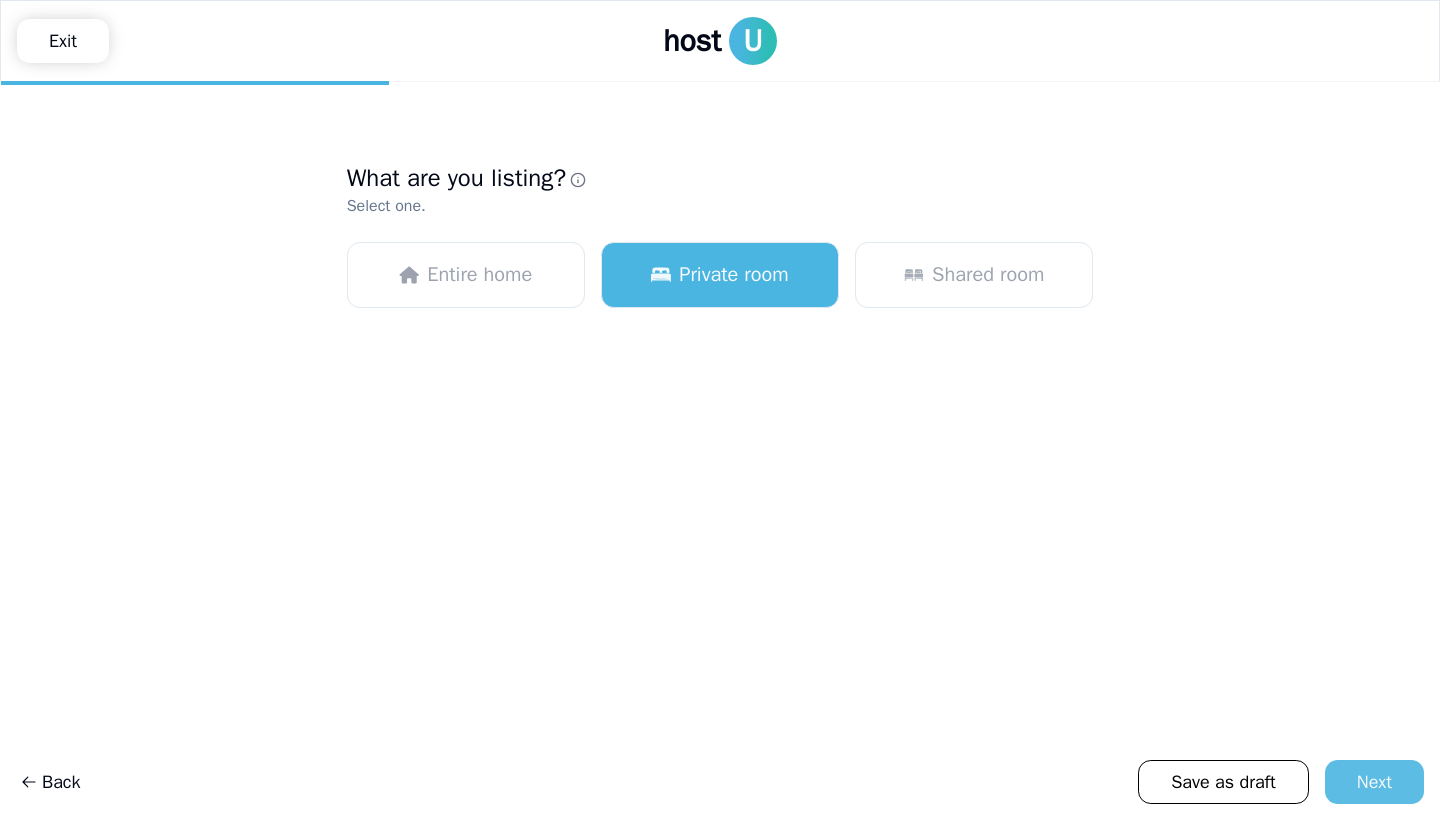 click on "Next" at bounding box center (1374, 782) 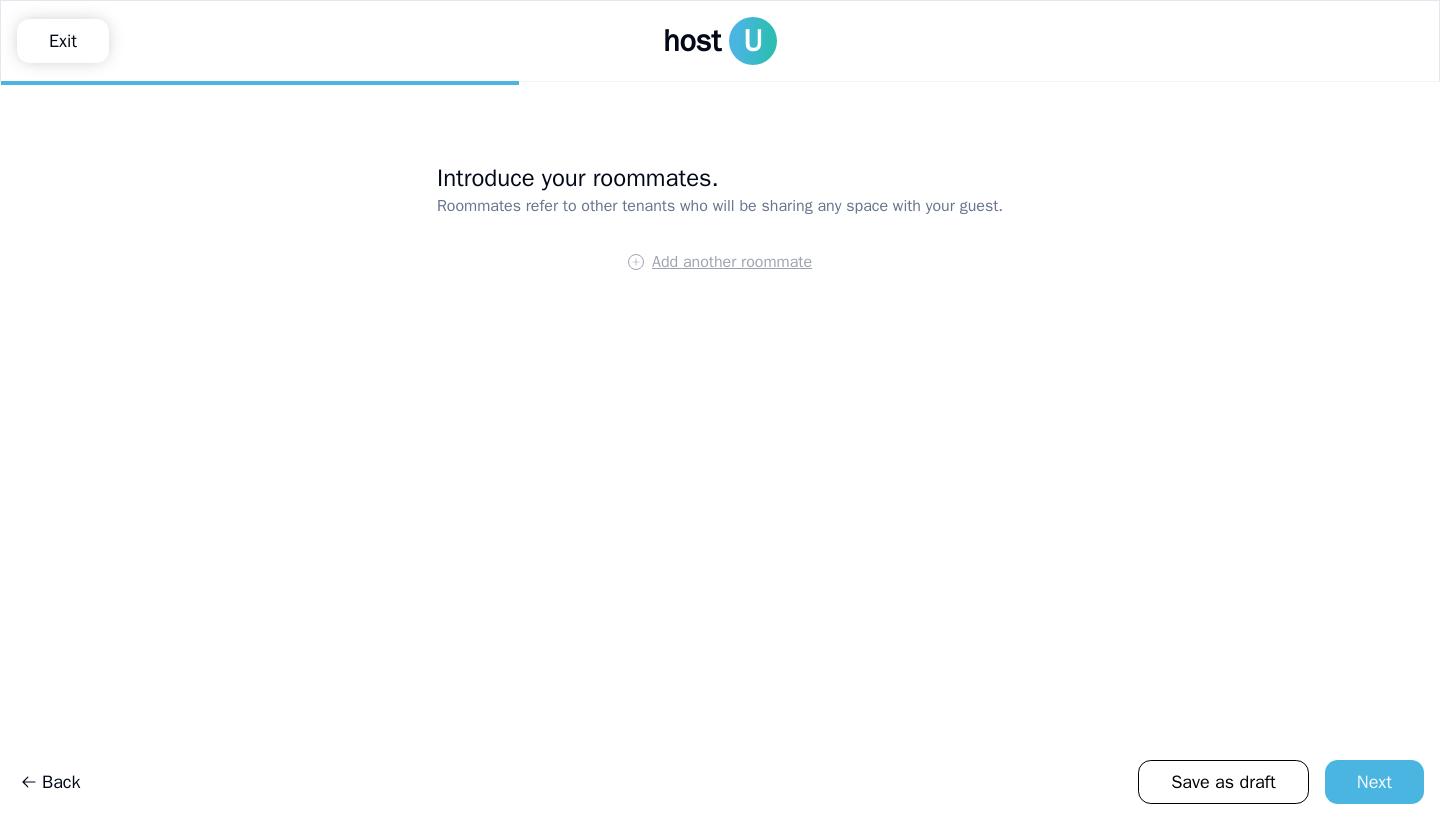 click on "Add another roommate" at bounding box center [732, 262] 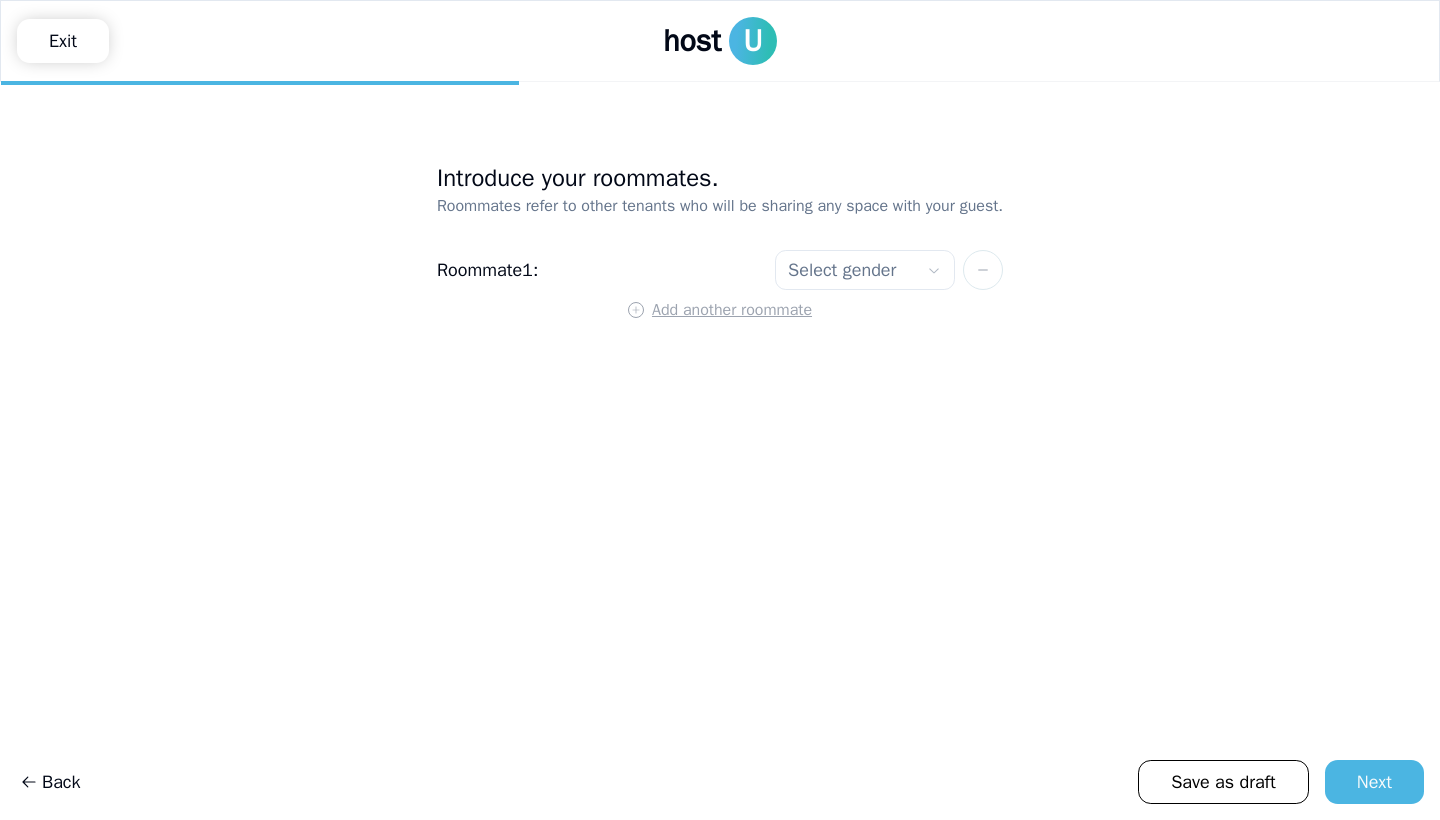 click on "host U Exit Introduce your roommates. Roommates refer to other tenants who will be sharing any space with your guest. Roommate  1 : Select gender [FIRST] [LAST] Add another roommate Back Save as draft Next BESbswy BESbswy BESbswy BESbswy" at bounding box center (720, 410) 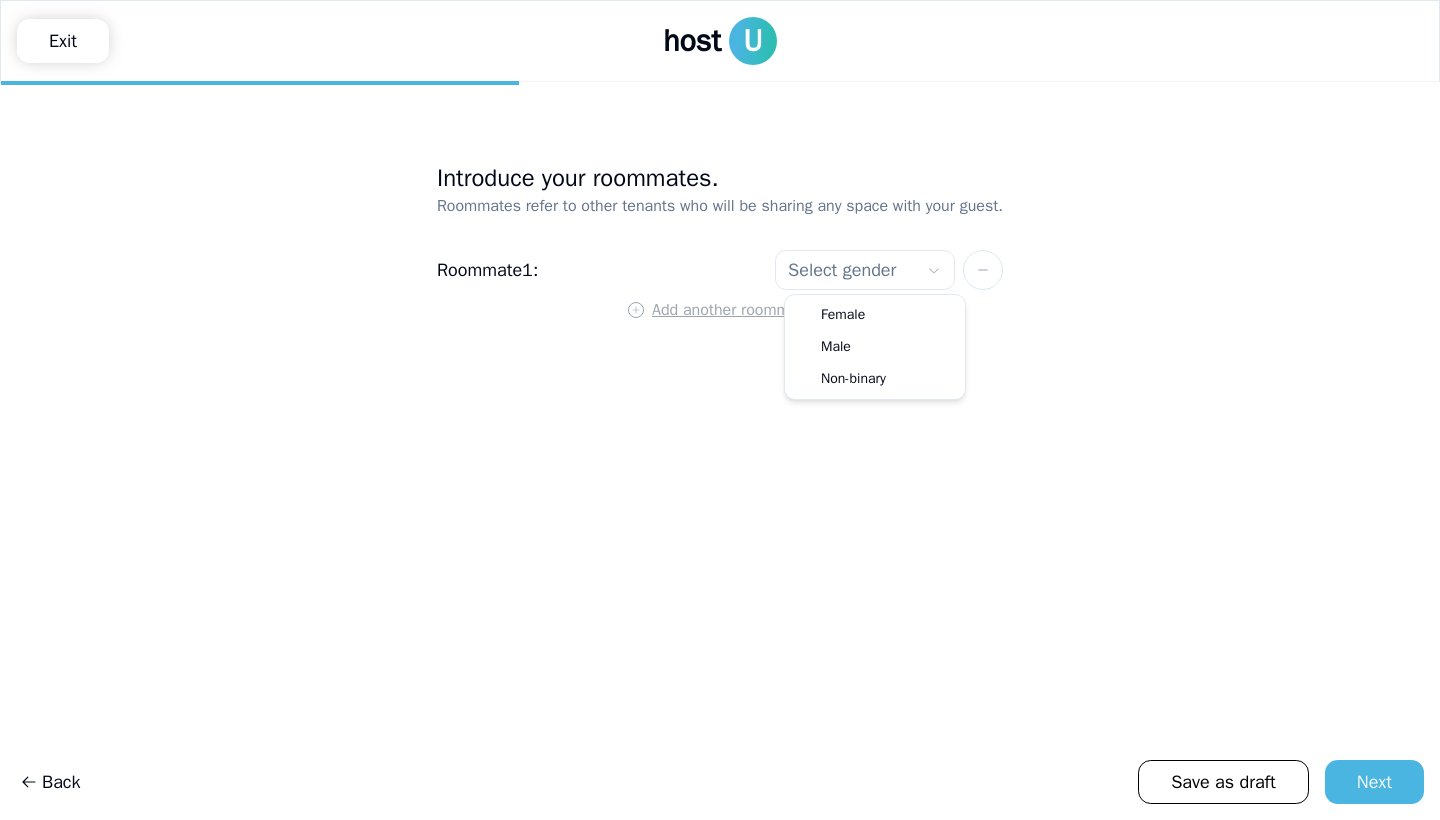 select on "******" 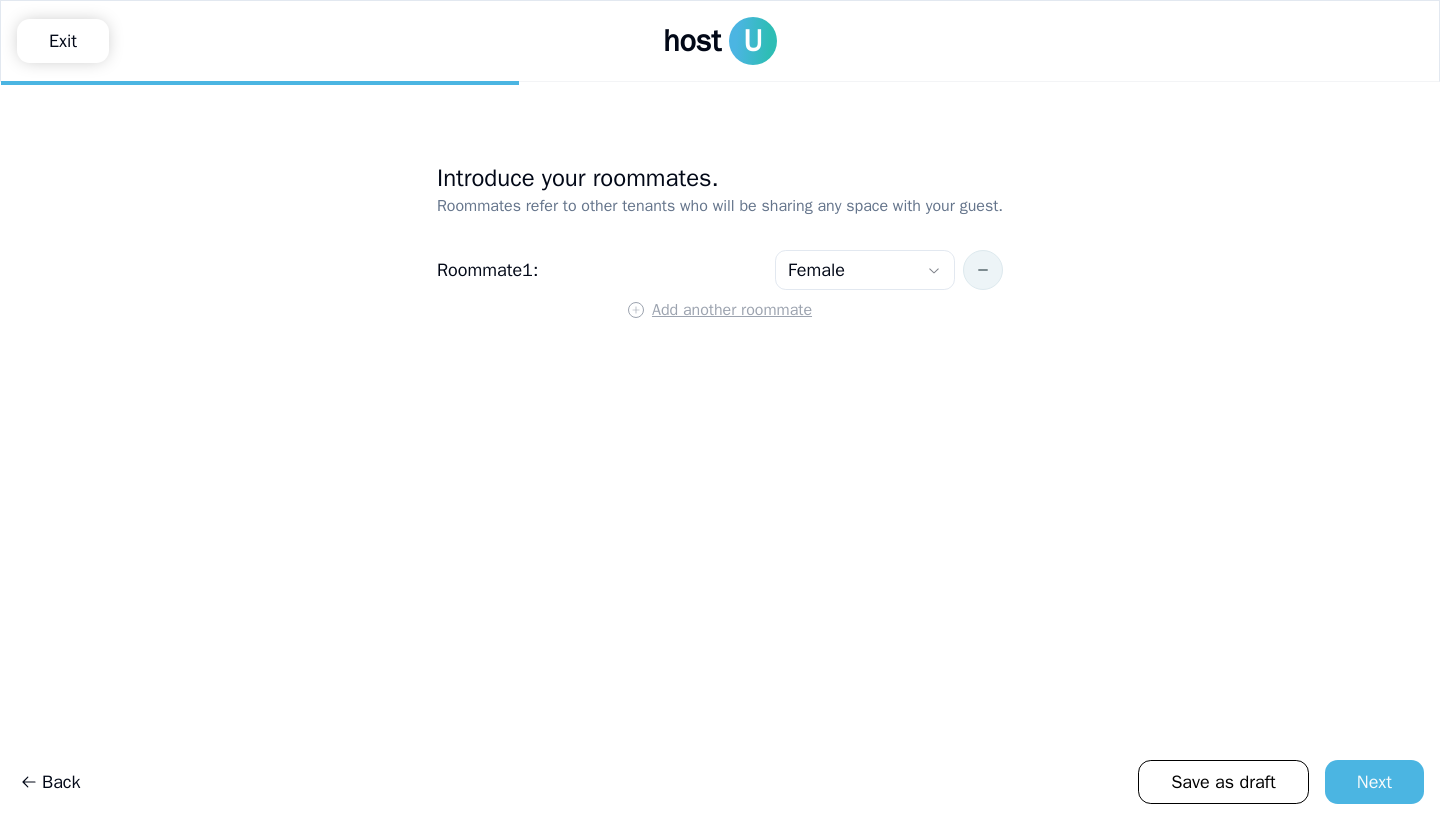 click 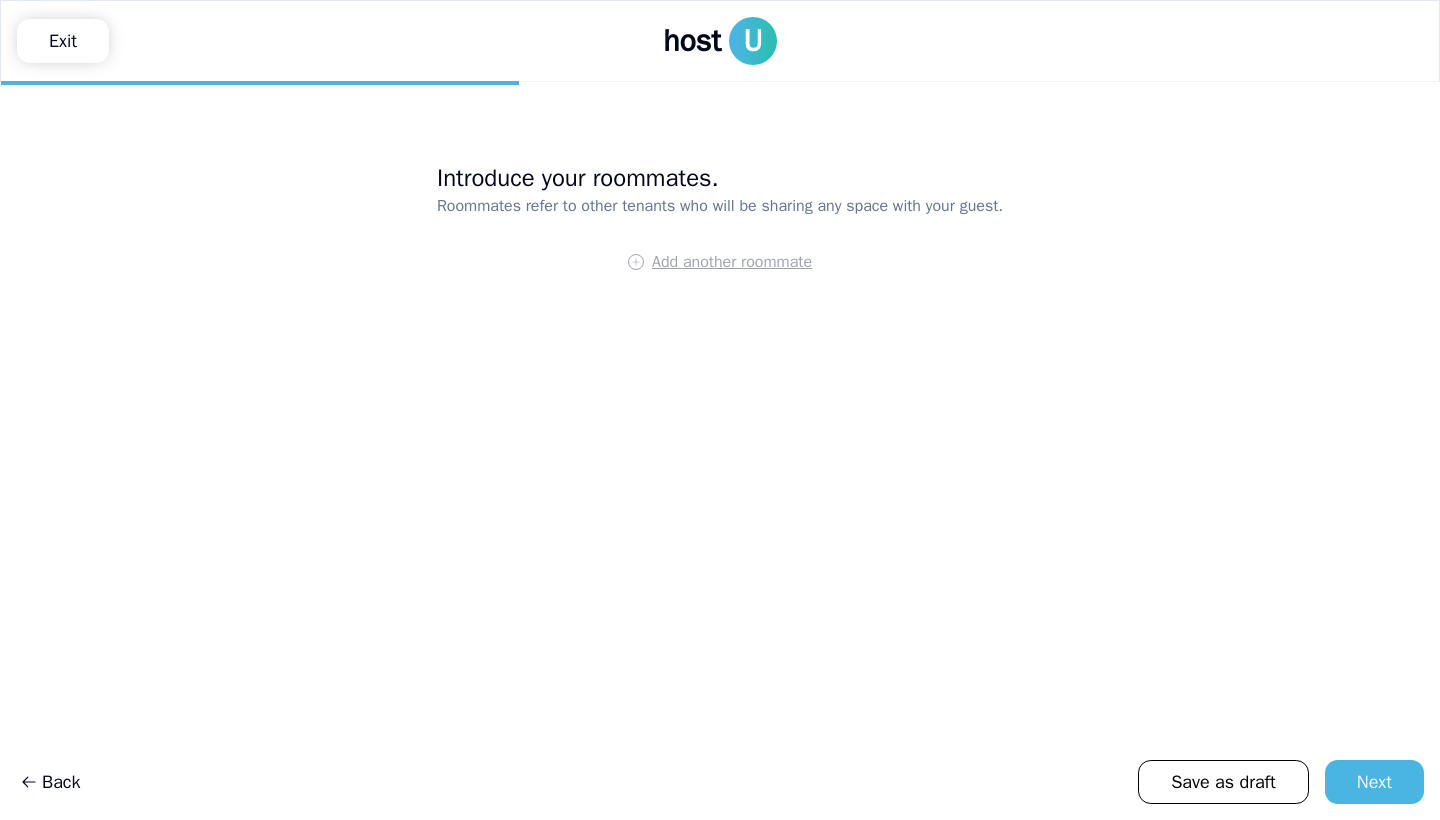 click on "Add another roommate" at bounding box center [732, 262] 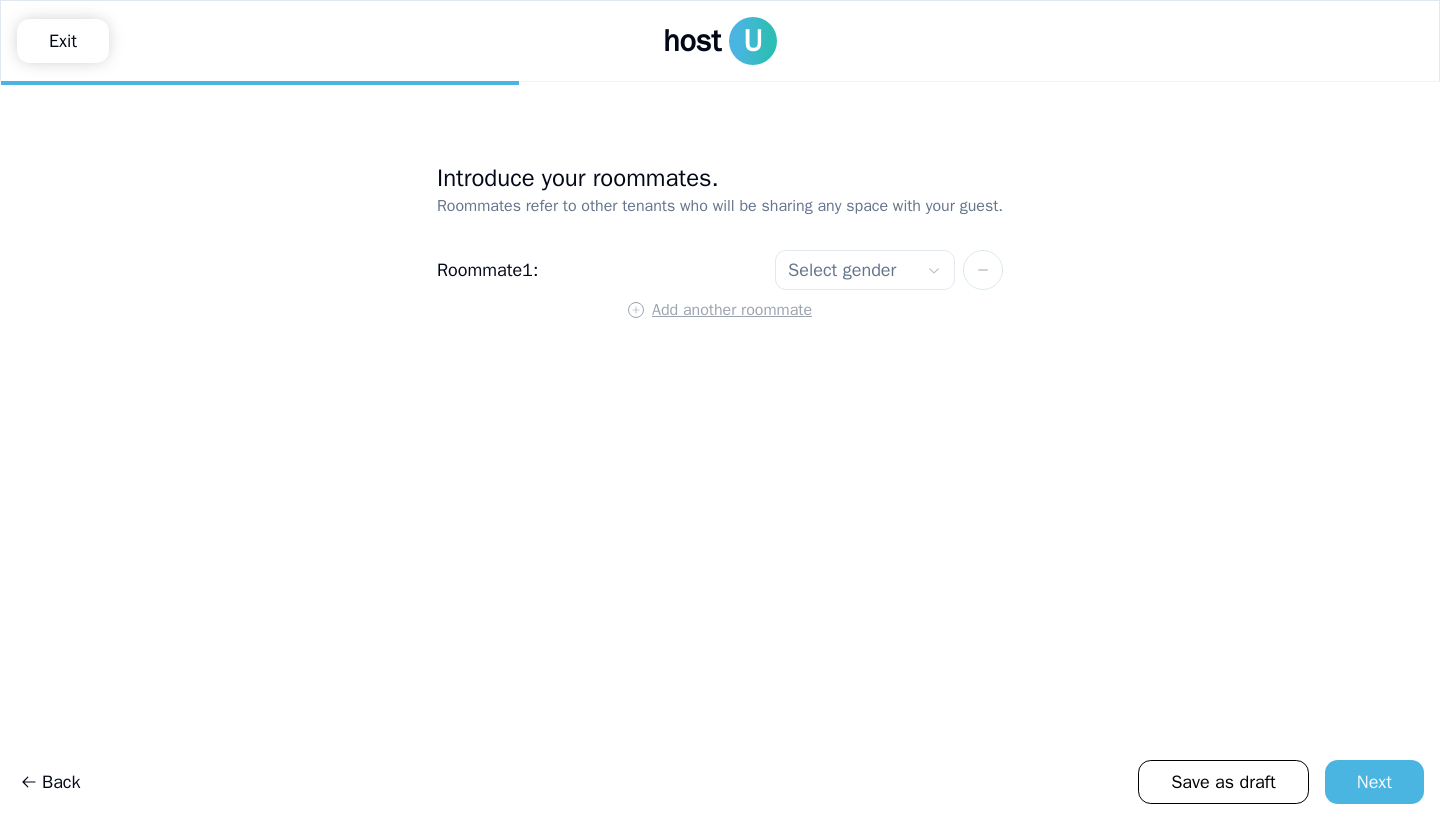 click on "host U Exit Introduce your roommates. Roommates refer to other tenants who will be sharing any space with your guest. Roommate  1 : Select gender [FIRST] [LAST] Add another roommate Back Save as draft Next BESbswy BESbswy BESbswy BESbswy" at bounding box center (720, 410) 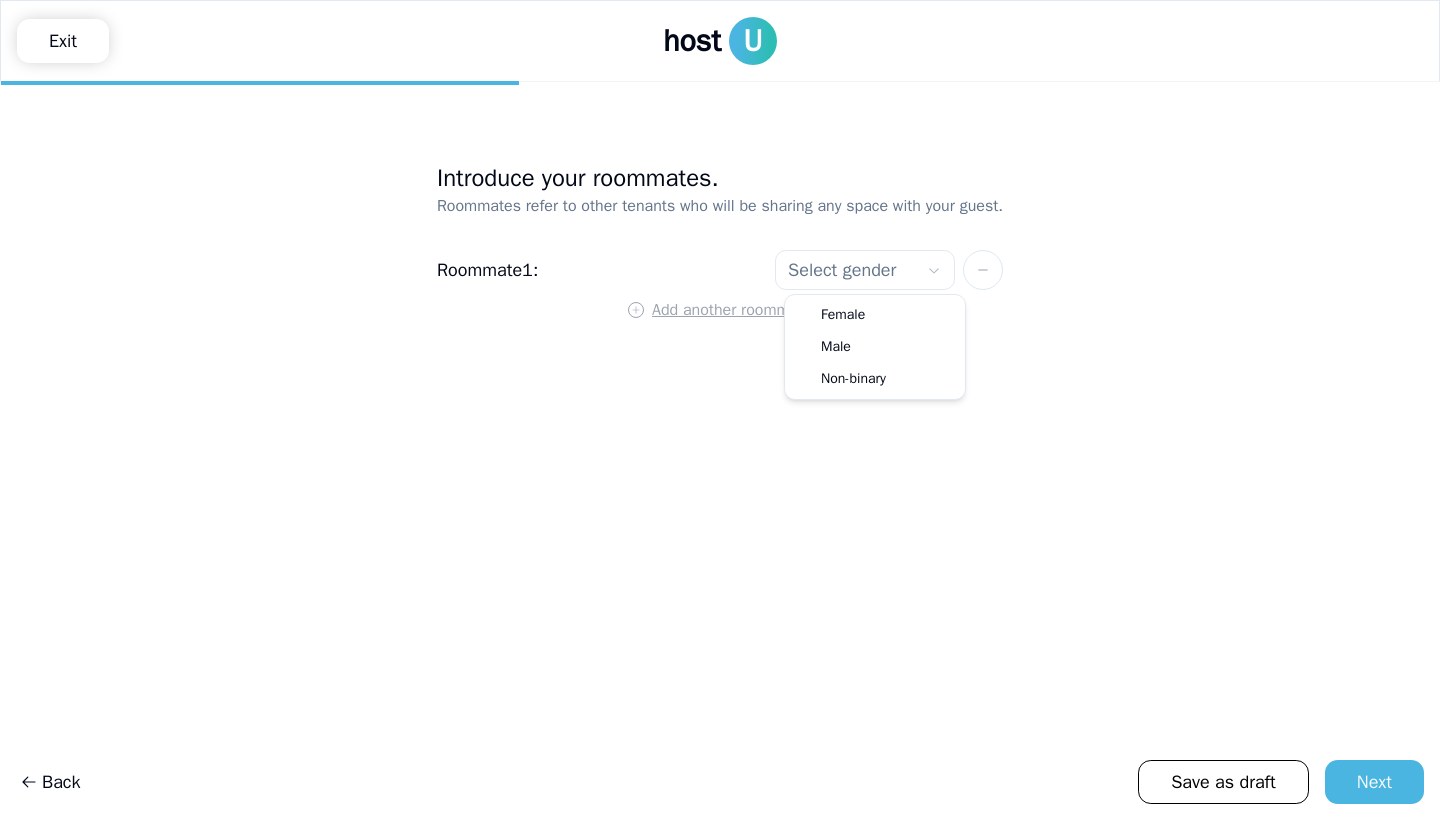 select on "******" 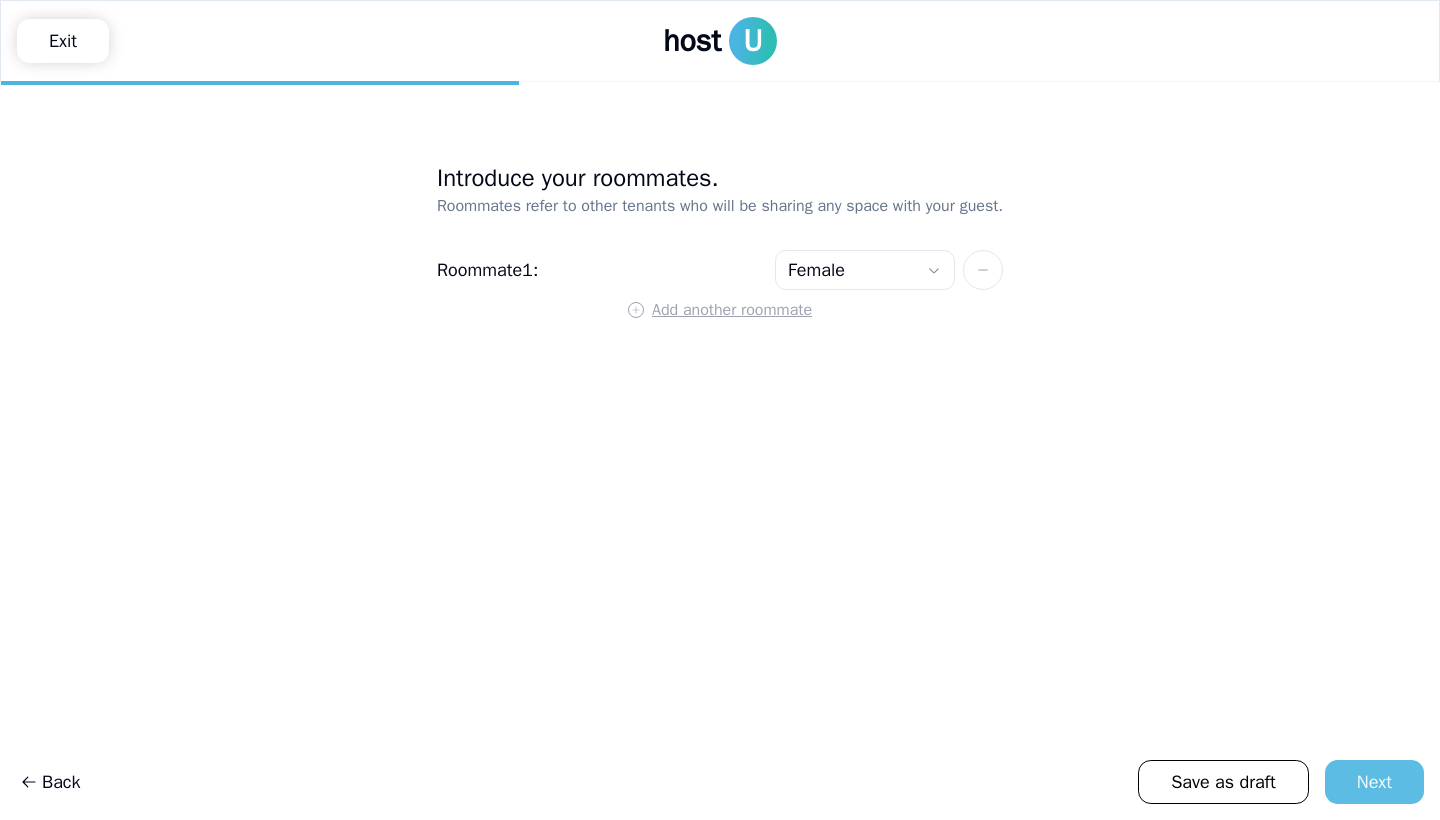 click on "Next" at bounding box center [1374, 782] 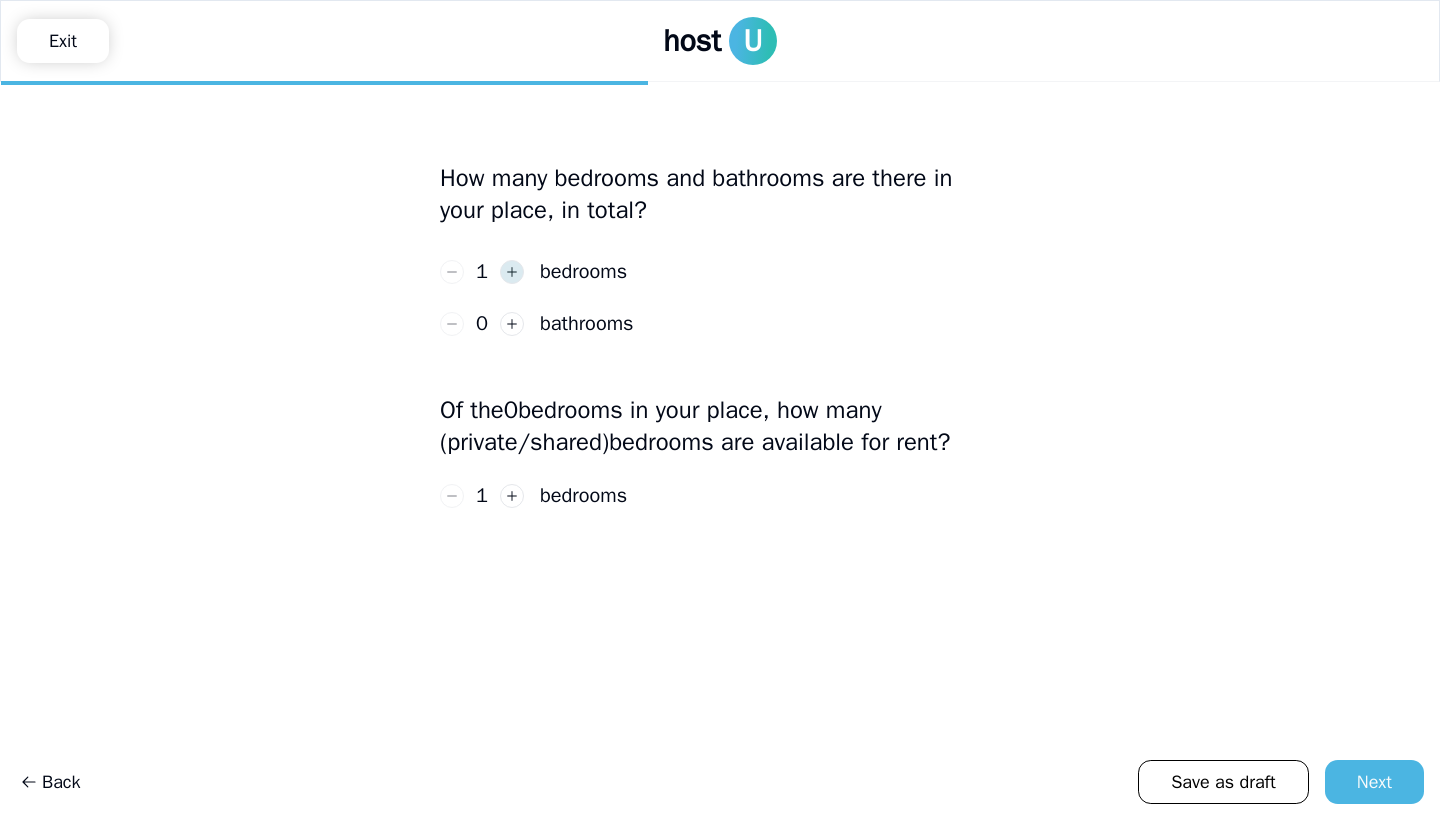 click 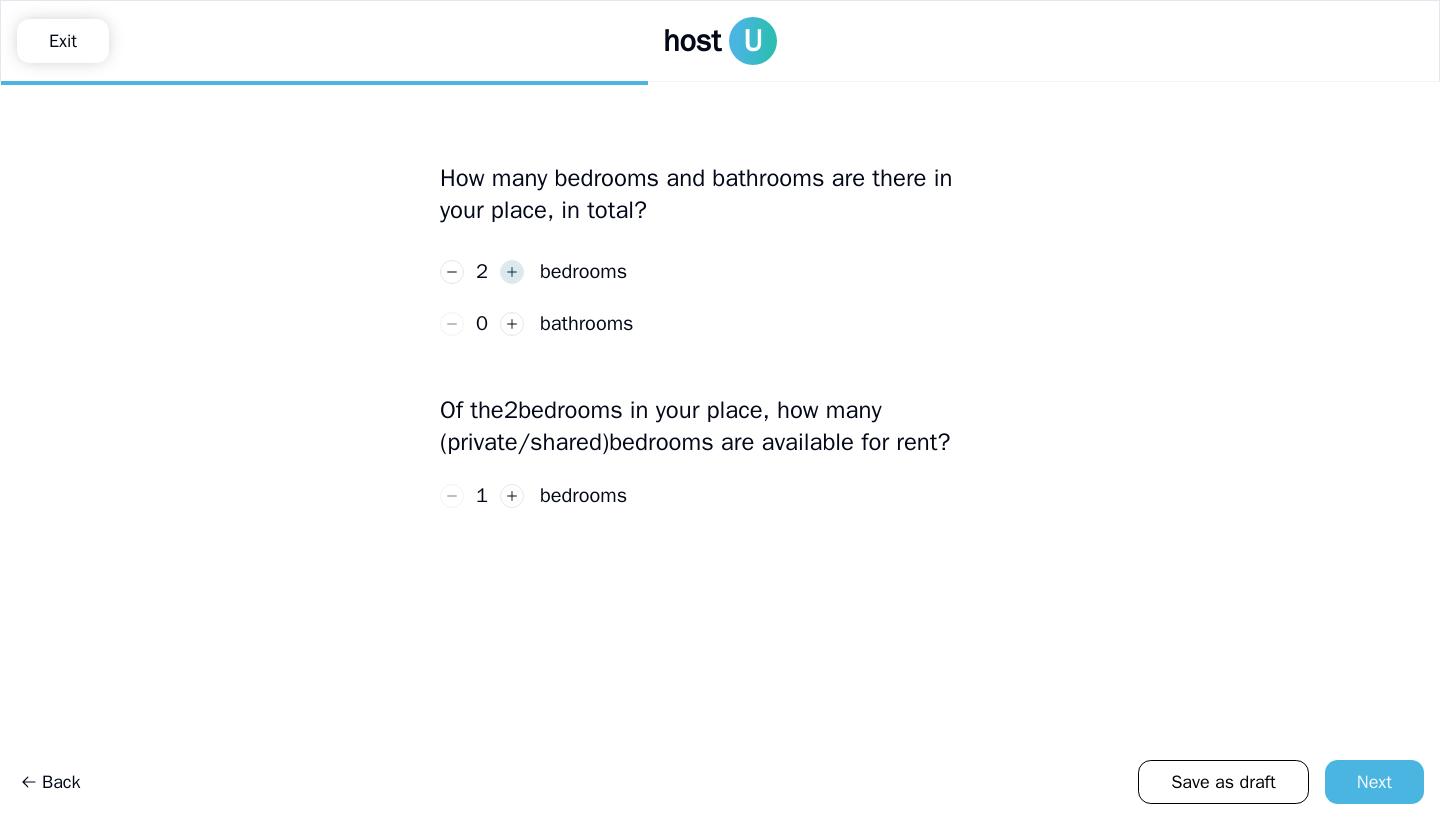 click 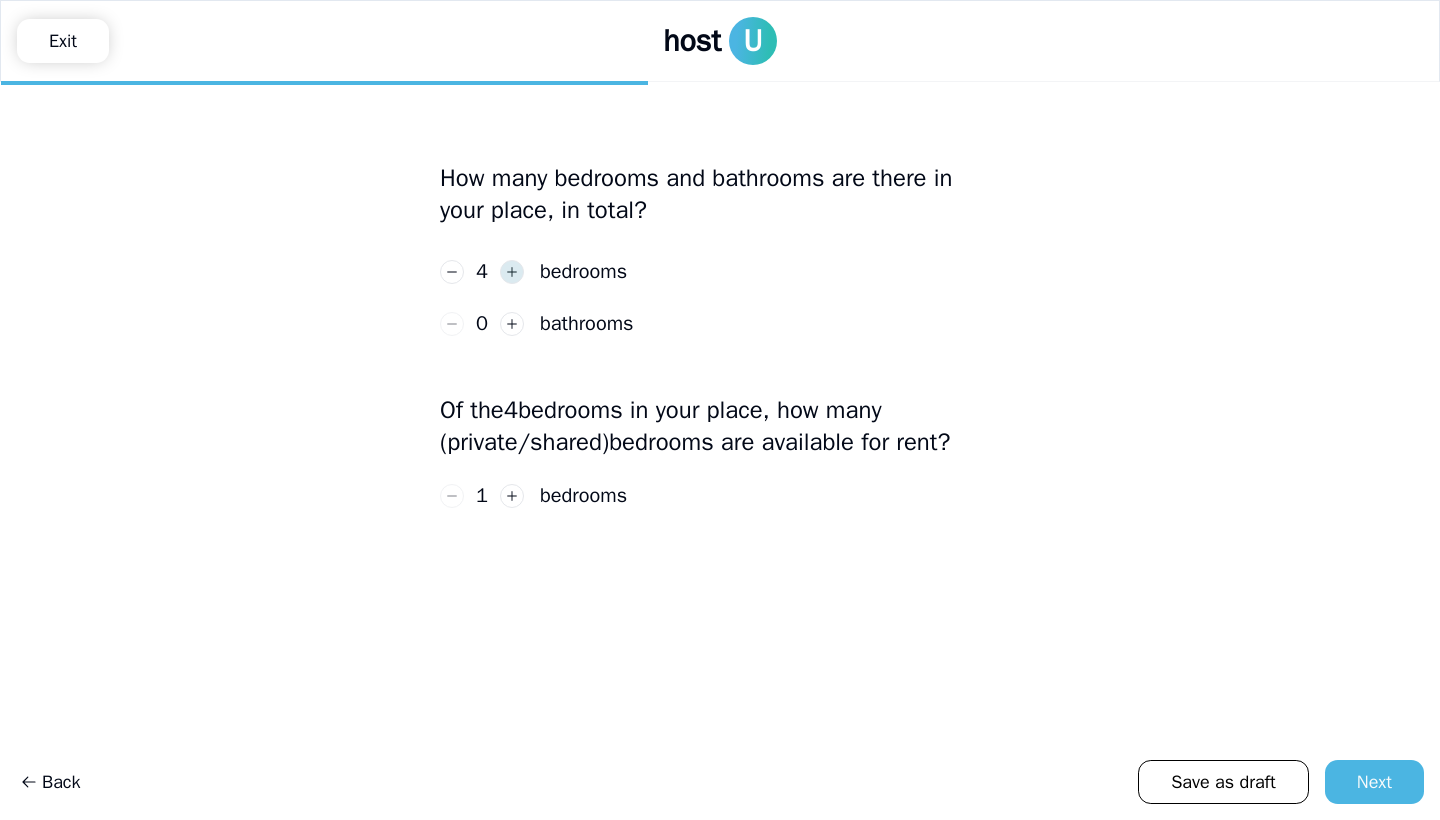 click 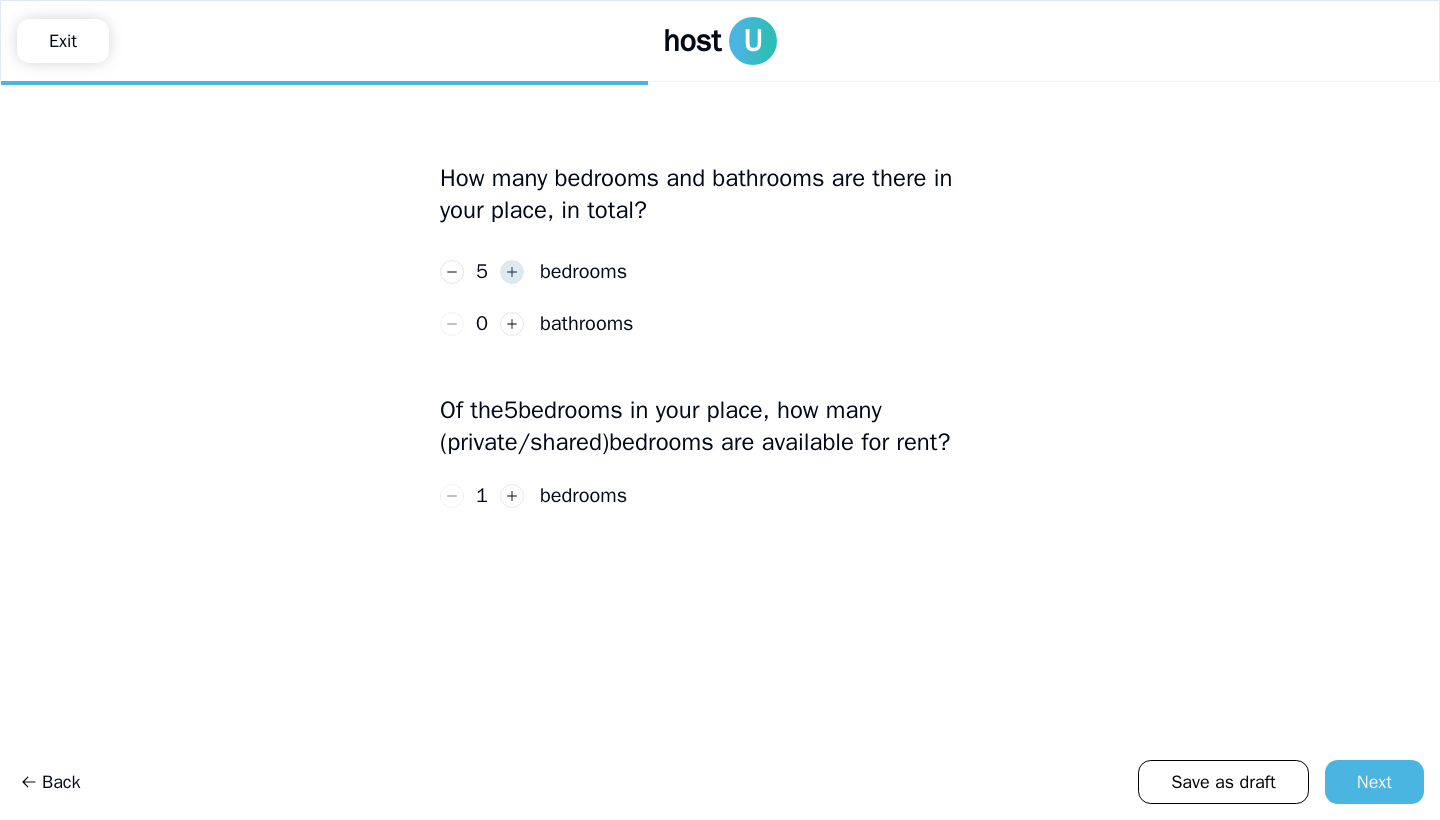 click 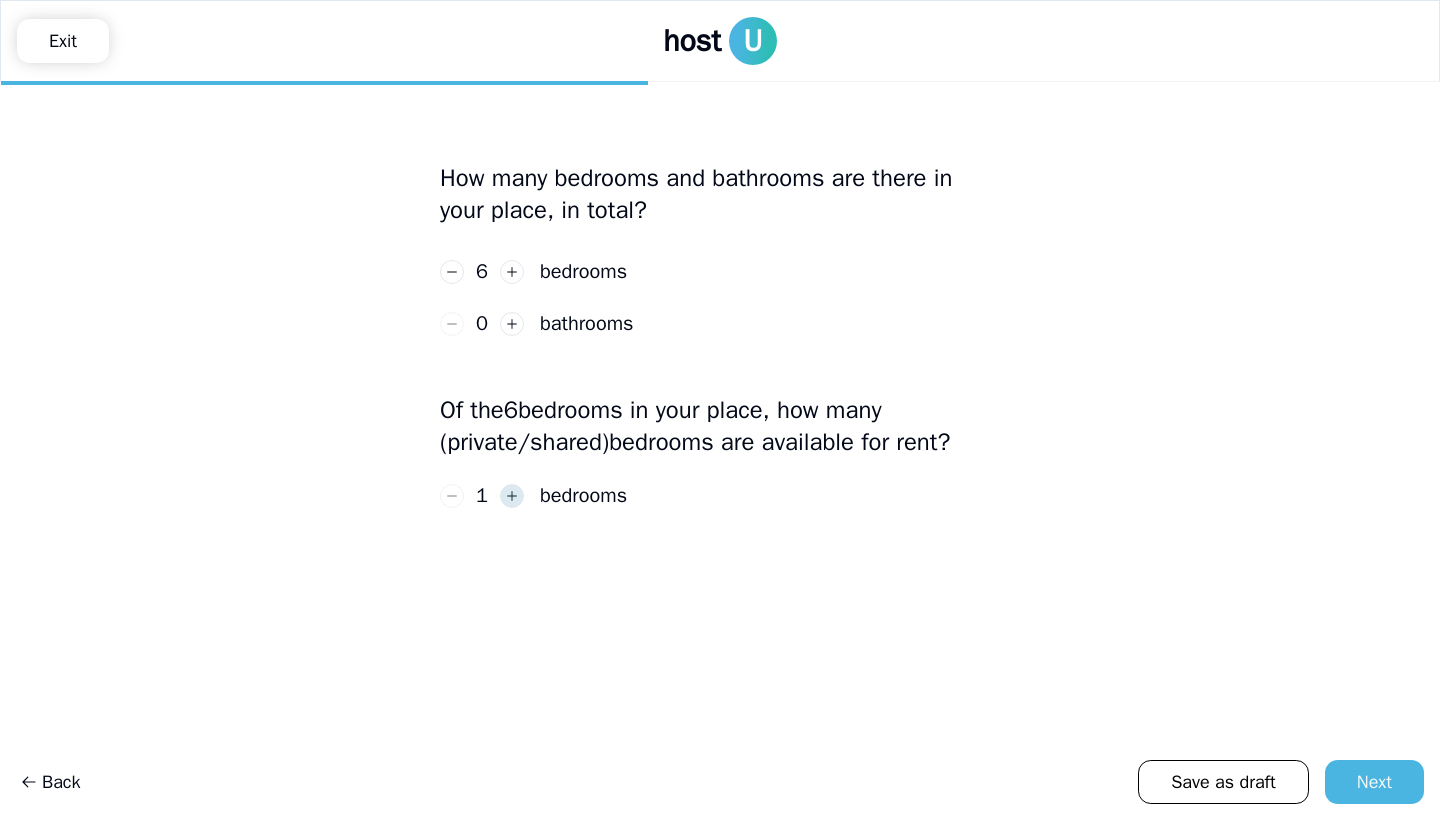 click at bounding box center [512, 496] 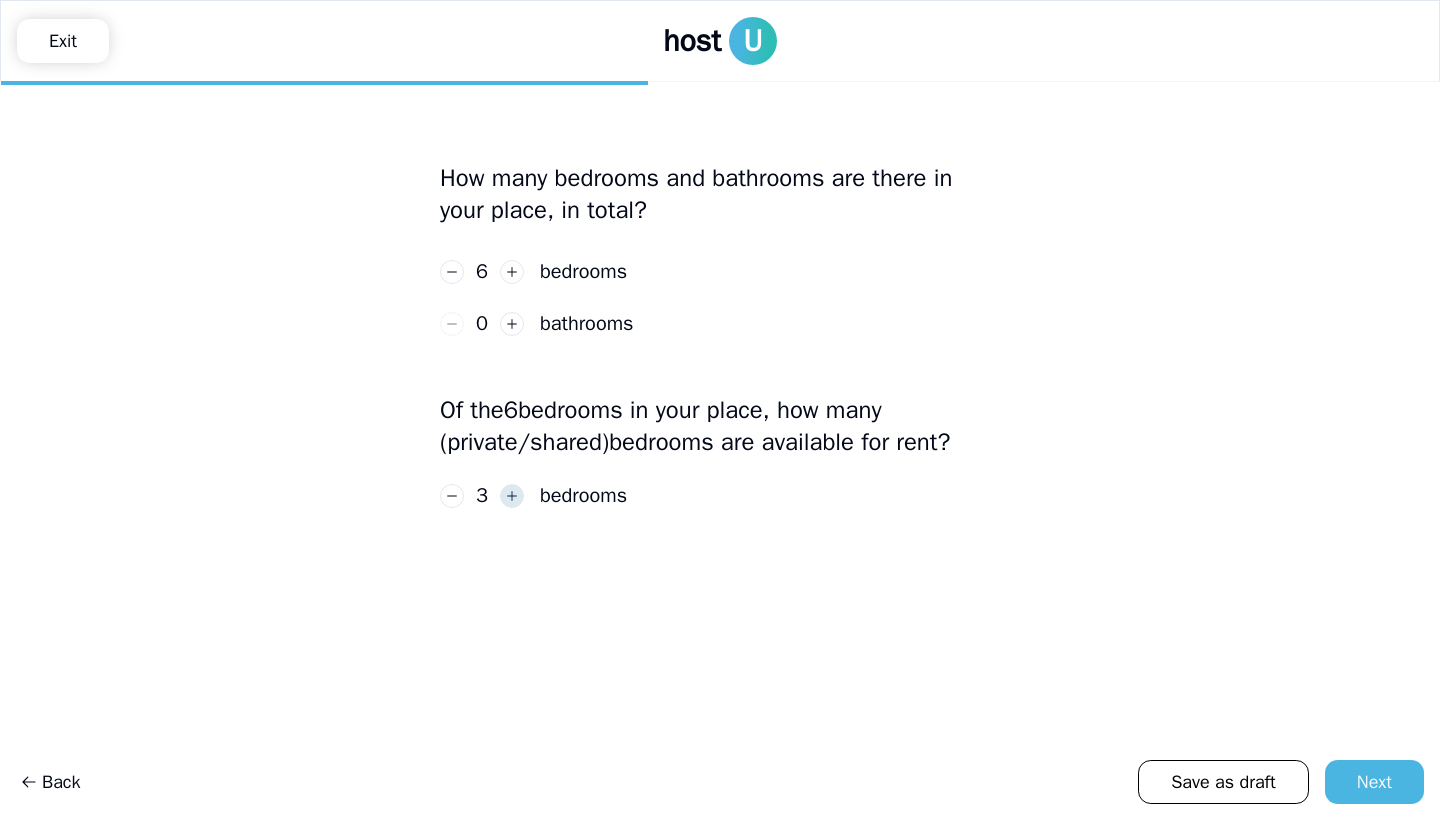 click 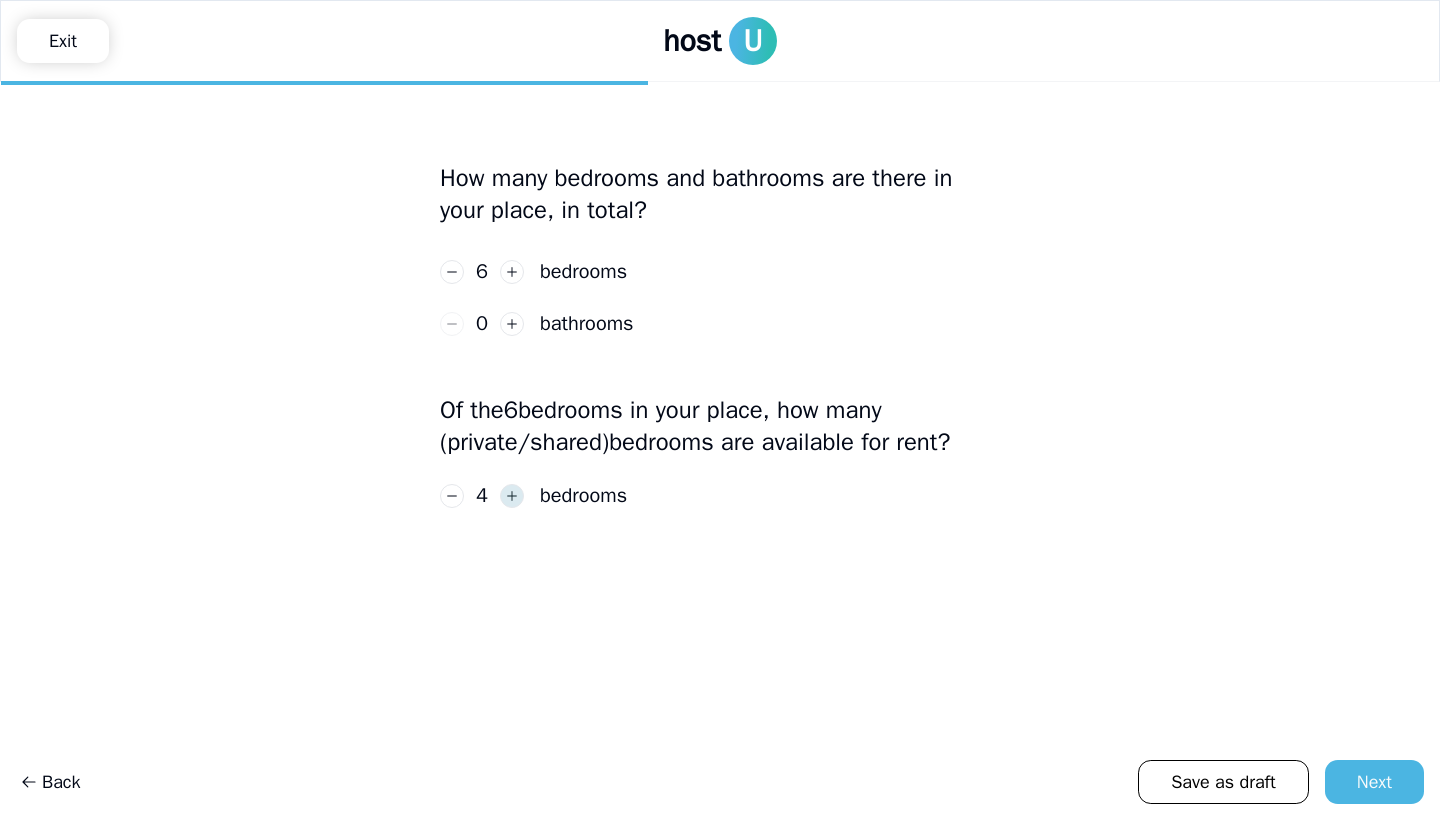 click 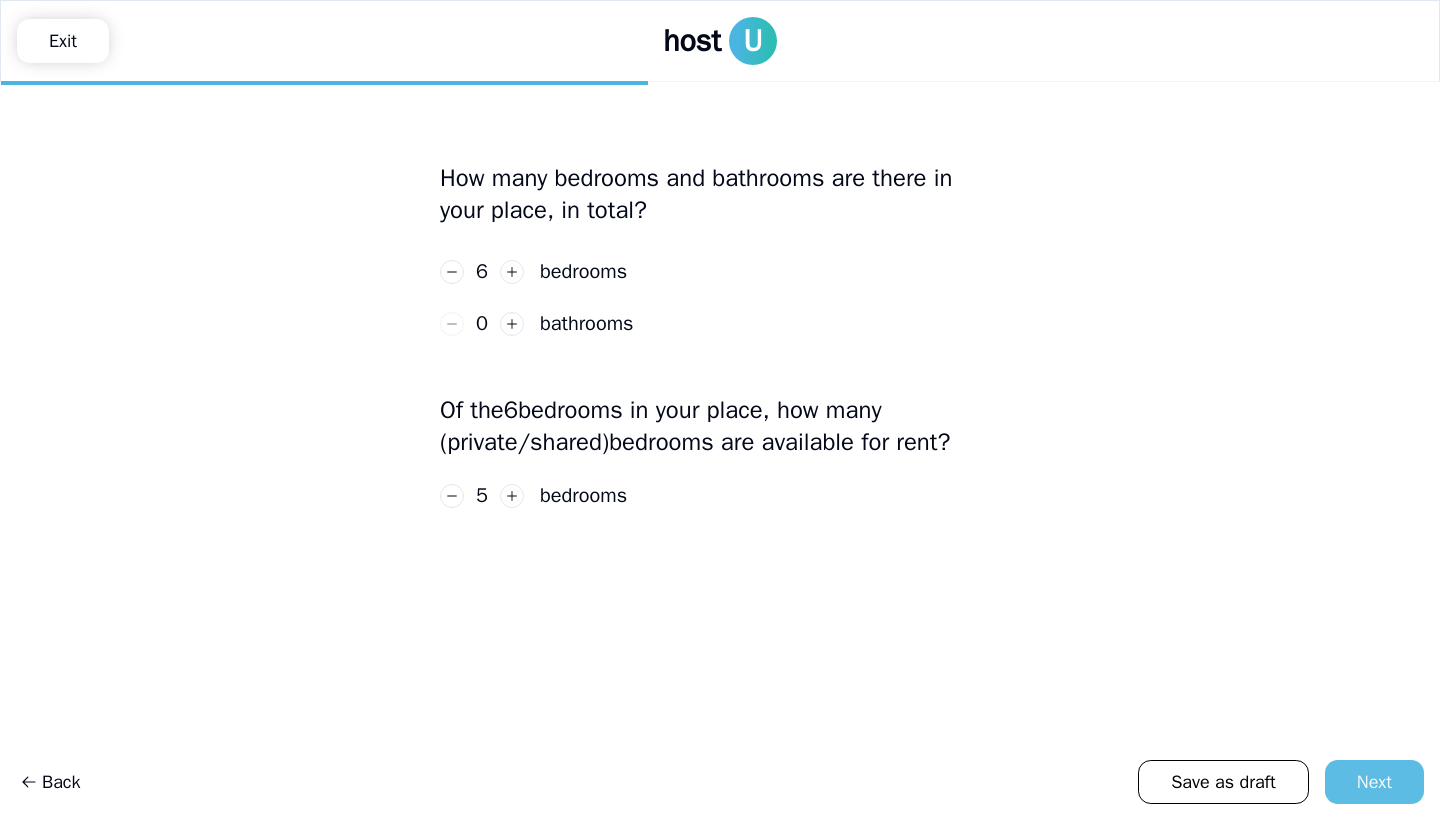 click on "Next" at bounding box center [1374, 782] 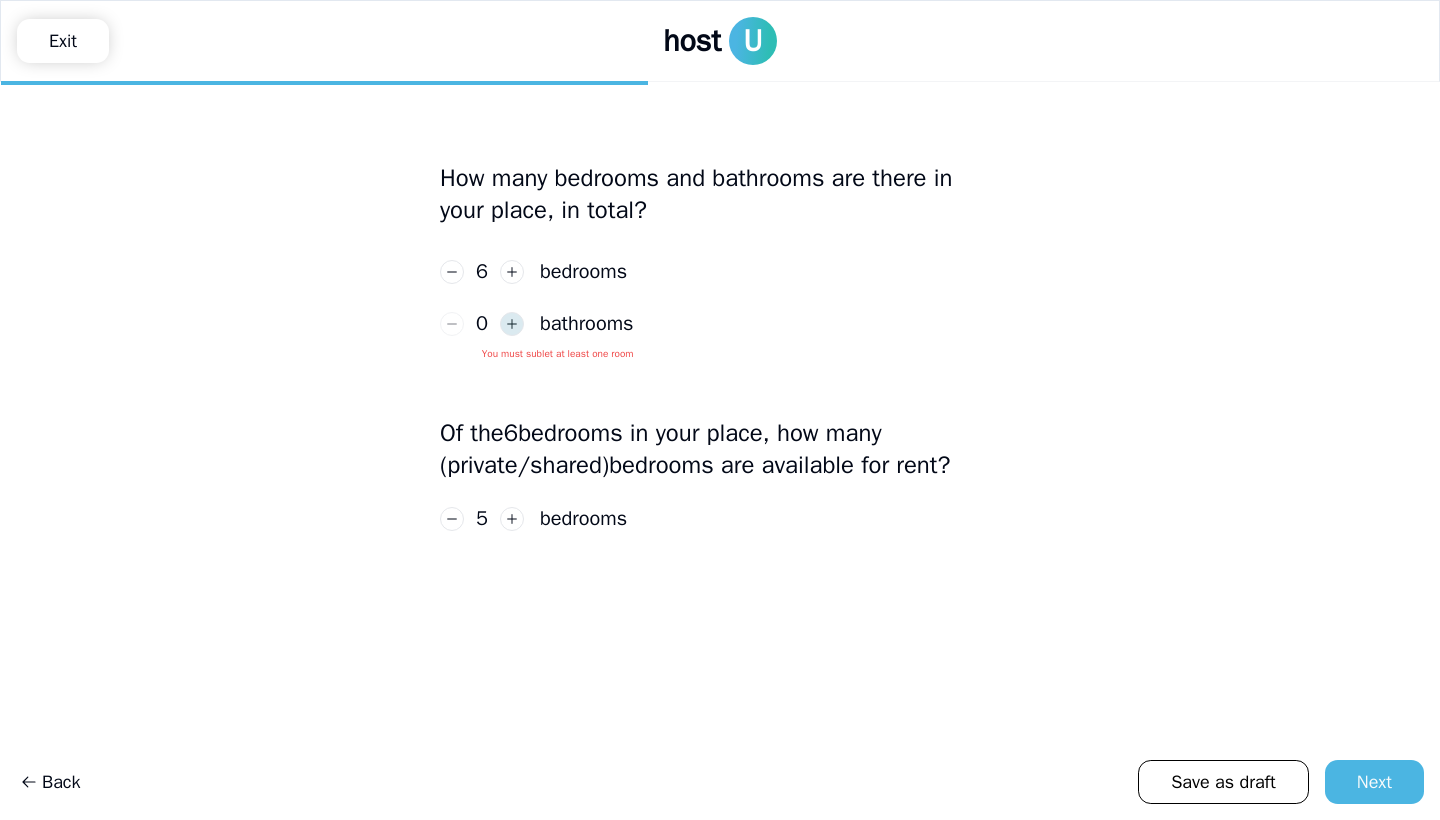 click at bounding box center [512, 324] 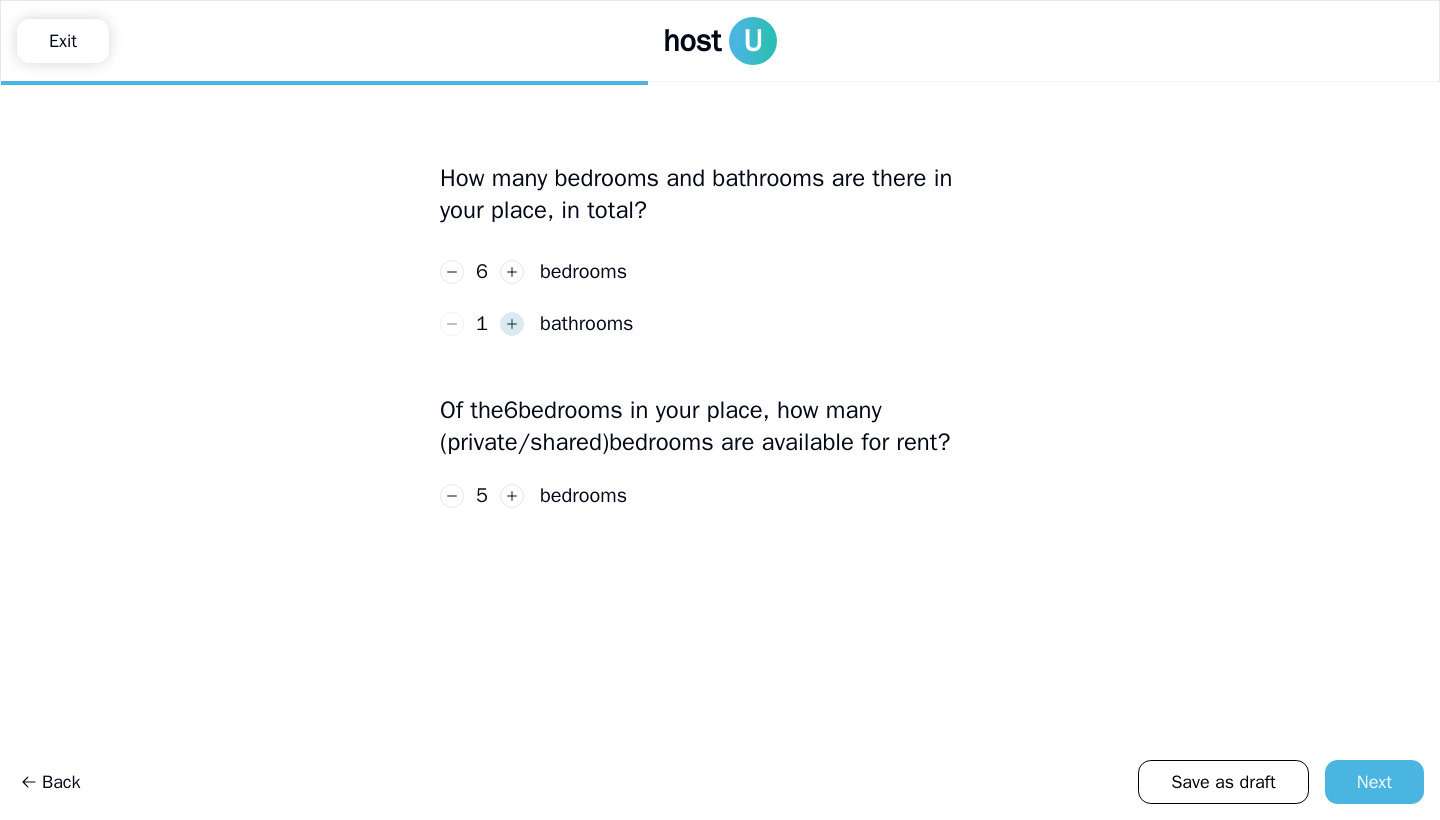 click at bounding box center (512, 324) 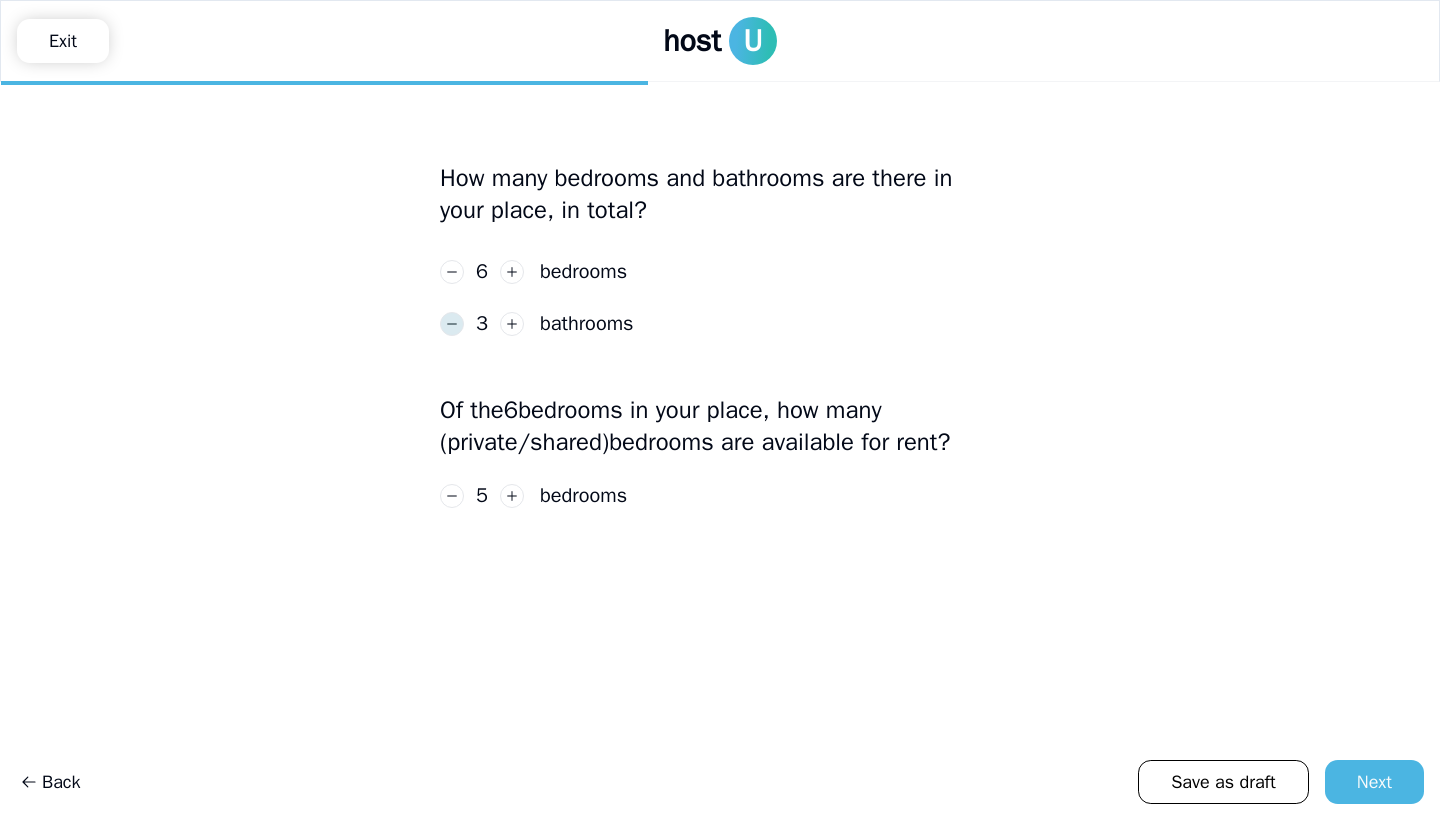 click 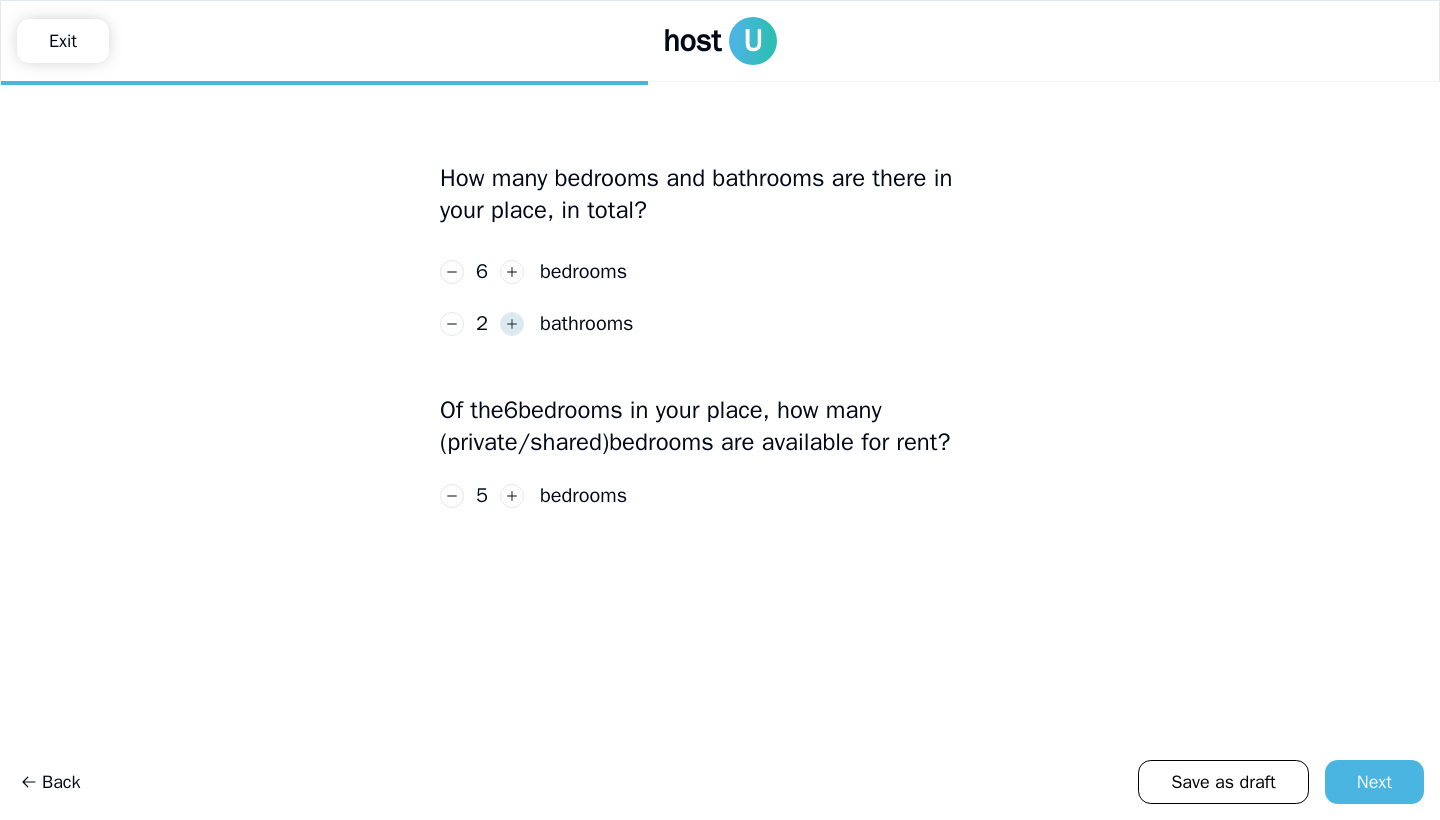 click at bounding box center [512, 324] 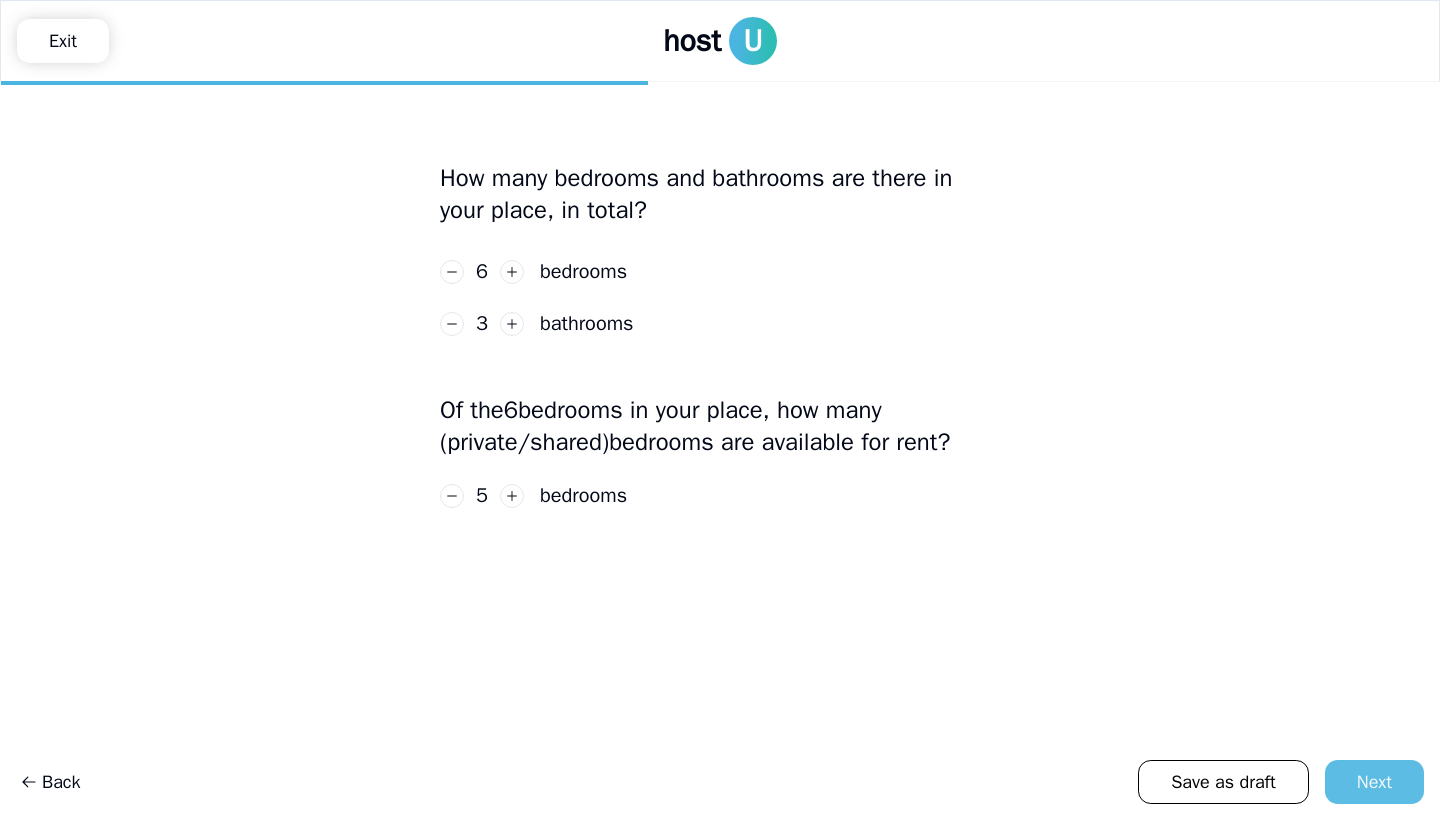 click on "Next" at bounding box center [1374, 782] 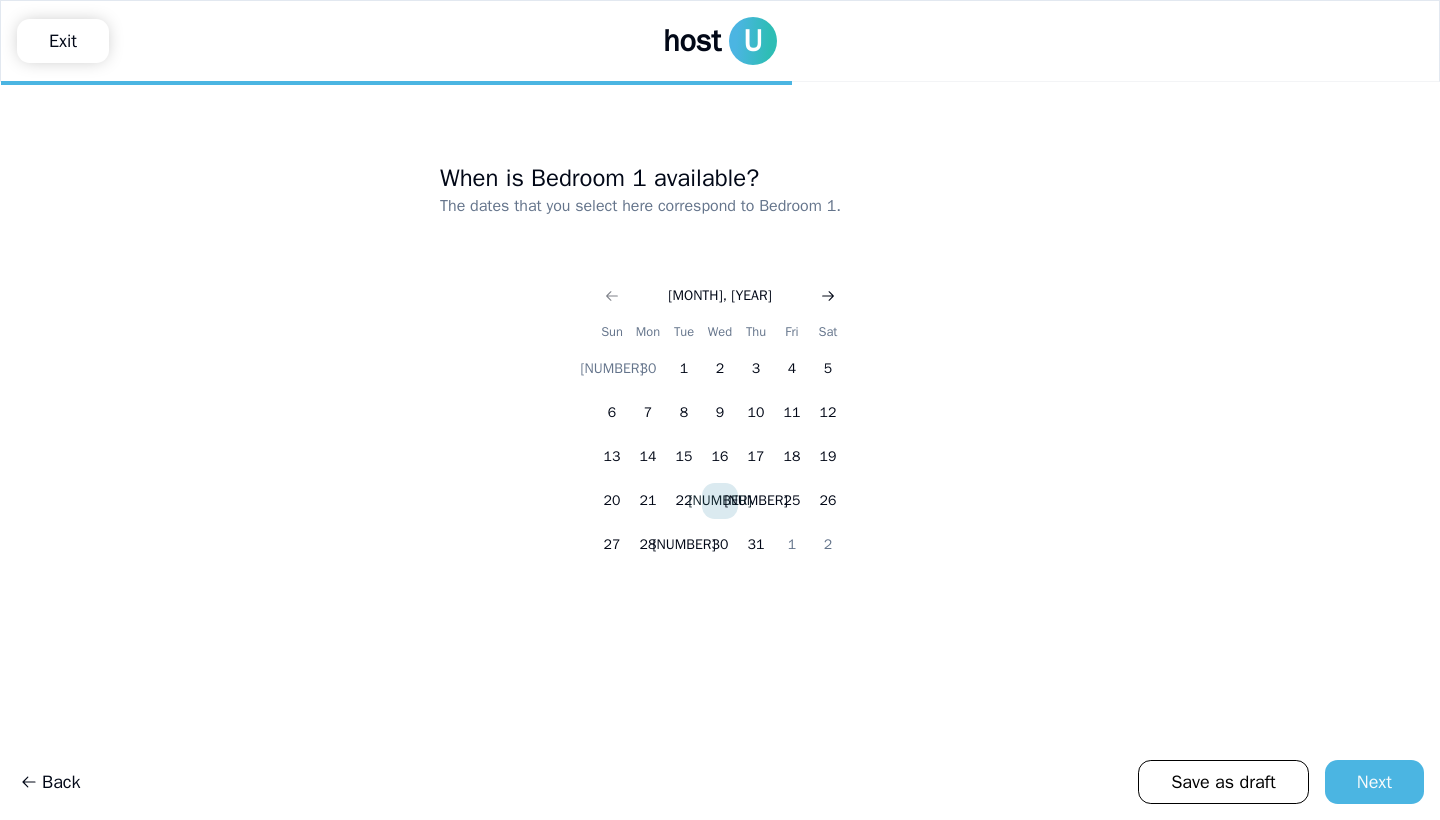click 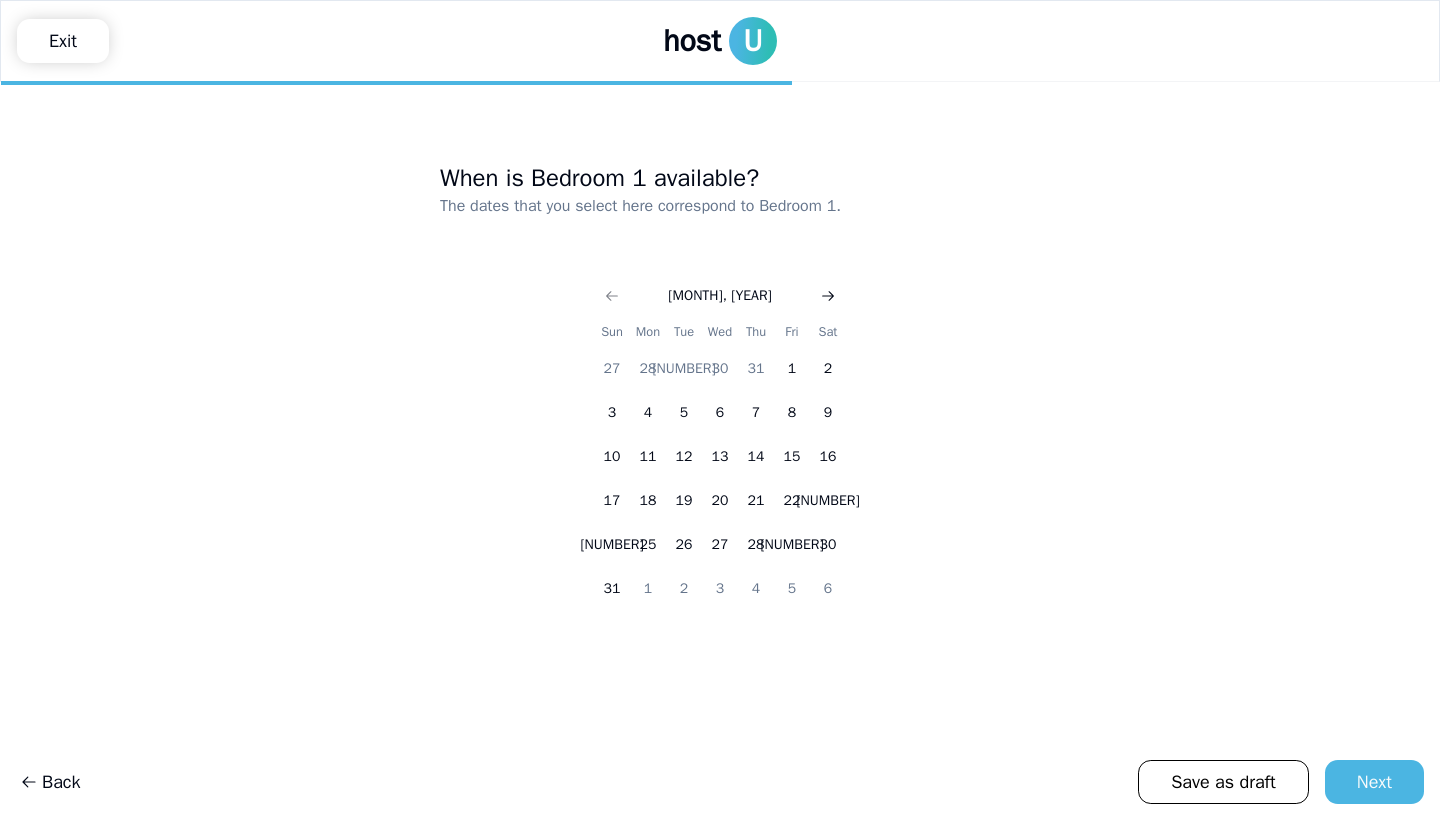 click 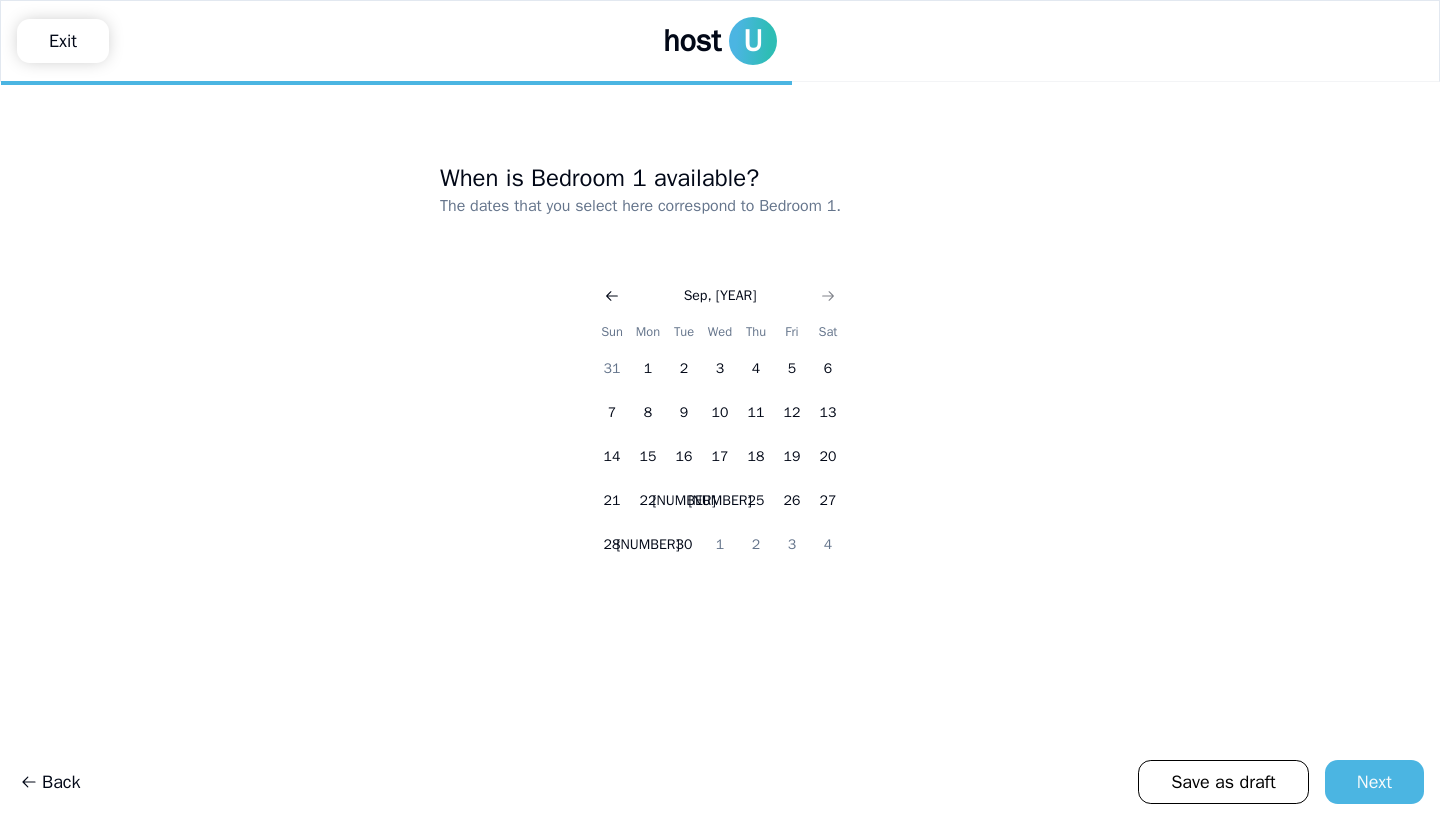 click at bounding box center (612, 296) 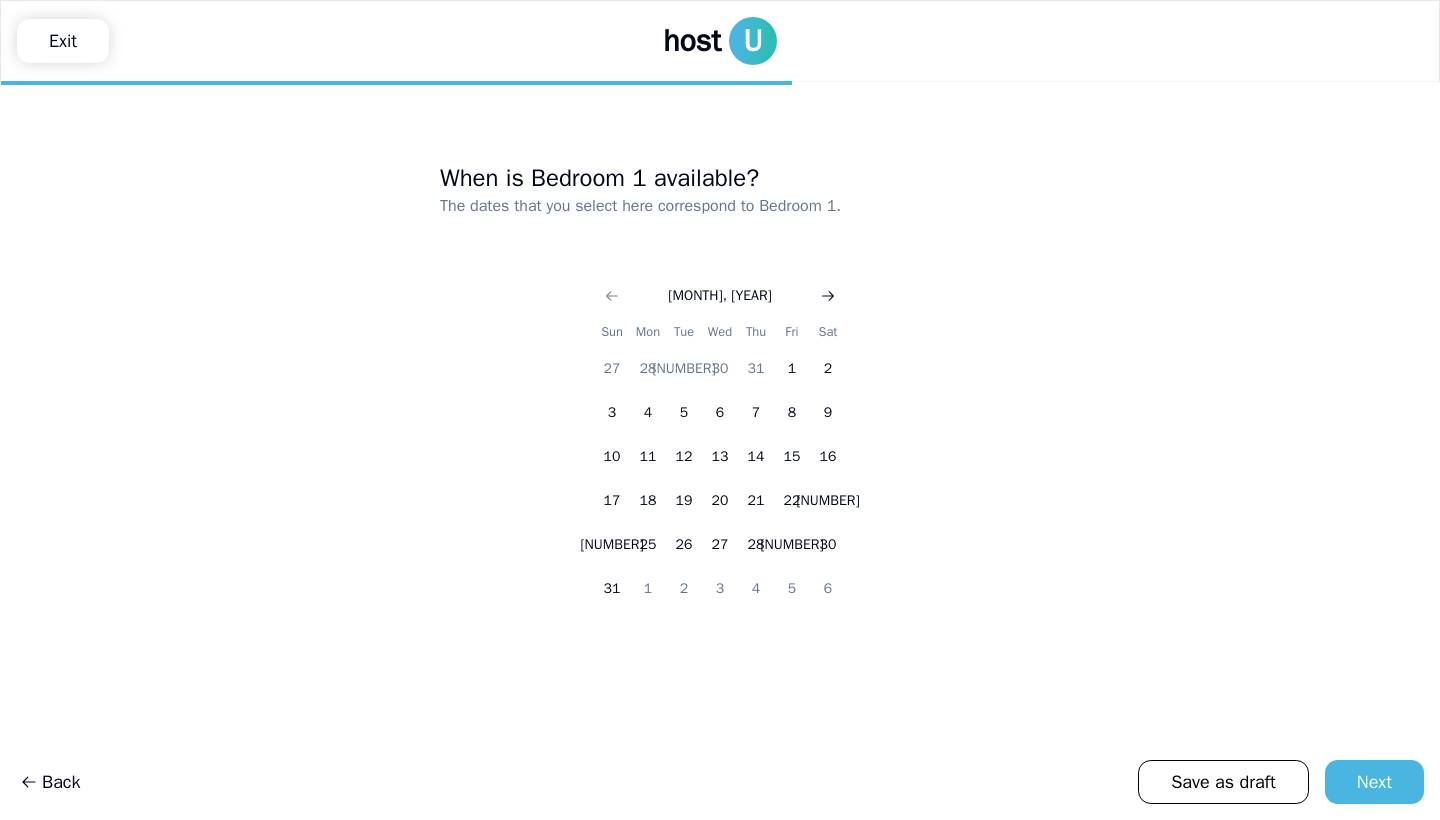 click 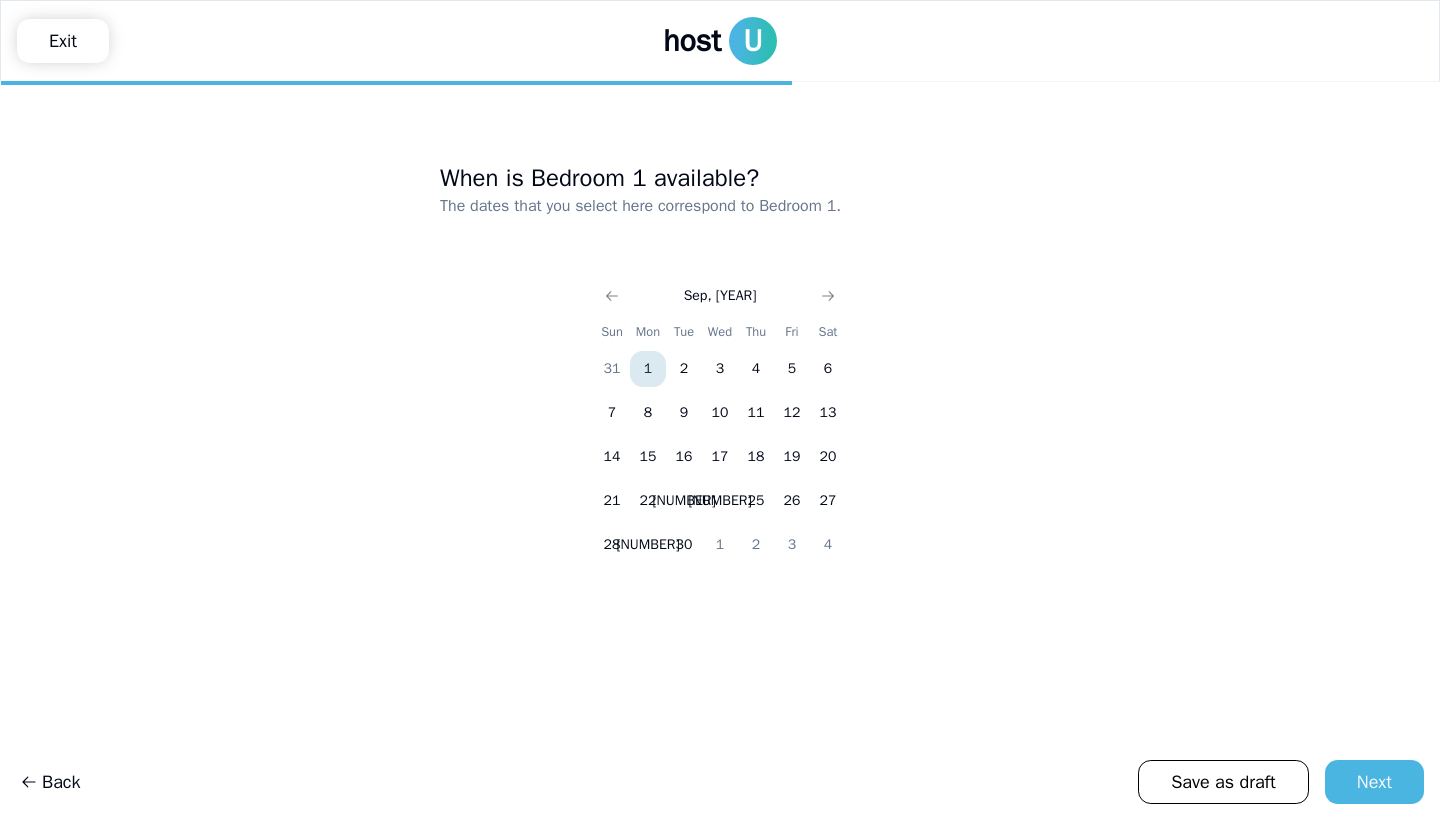 click on "1" at bounding box center [648, 369] 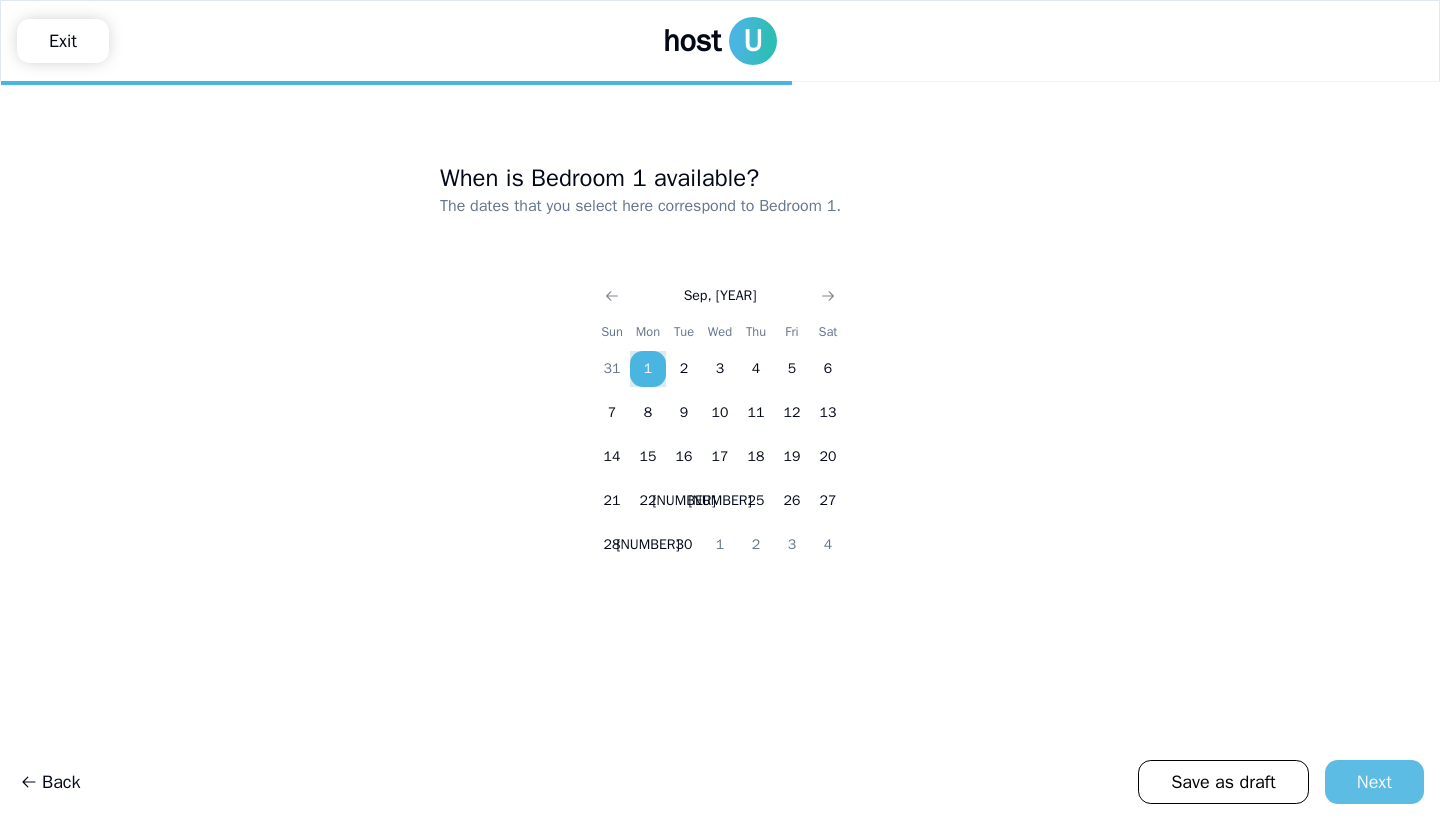 click on "Next" at bounding box center [1374, 782] 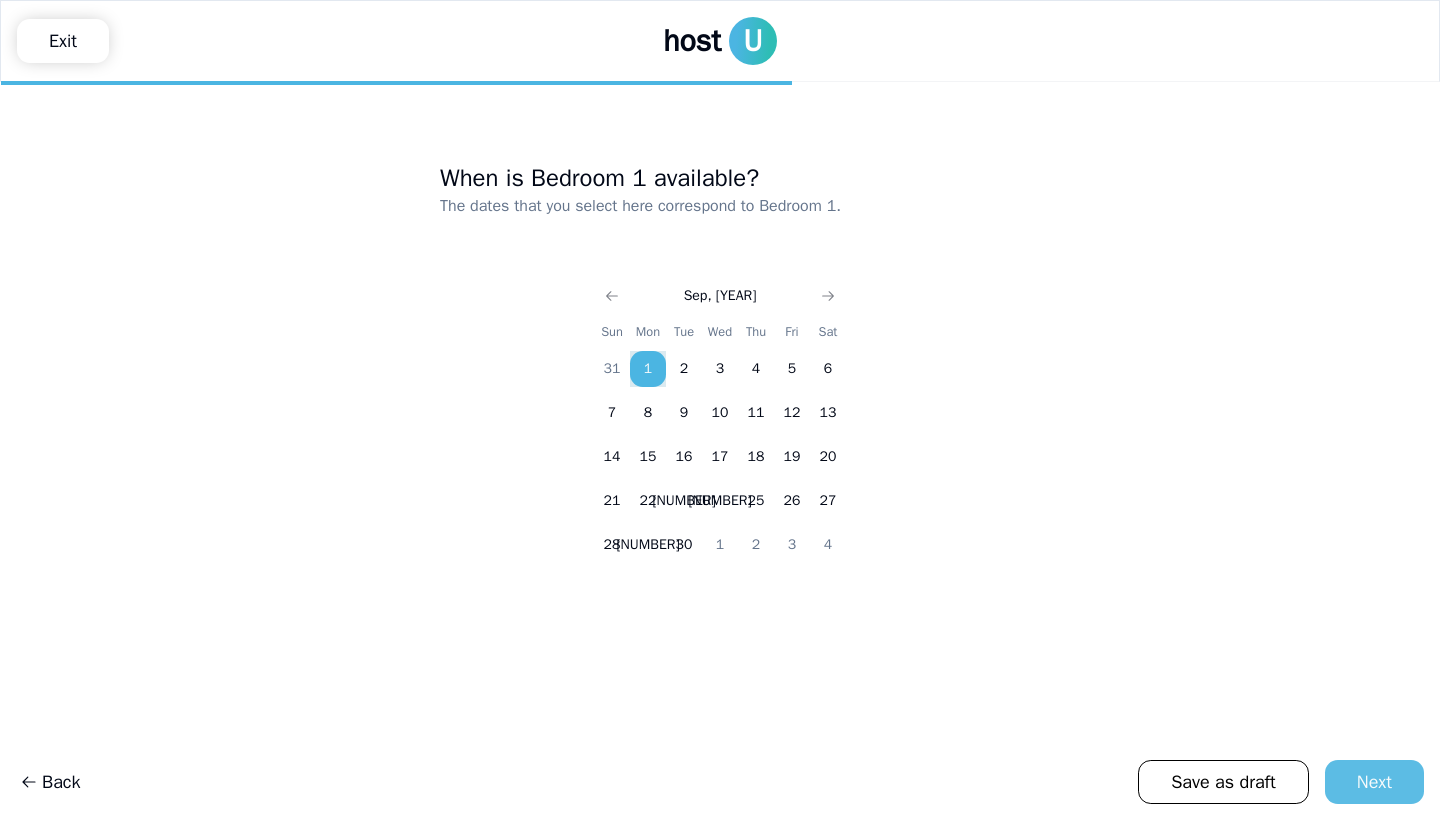 click on "Next" at bounding box center (1374, 782) 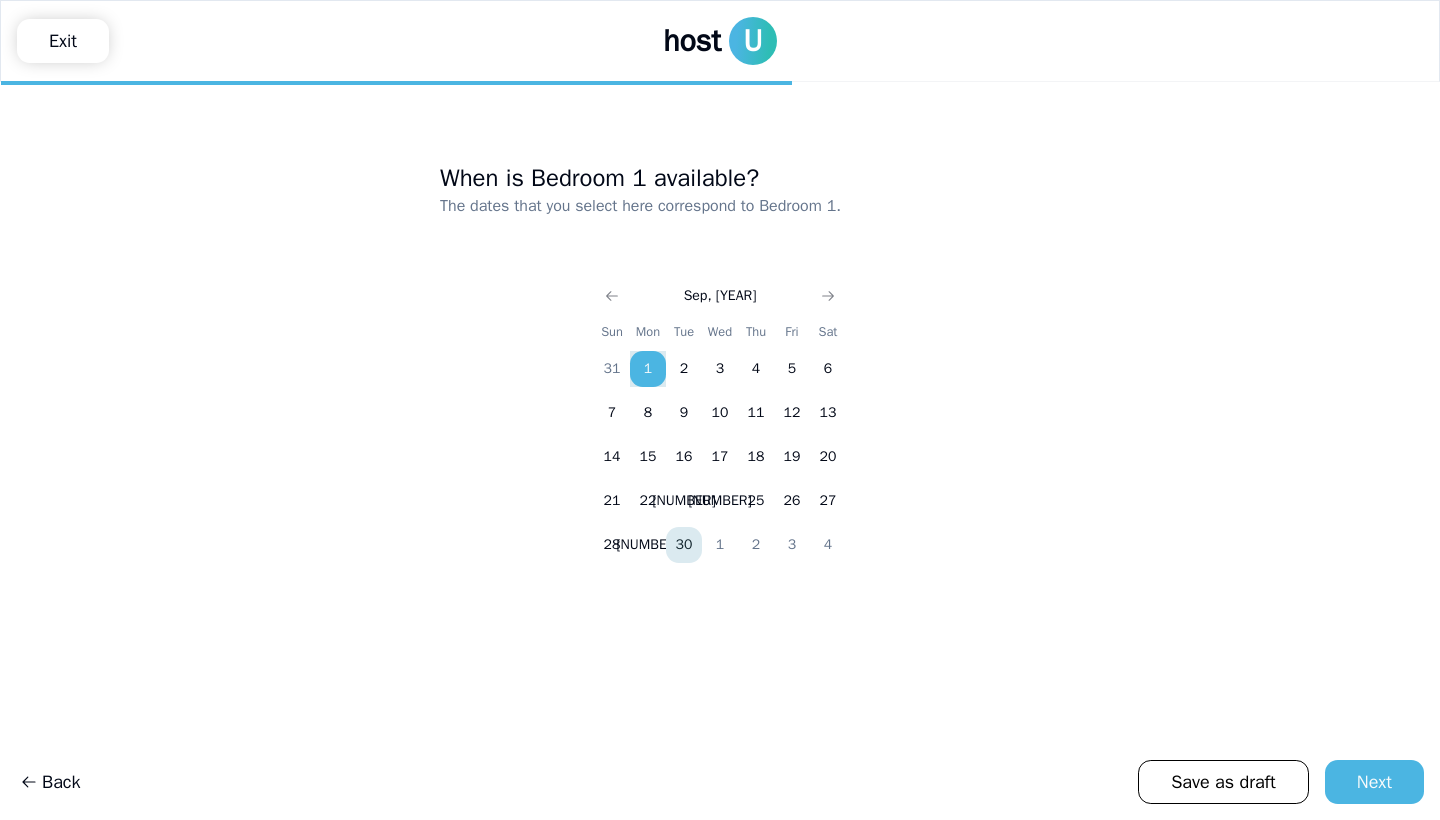 click on "30" at bounding box center (684, 545) 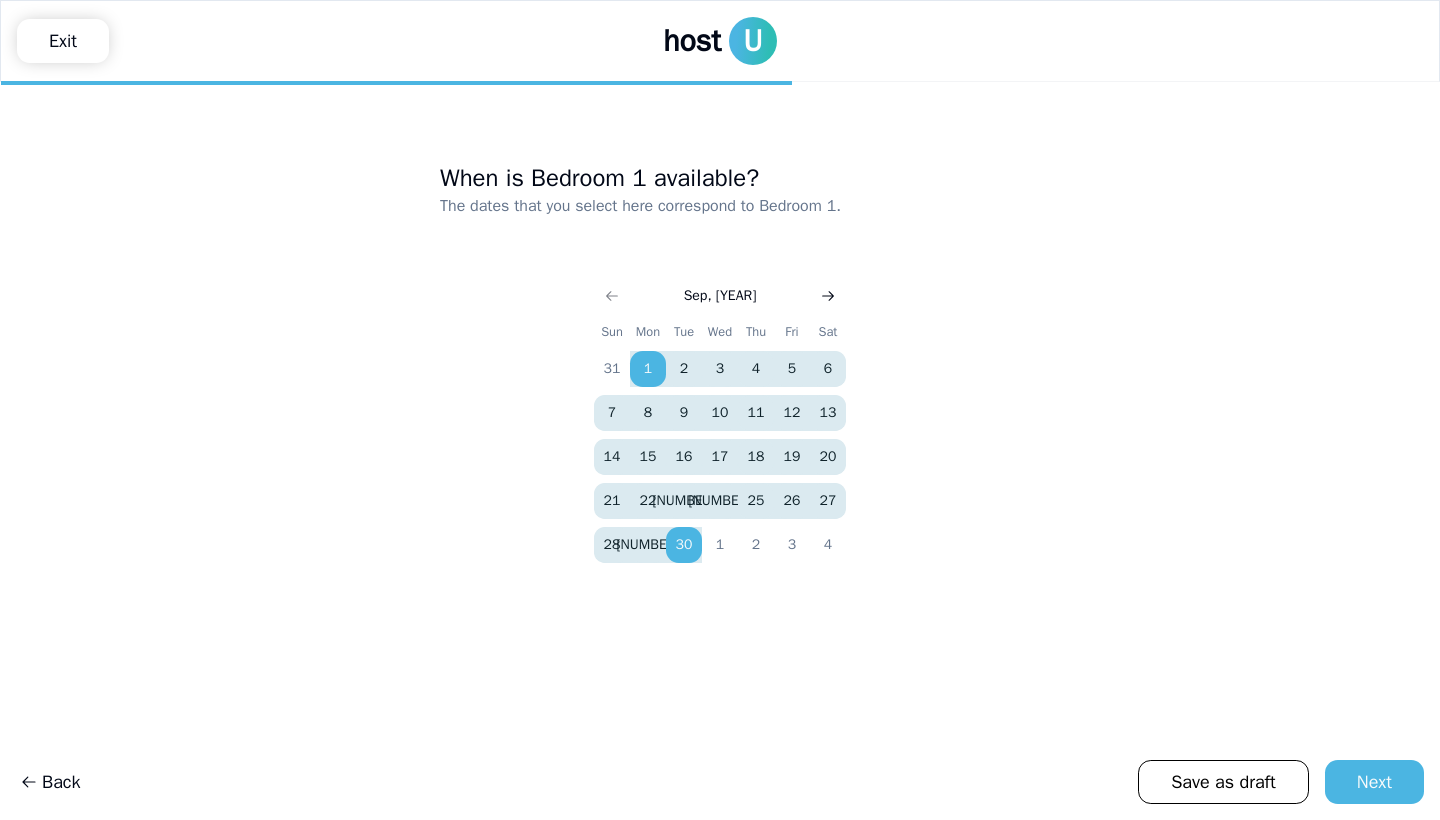 click 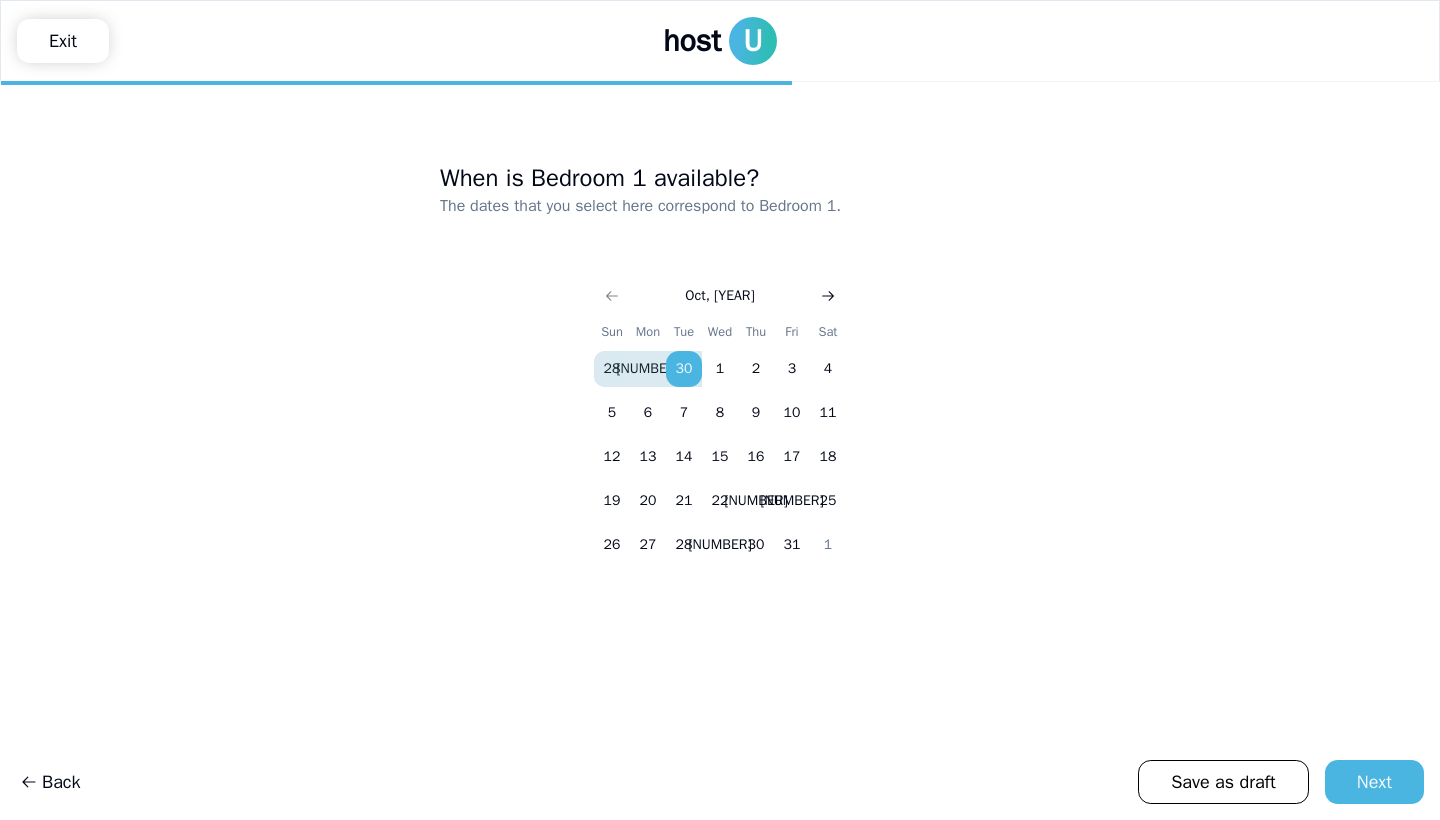 click 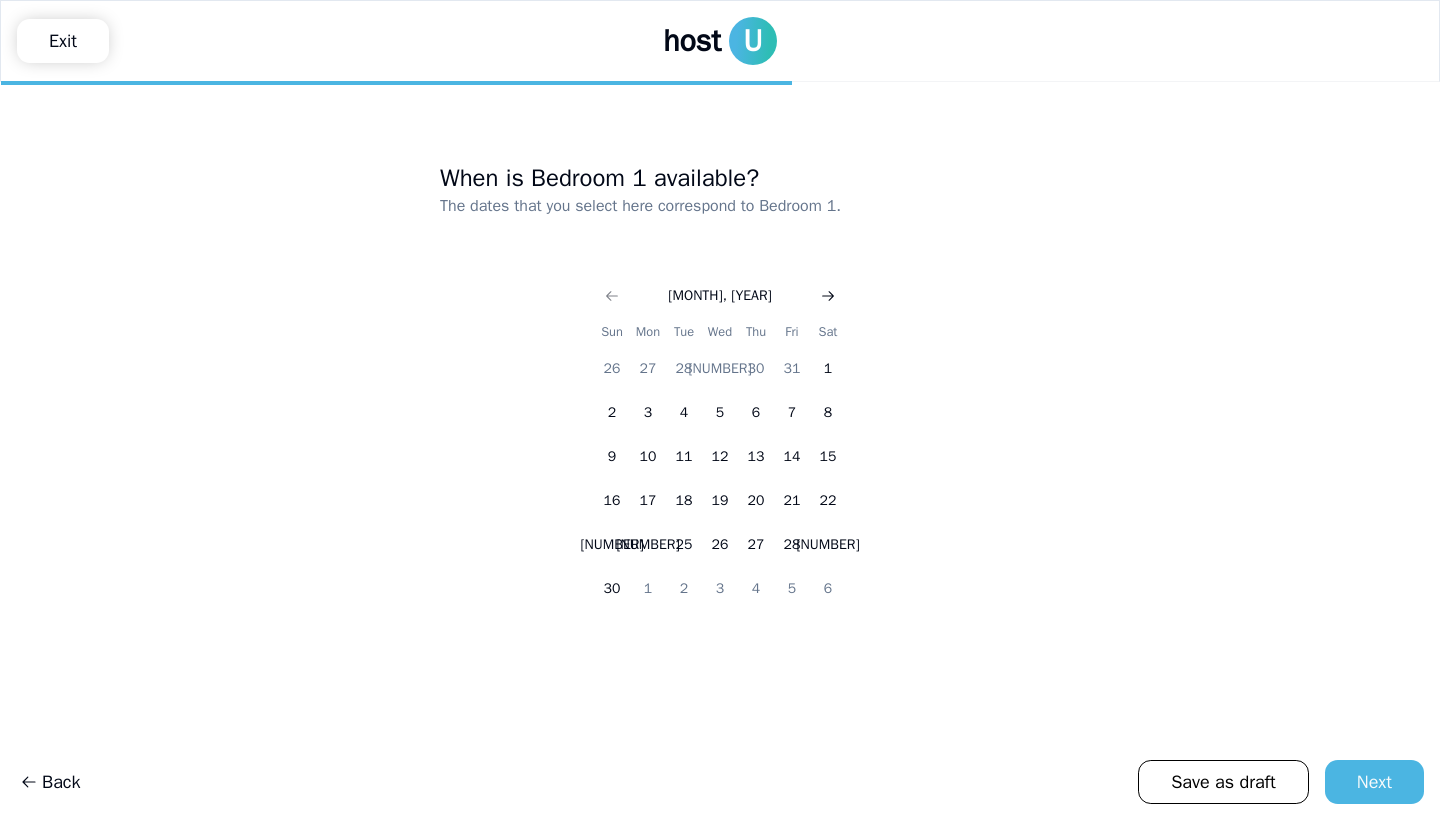 click 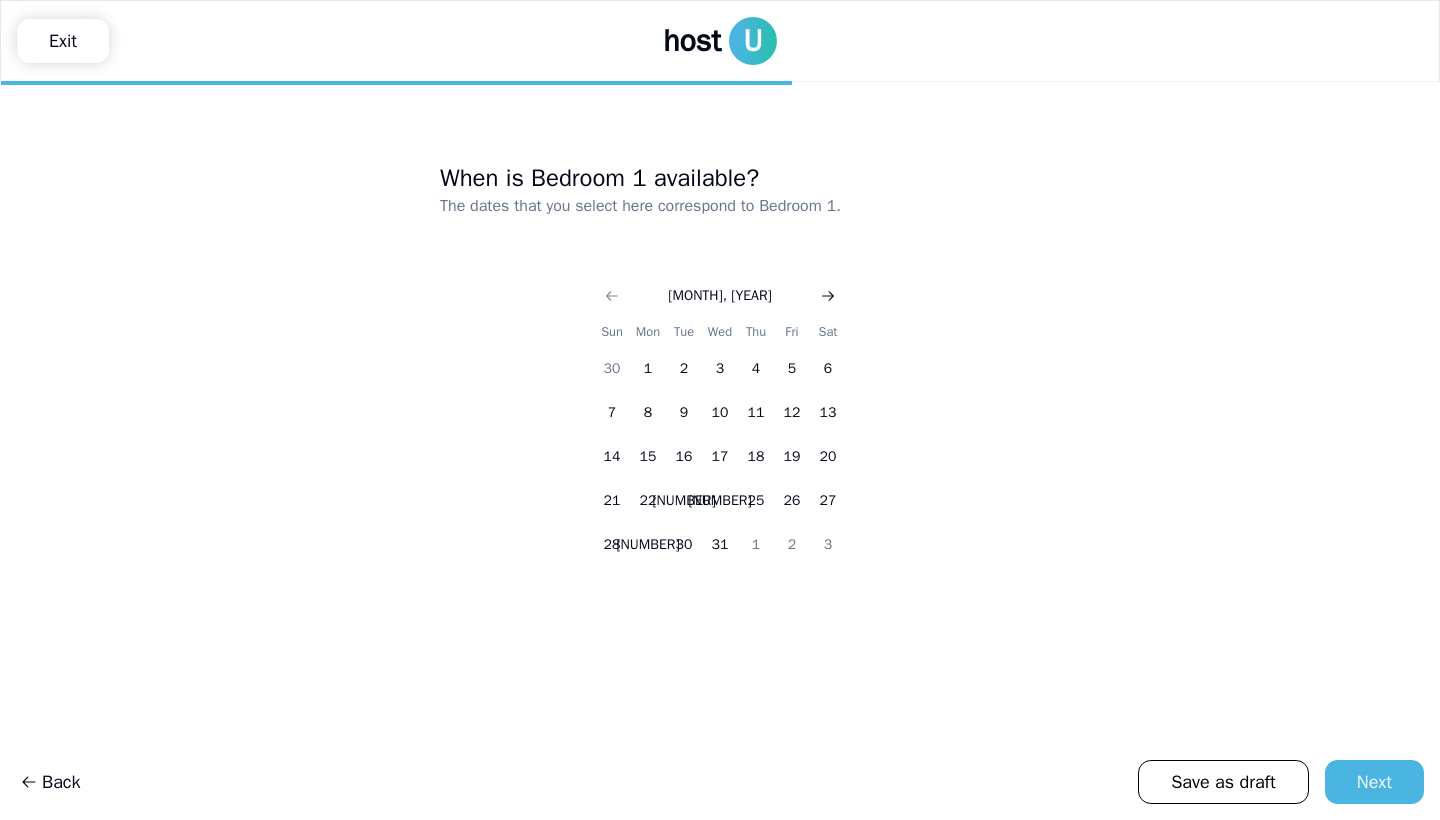 click 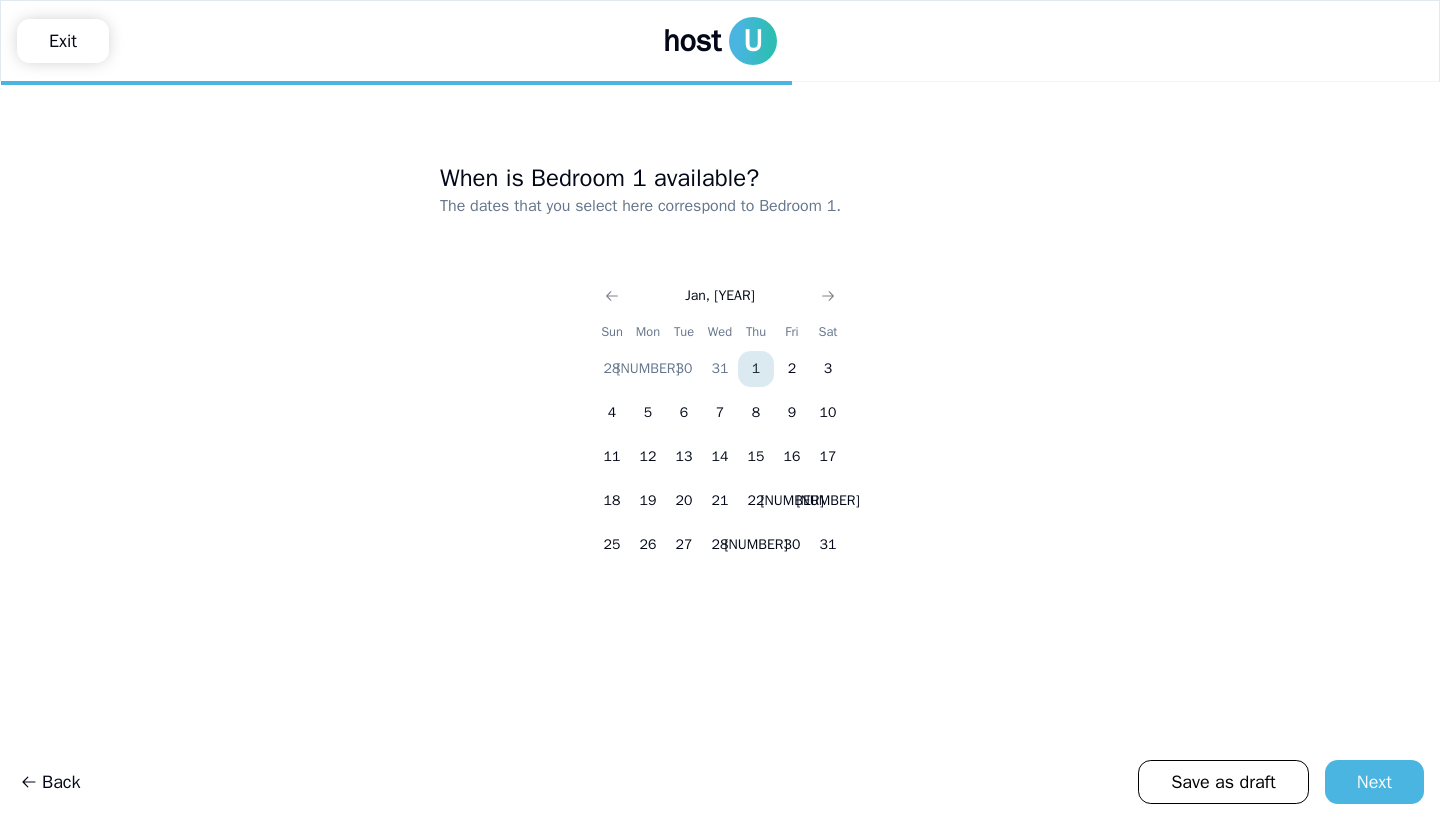 click on "1" at bounding box center [756, 369] 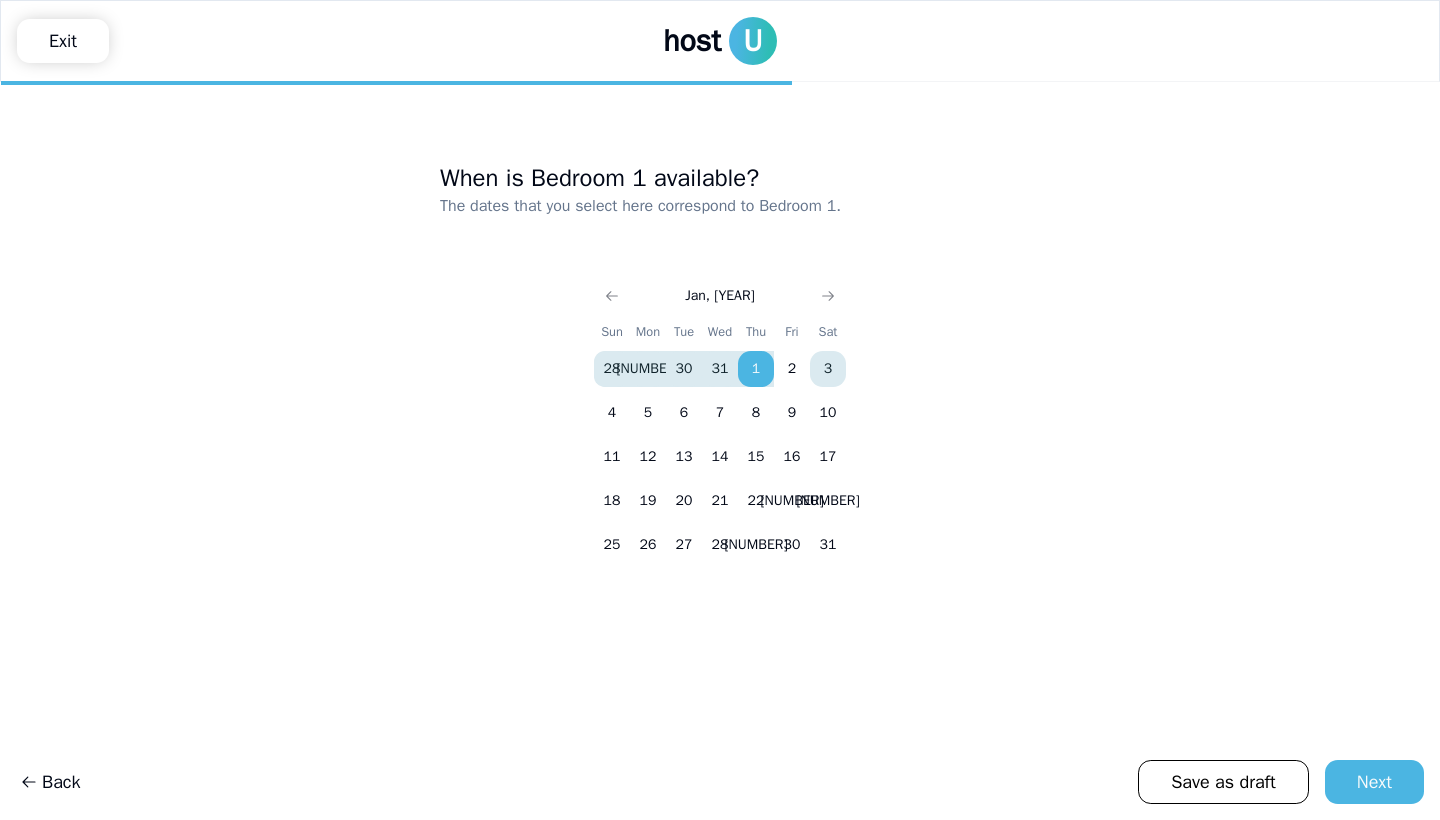 click on "3" at bounding box center [828, 369] 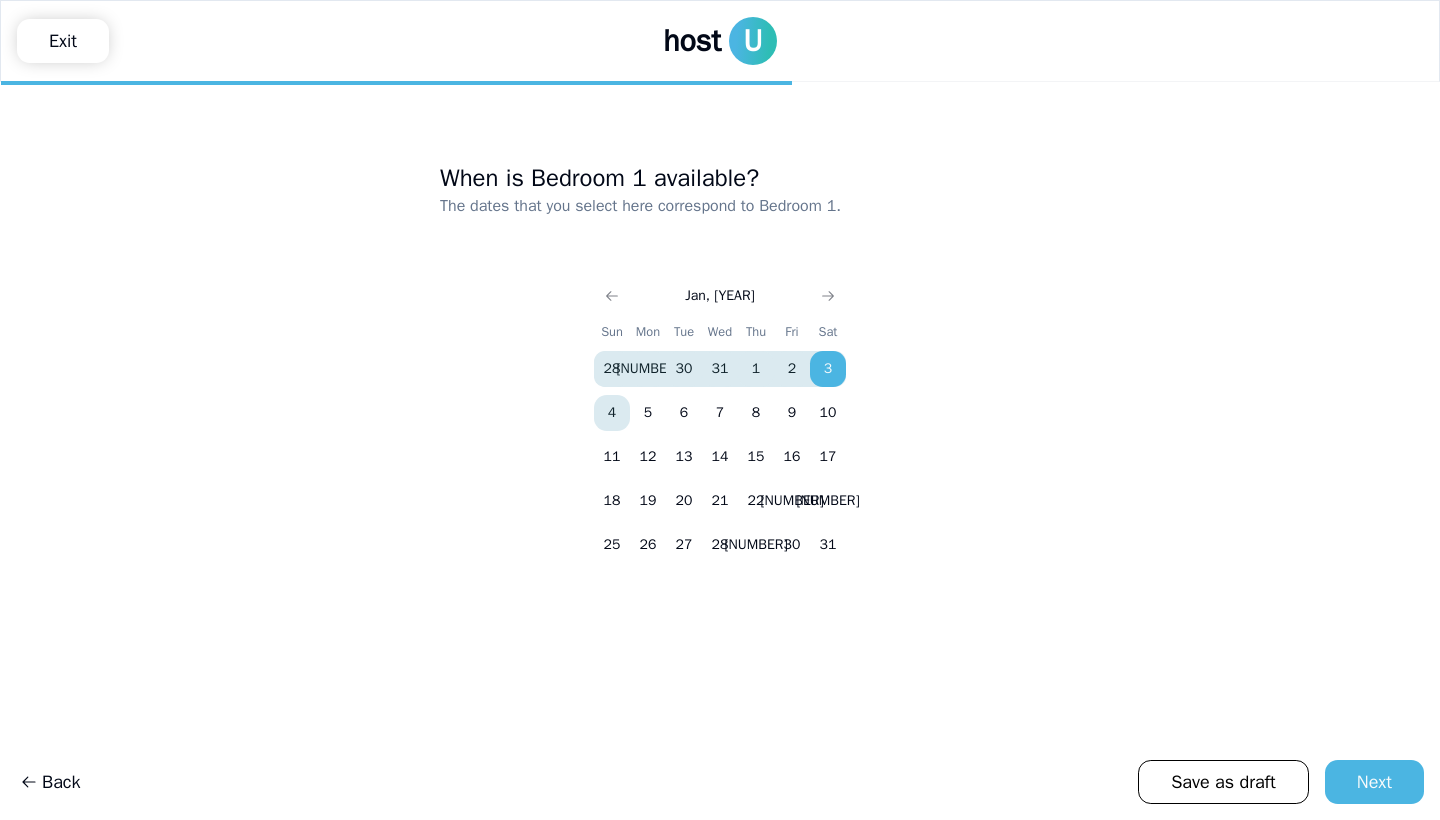 click on "4" at bounding box center [612, 413] 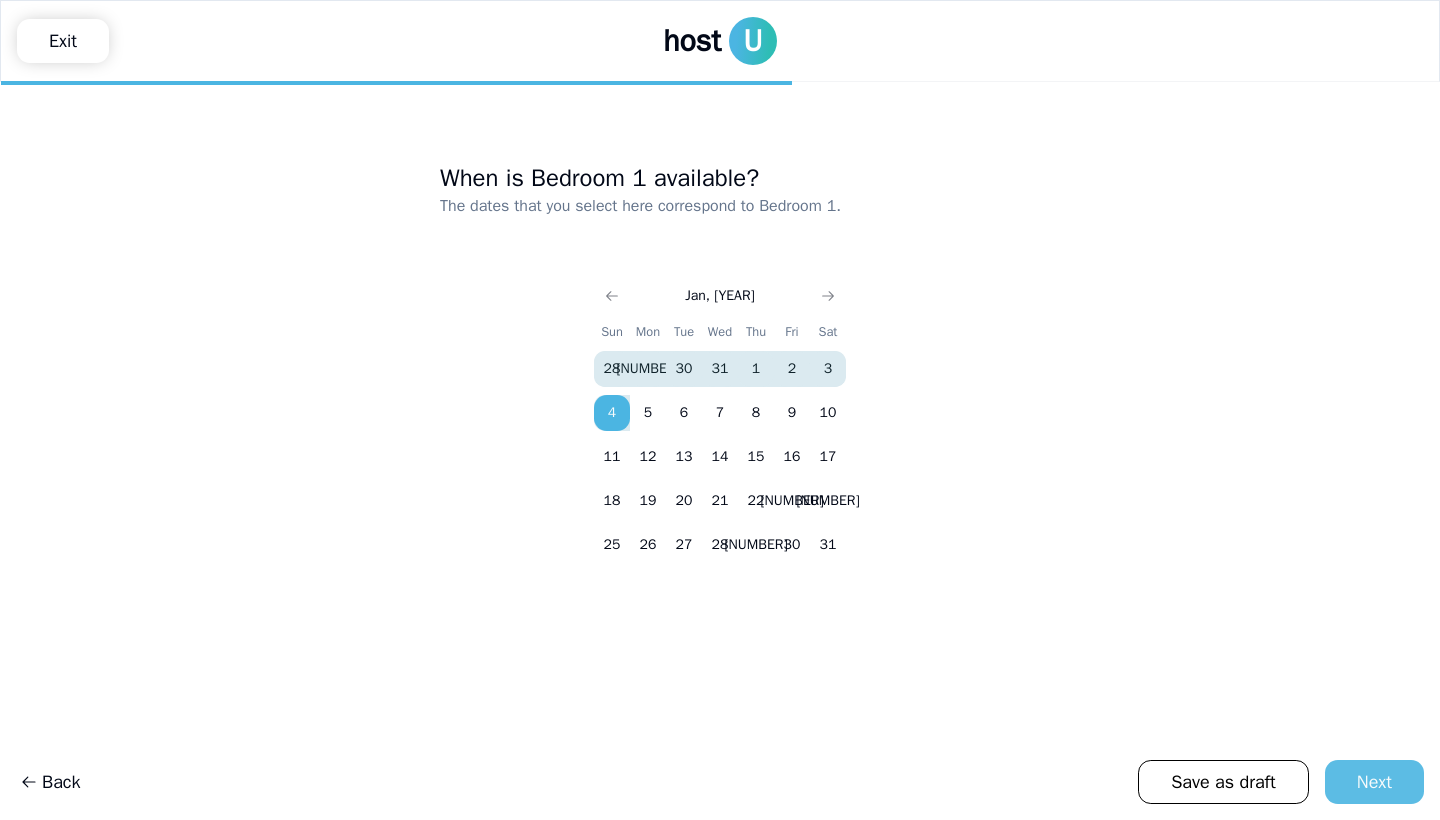 click on "Next" at bounding box center (1374, 782) 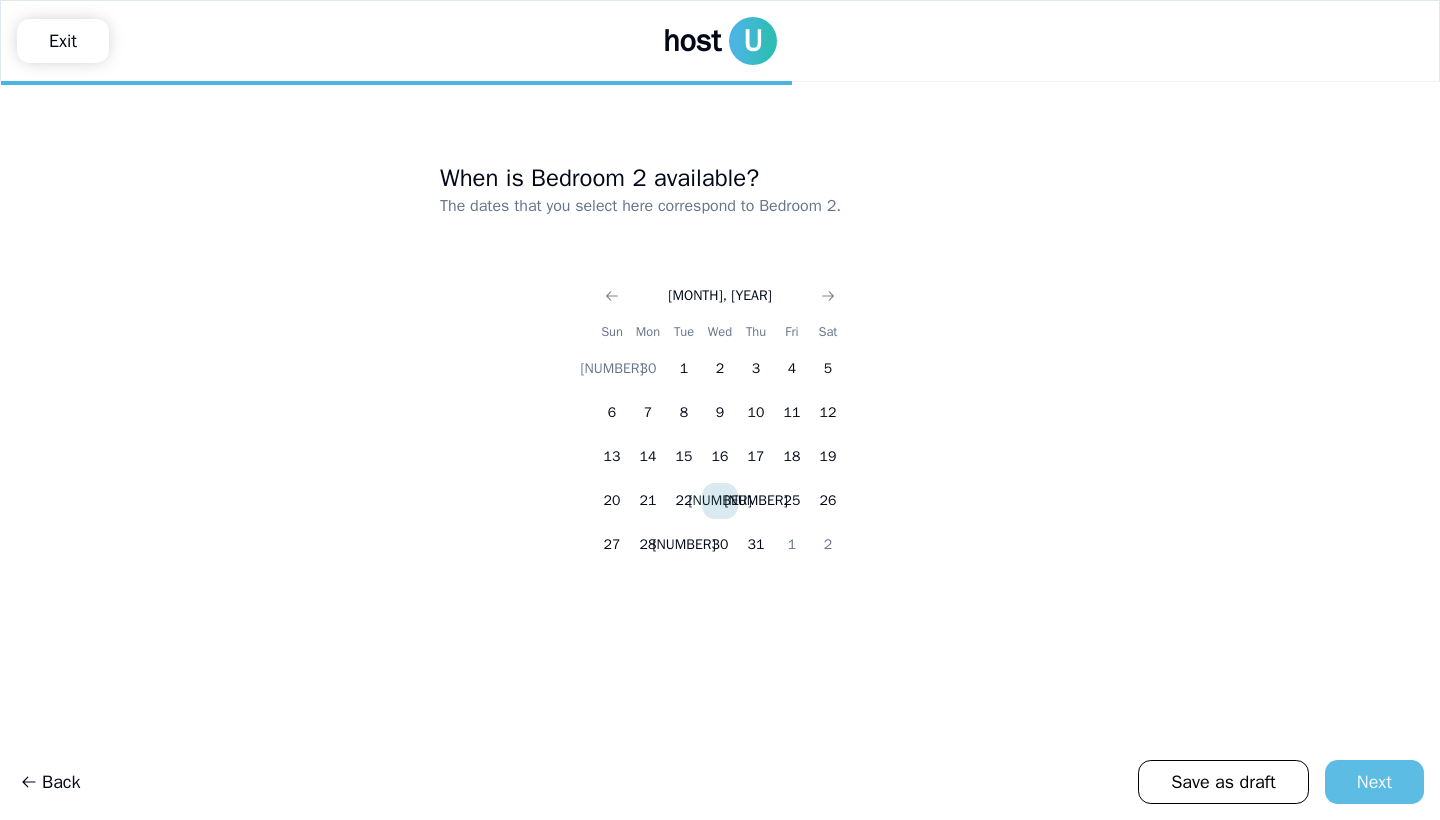 click on "Next" at bounding box center [1374, 782] 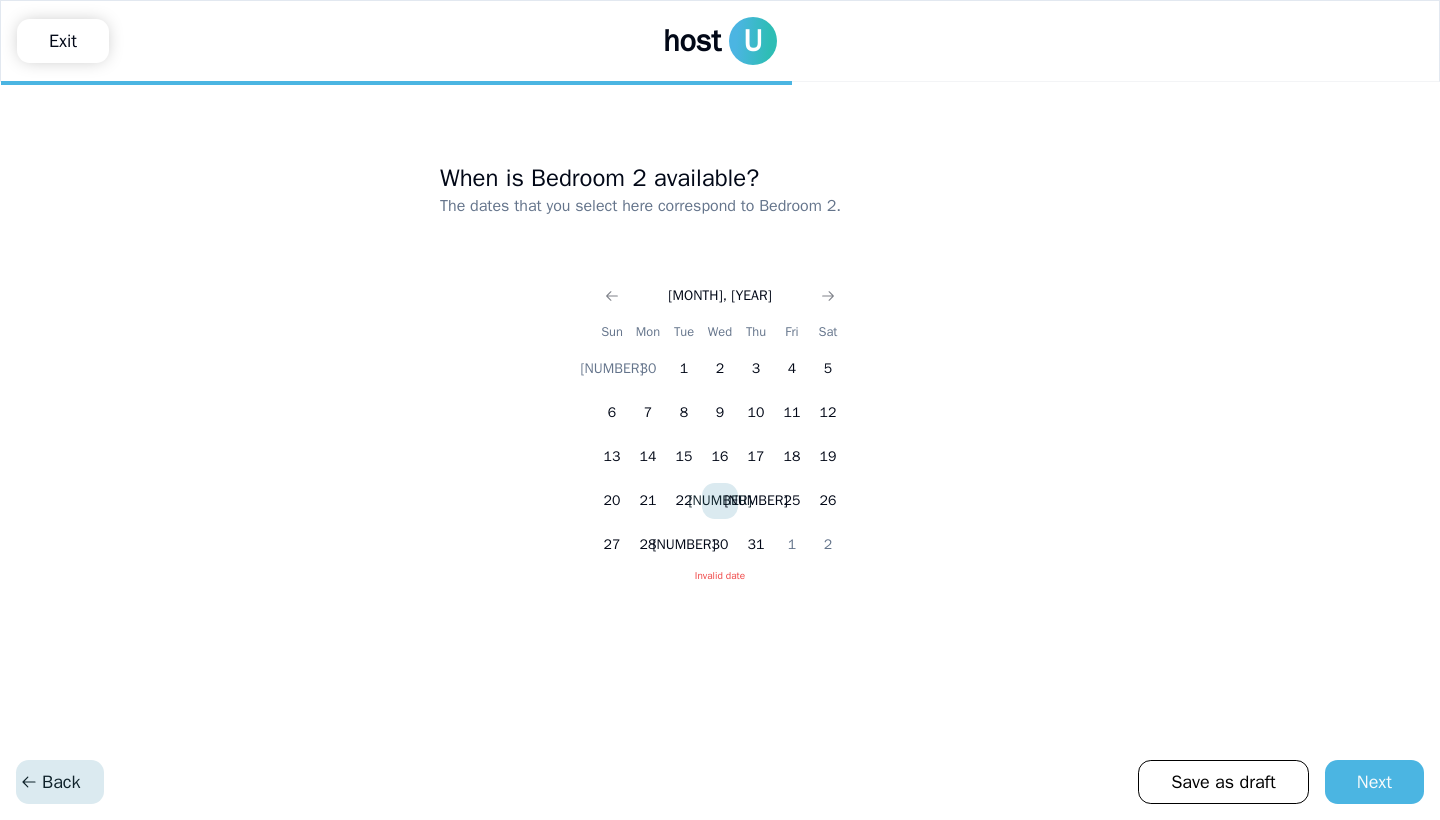 click on "Back" at bounding box center [60, 782] 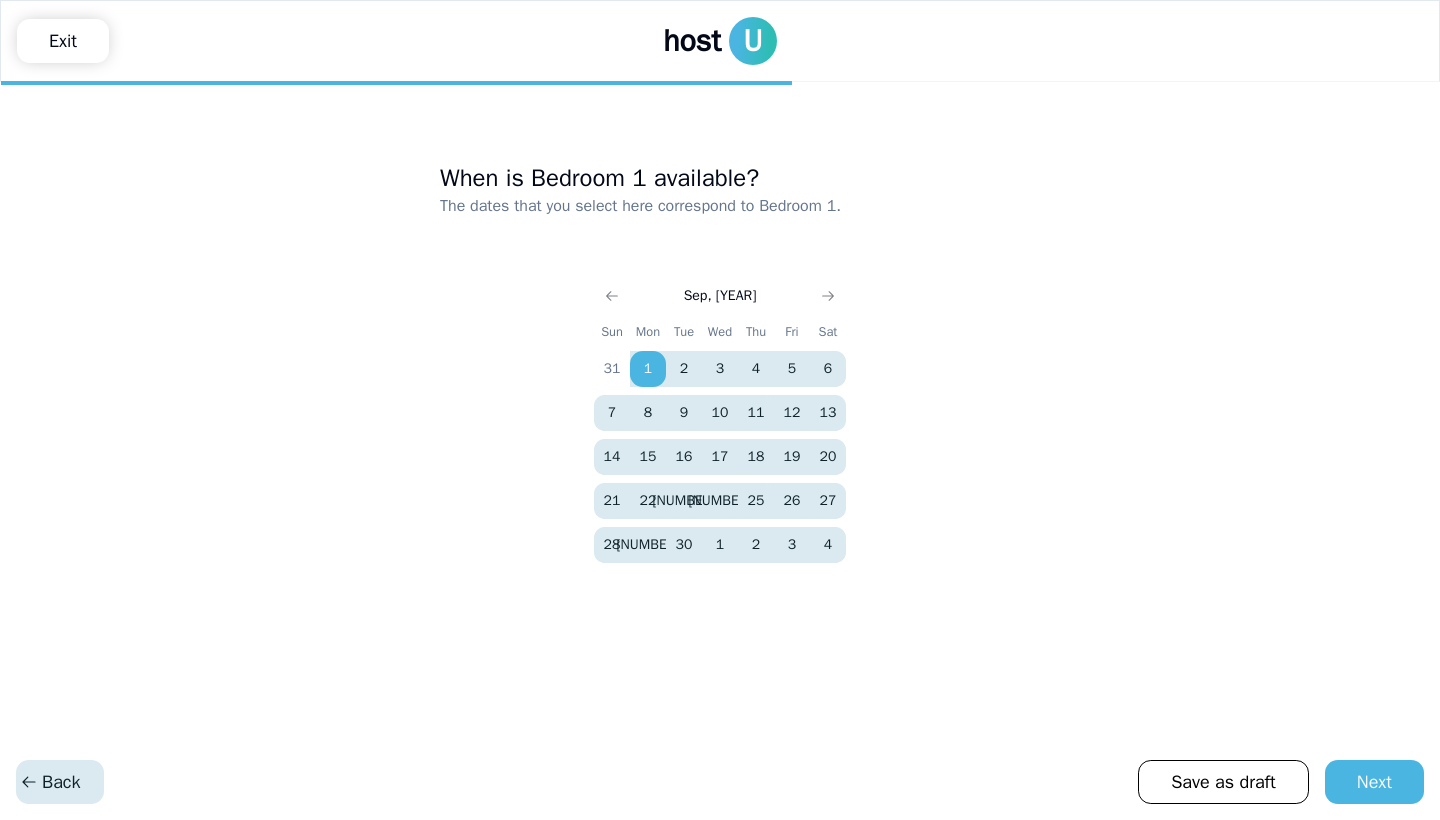 click on "Back" at bounding box center (60, 782) 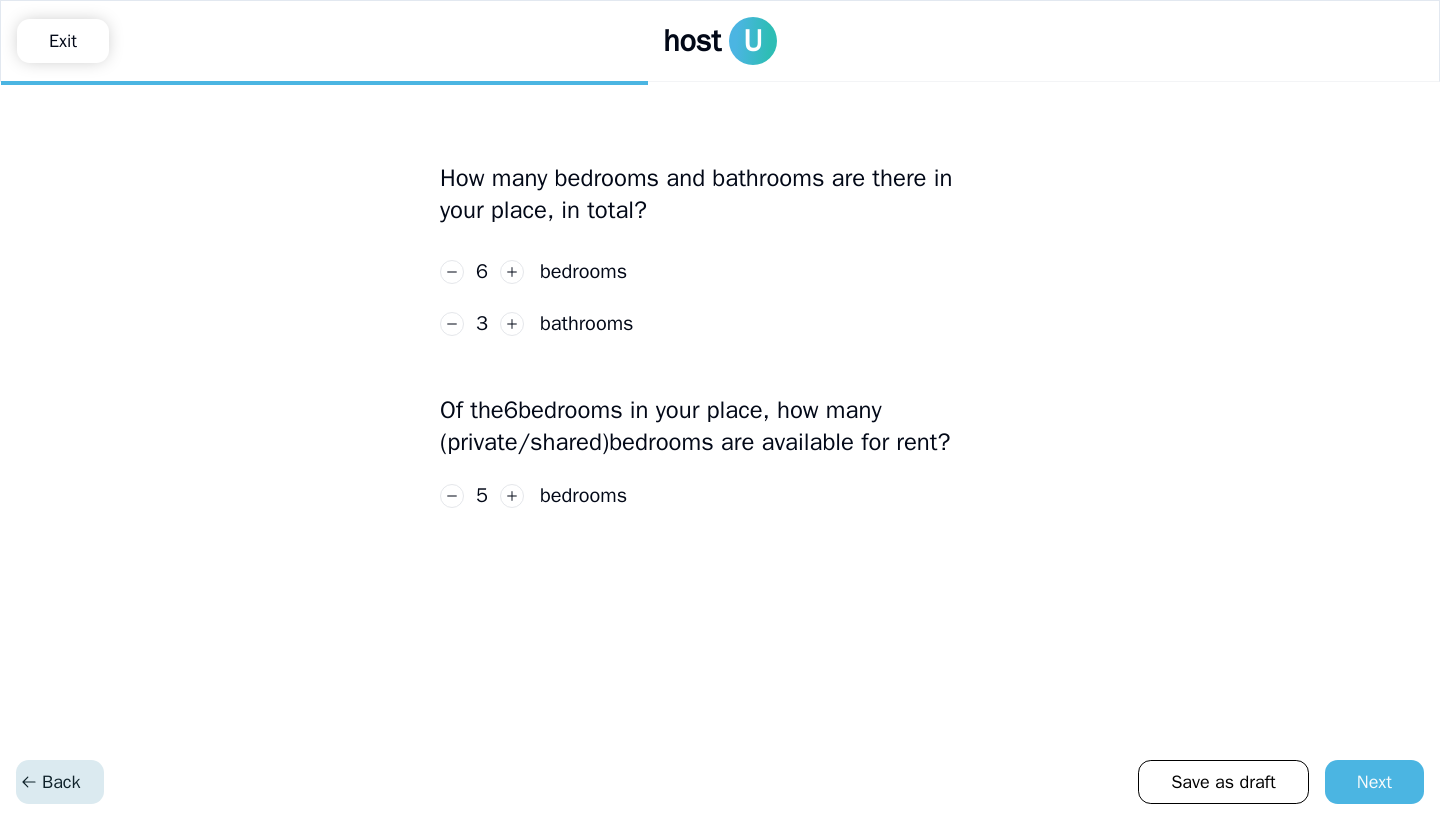 click on "Back" at bounding box center [60, 782] 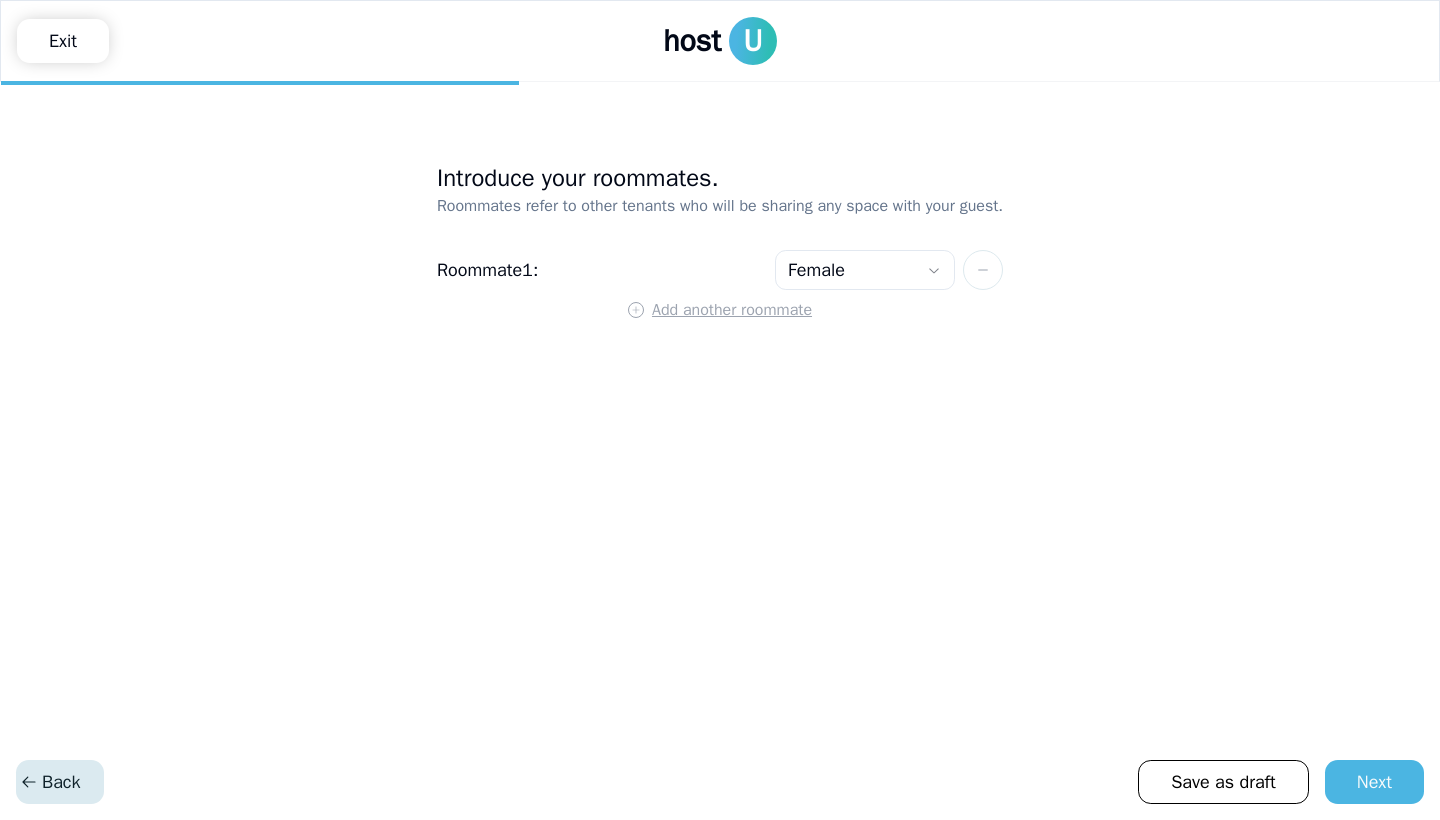 click on "Back" at bounding box center [60, 782] 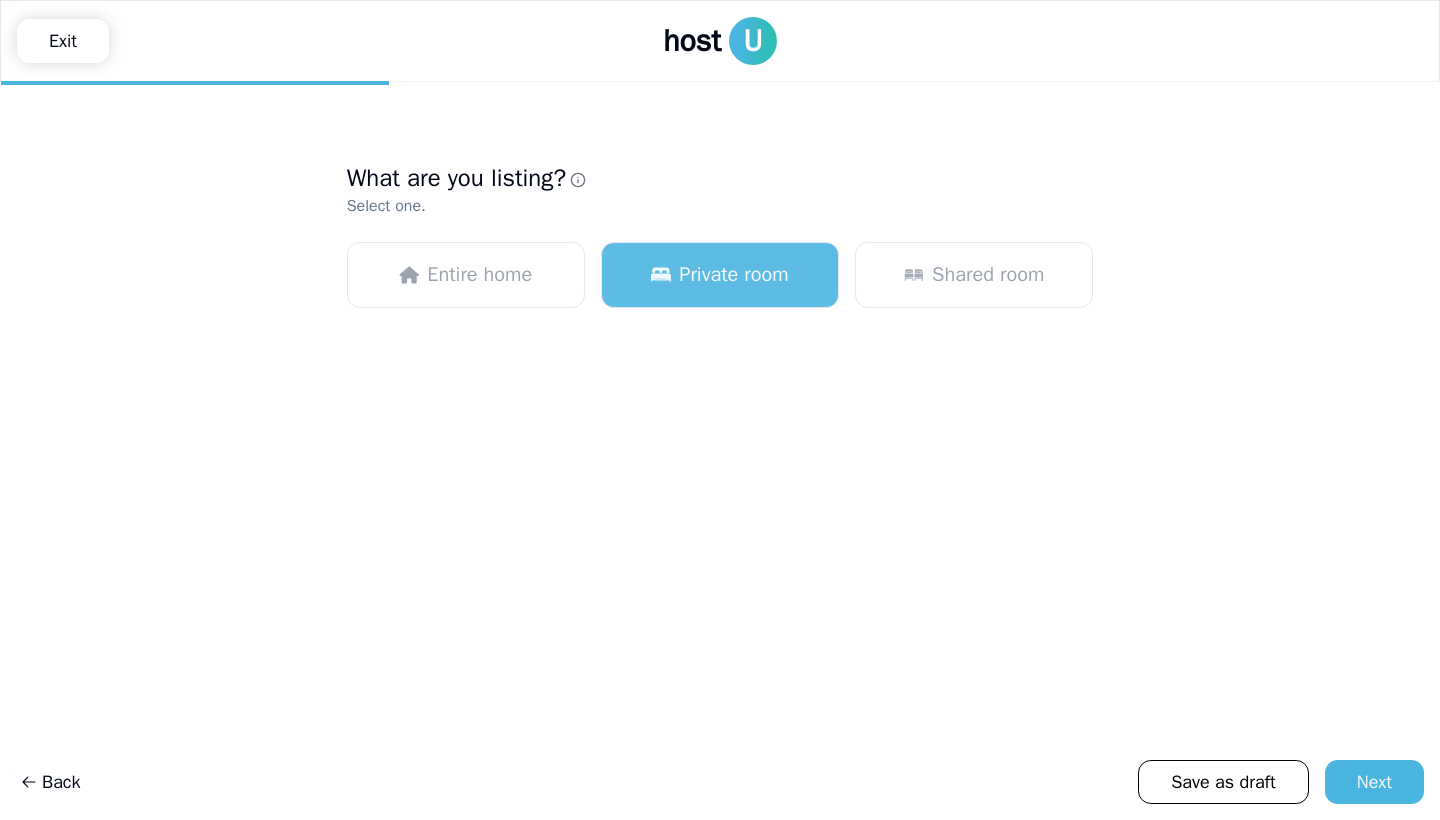 click on "Private room" at bounding box center [720, 275] 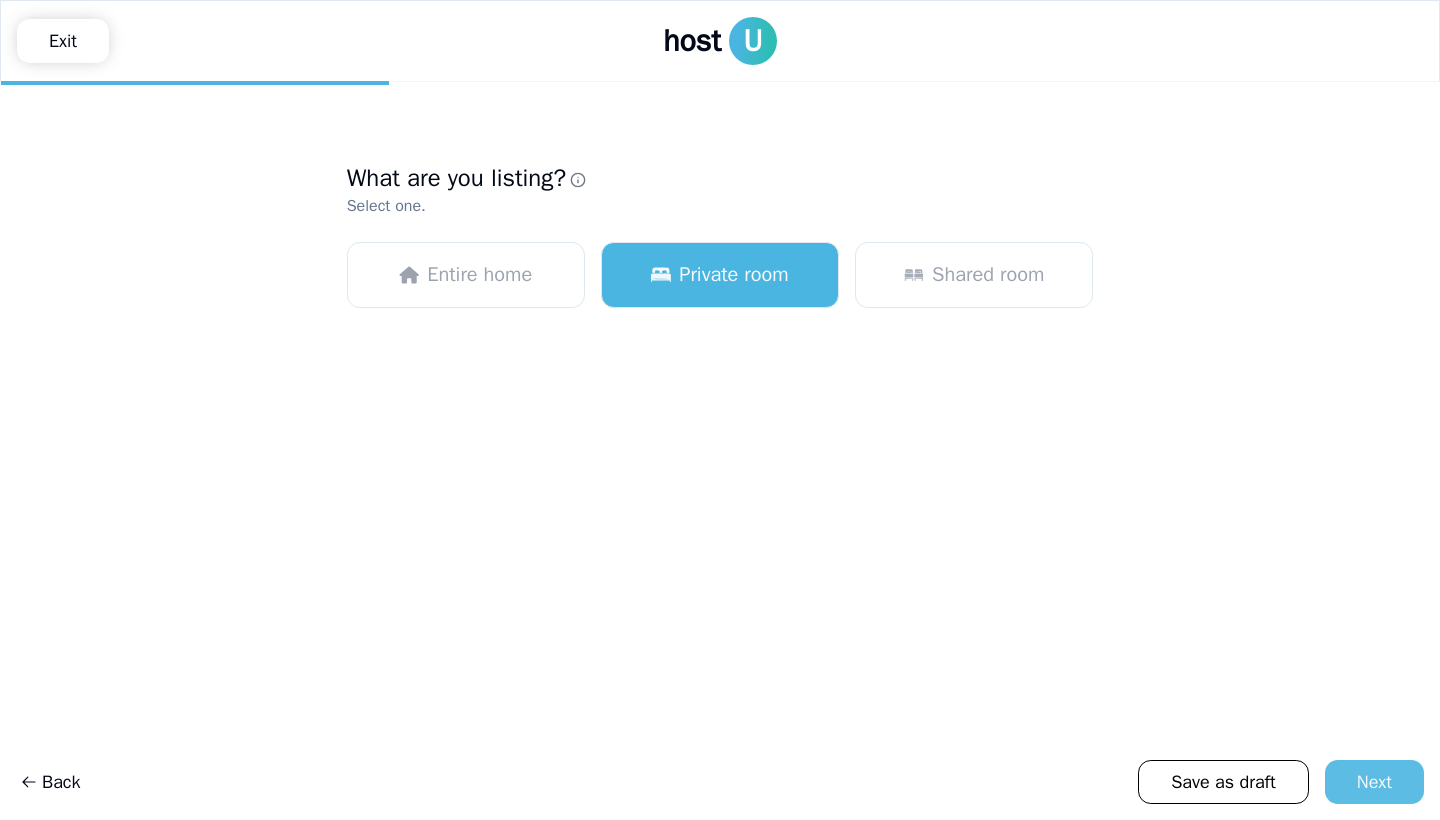 click on "Next" at bounding box center [1374, 782] 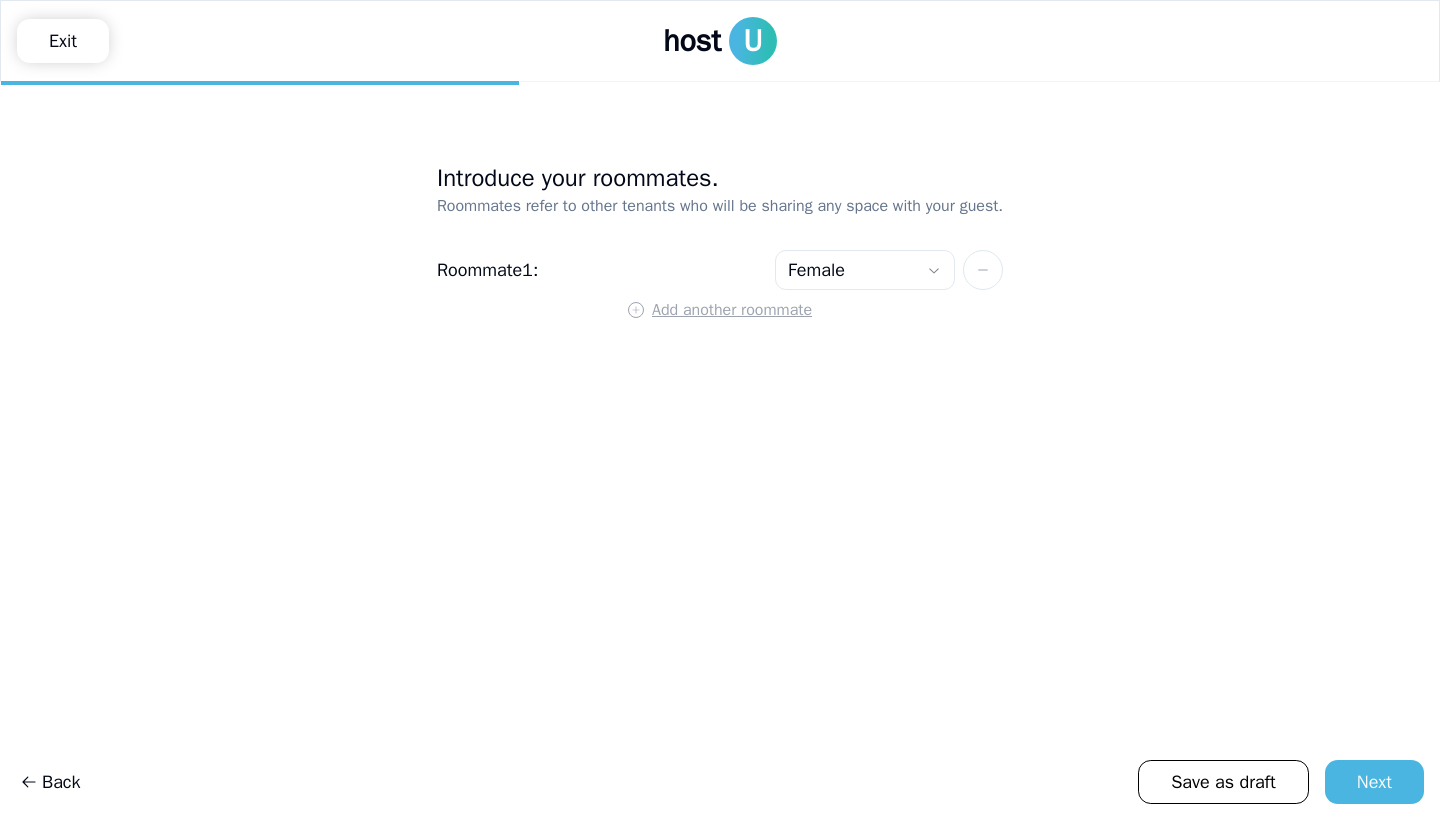 click on "Add another roommate" at bounding box center [732, 310] 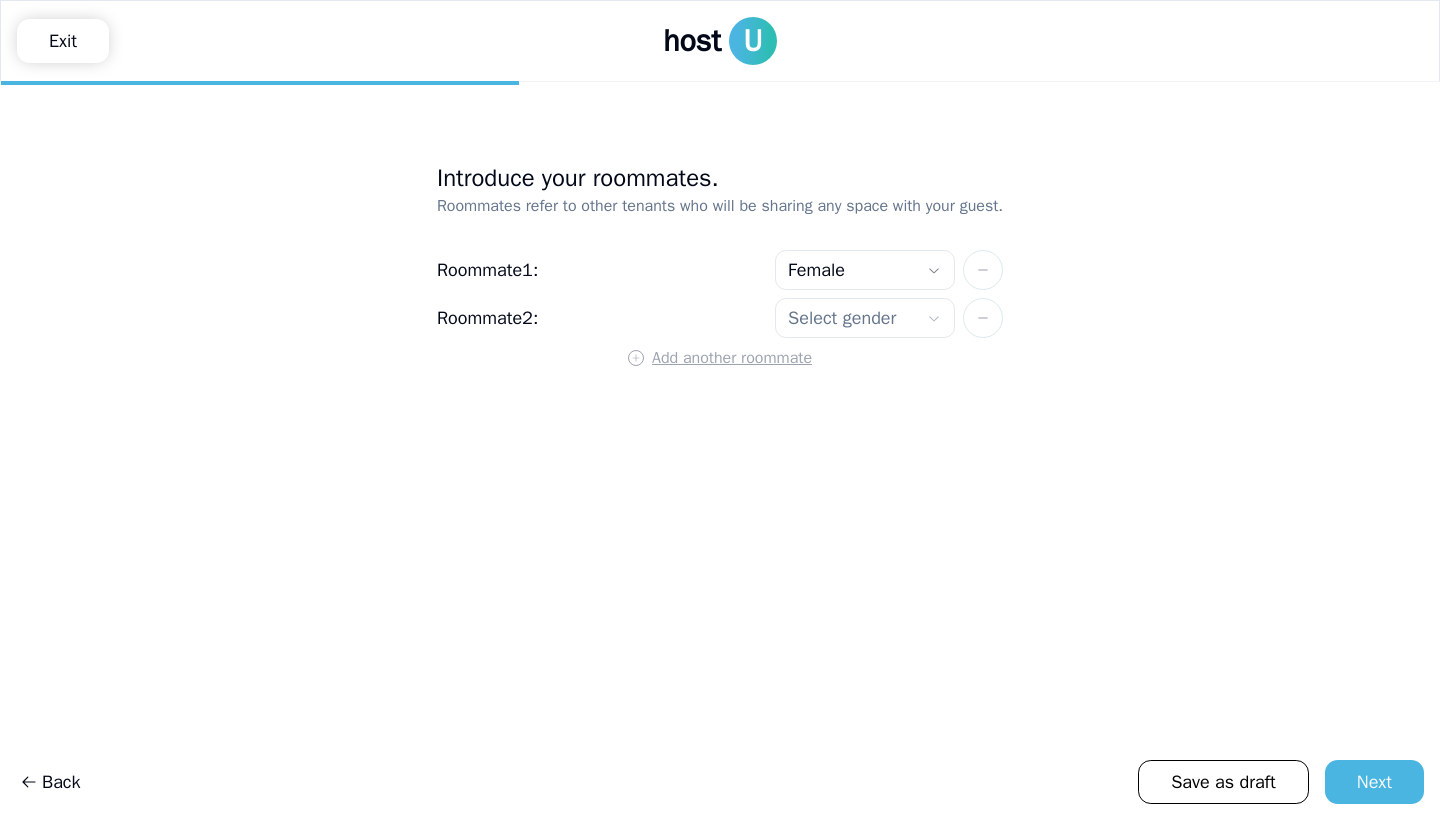 click on "Add another roommate" at bounding box center [732, 358] 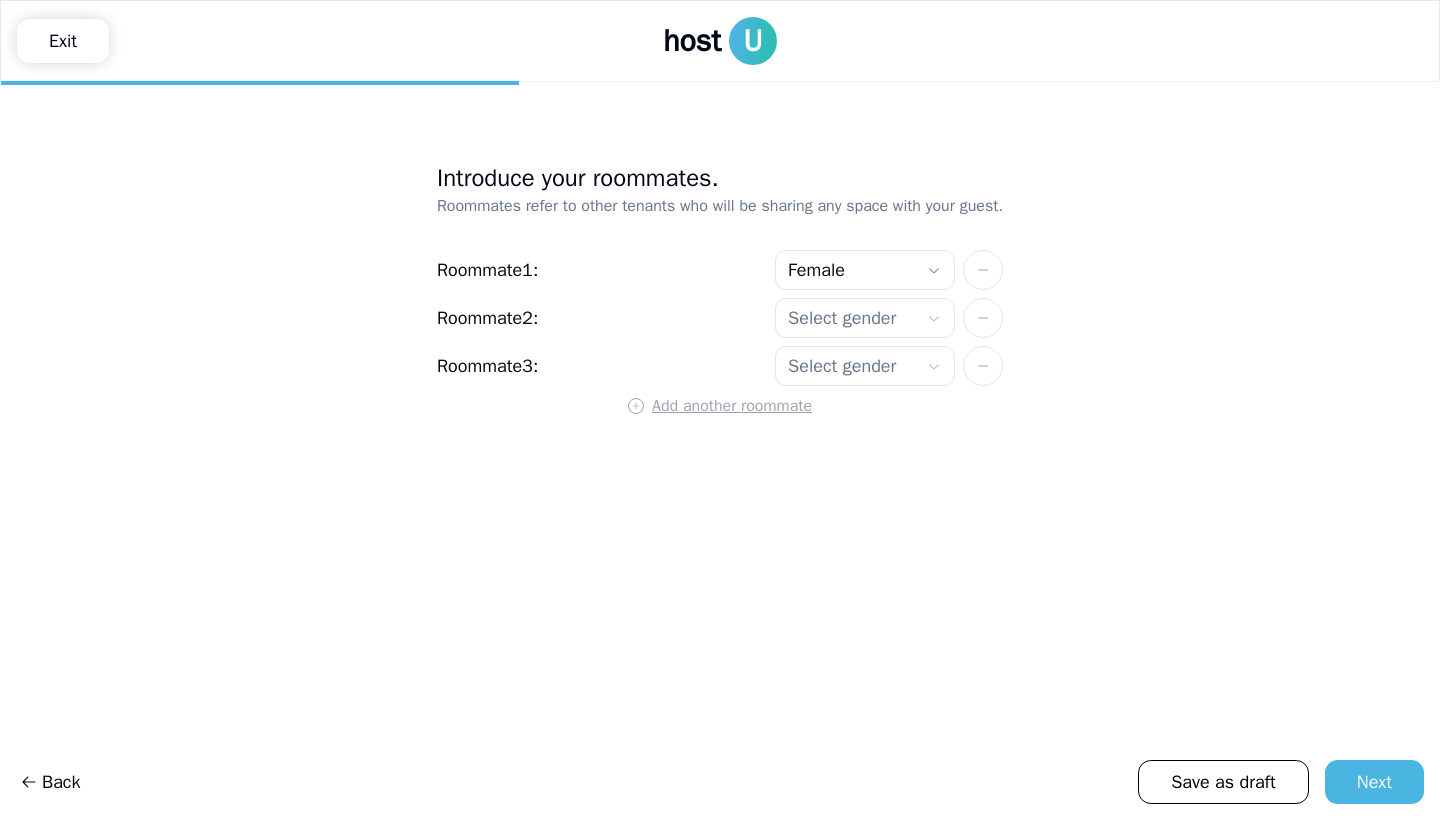 click on "Add another roommate" at bounding box center [732, 406] 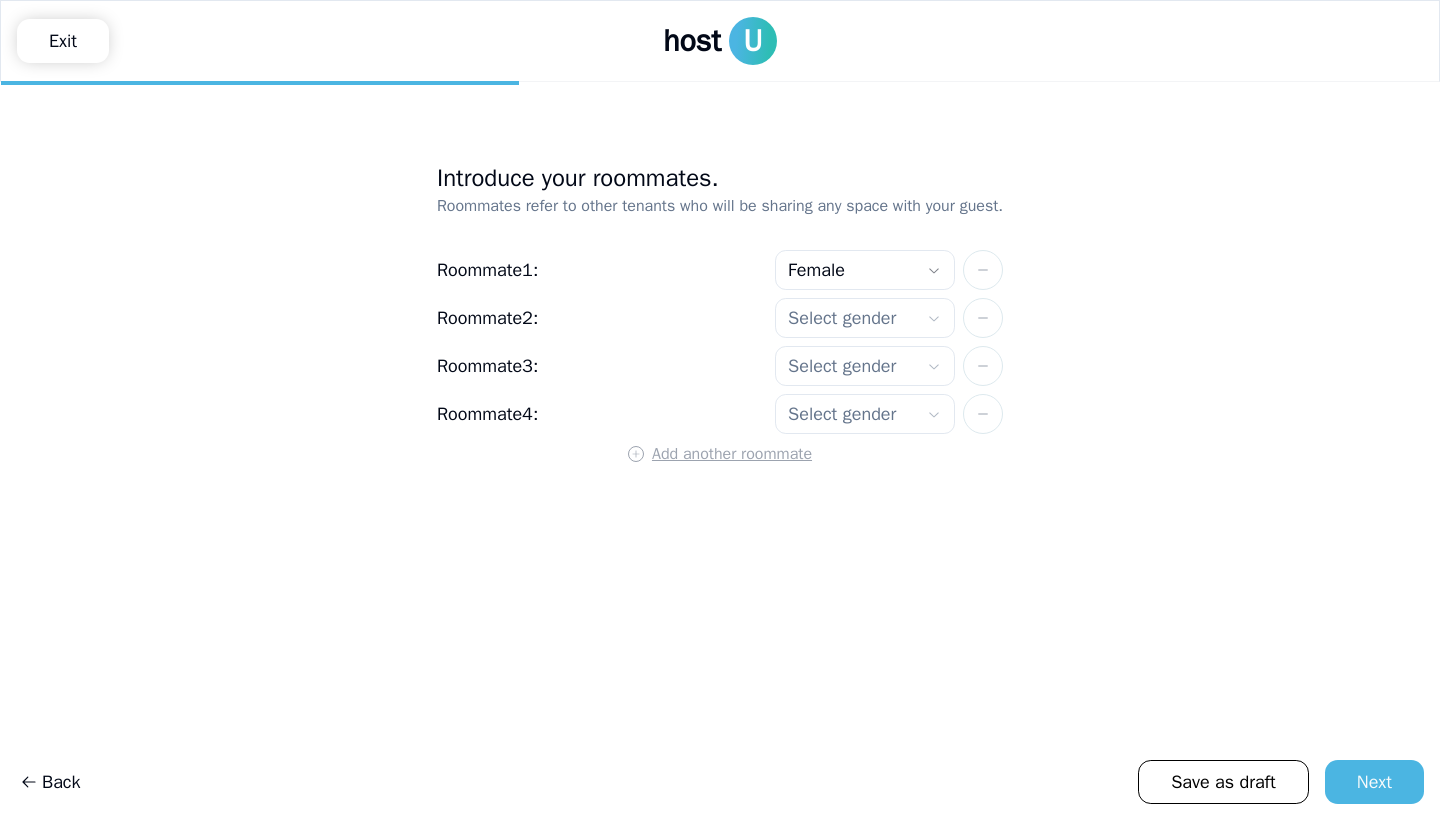 click on "Add another roommate" at bounding box center (732, 454) 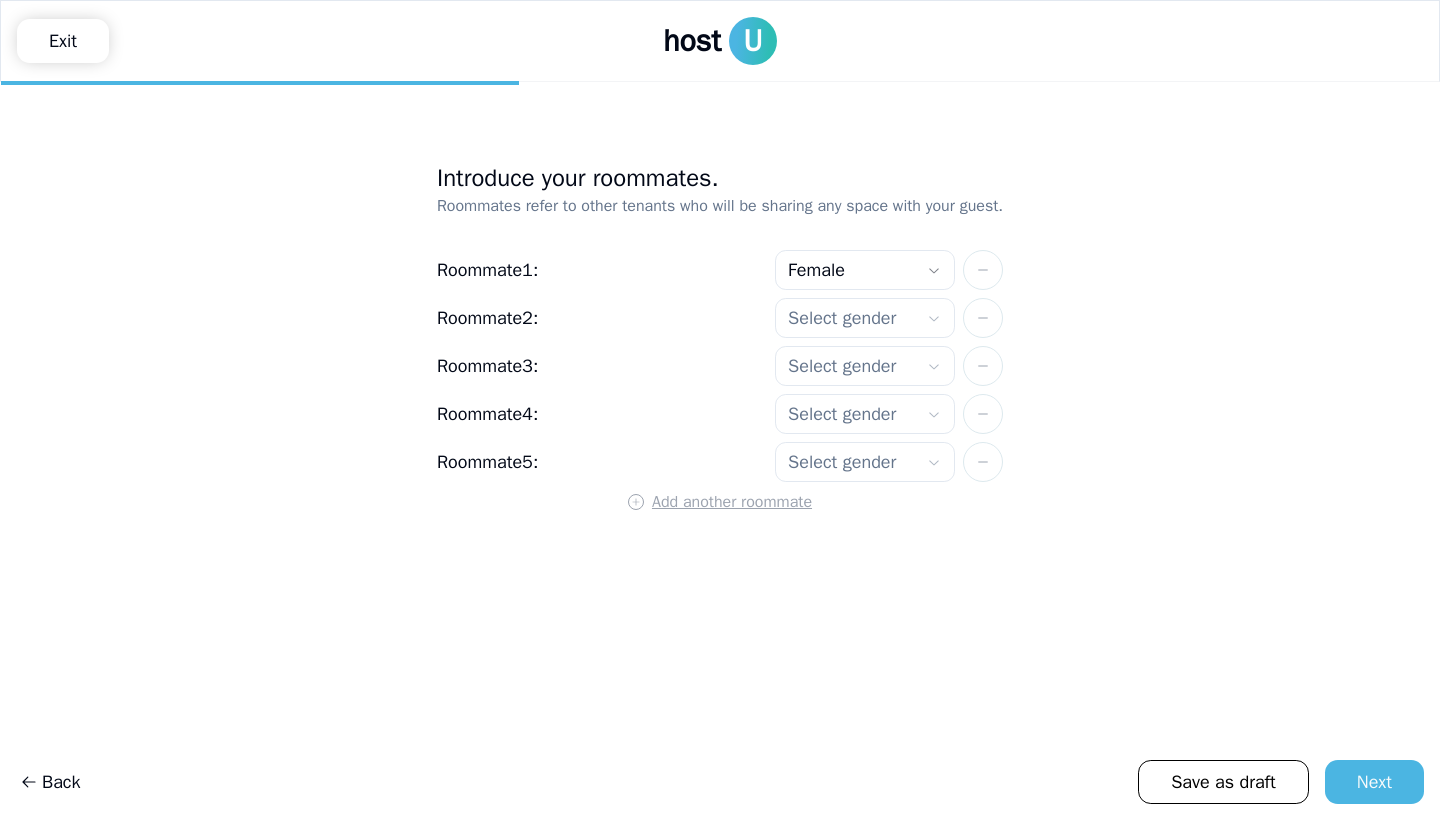 click on "Add another roommate" at bounding box center (720, 503) 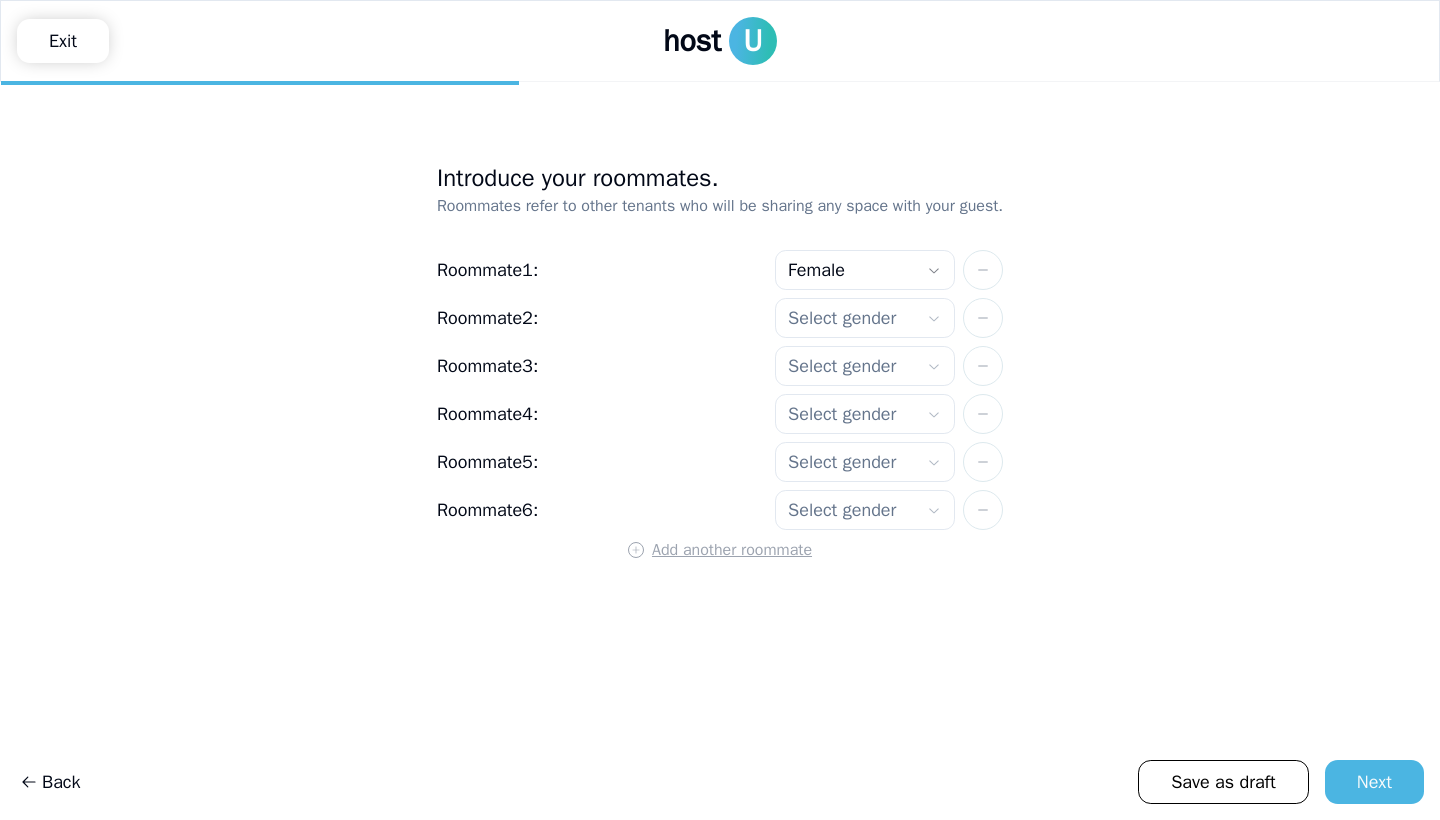 click on "host U Exit Introduce your roommates. Roommates refer to other tenants who will be sharing any space with your guest. Roommate  1 : Female [FIRST] [LAST] Roommate  2 : Select gender [FIRST] [LAST] Roommate  3 : Select gender [FIRST] [LAST] Roommate  4 : Select gender [FIRST] [LAST] Roommate  5 : Select gender [FIRST] [LAST] Roommate  6 : Select gender [FIRST] [LAST] Add another roommate Back Save as draft Next BESbswy BESbswy BESbswy BESbswy" at bounding box center (720, 410) 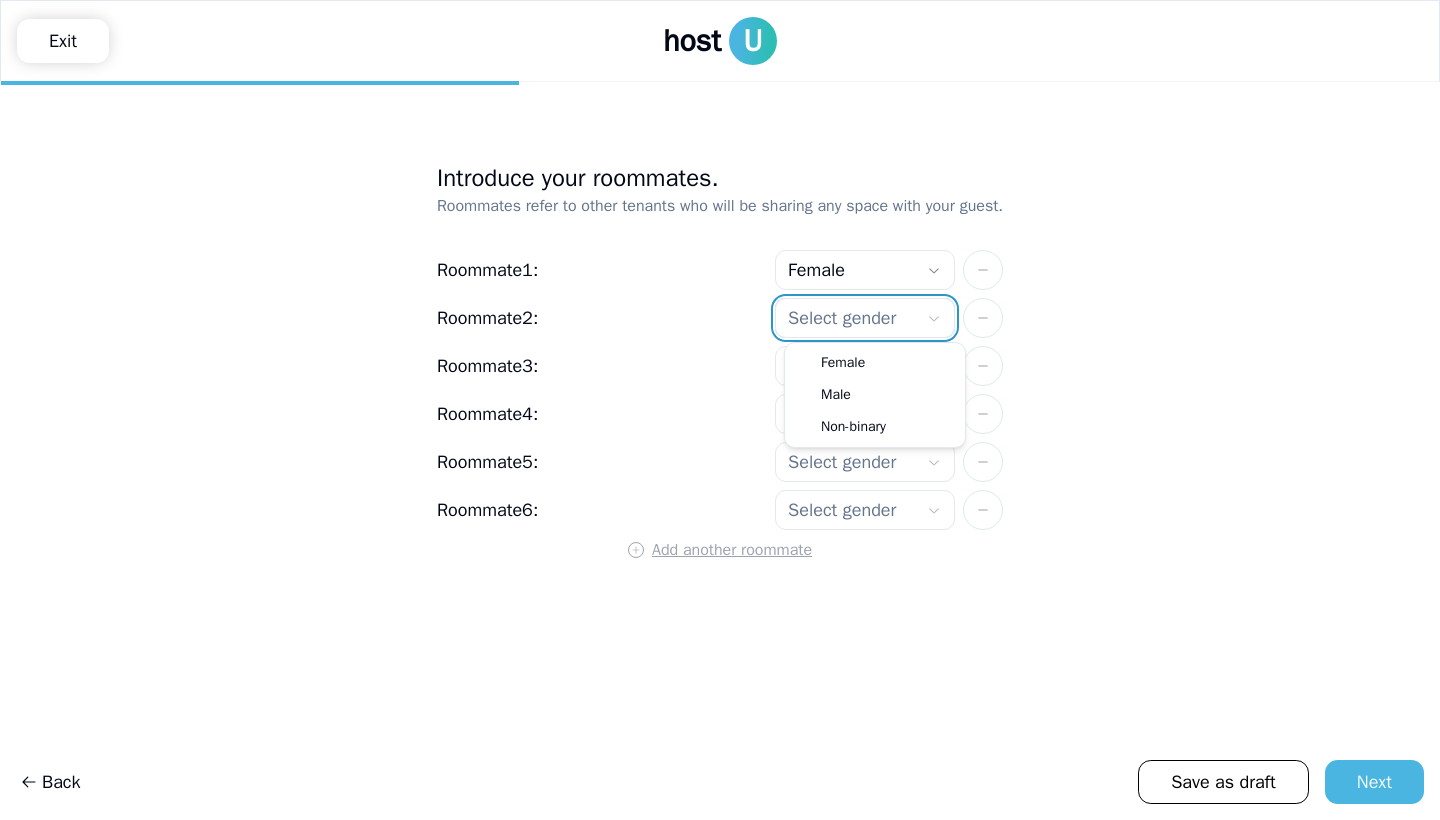 click on "host U Exit Introduce your roommates. Roommates refer to other tenants who will be sharing any space with your guest. Roommate  1 : Female [FIRST] [LAST] Roommate  2 : Select gender [FIRST] [LAST] Roommate  3 : Select gender [FIRST] [LAST] Roommate  4 : Select gender [FIRST] [LAST] Roommate  5 : Select gender [FIRST] [LAST] Roommate  6 : Select gender [FIRST] [LAST] Add another roommate Back Save as draft Next BESbswy BESbswy BESbswy BESbswy Female Male Non-binary" at bounding box center (720, 410) 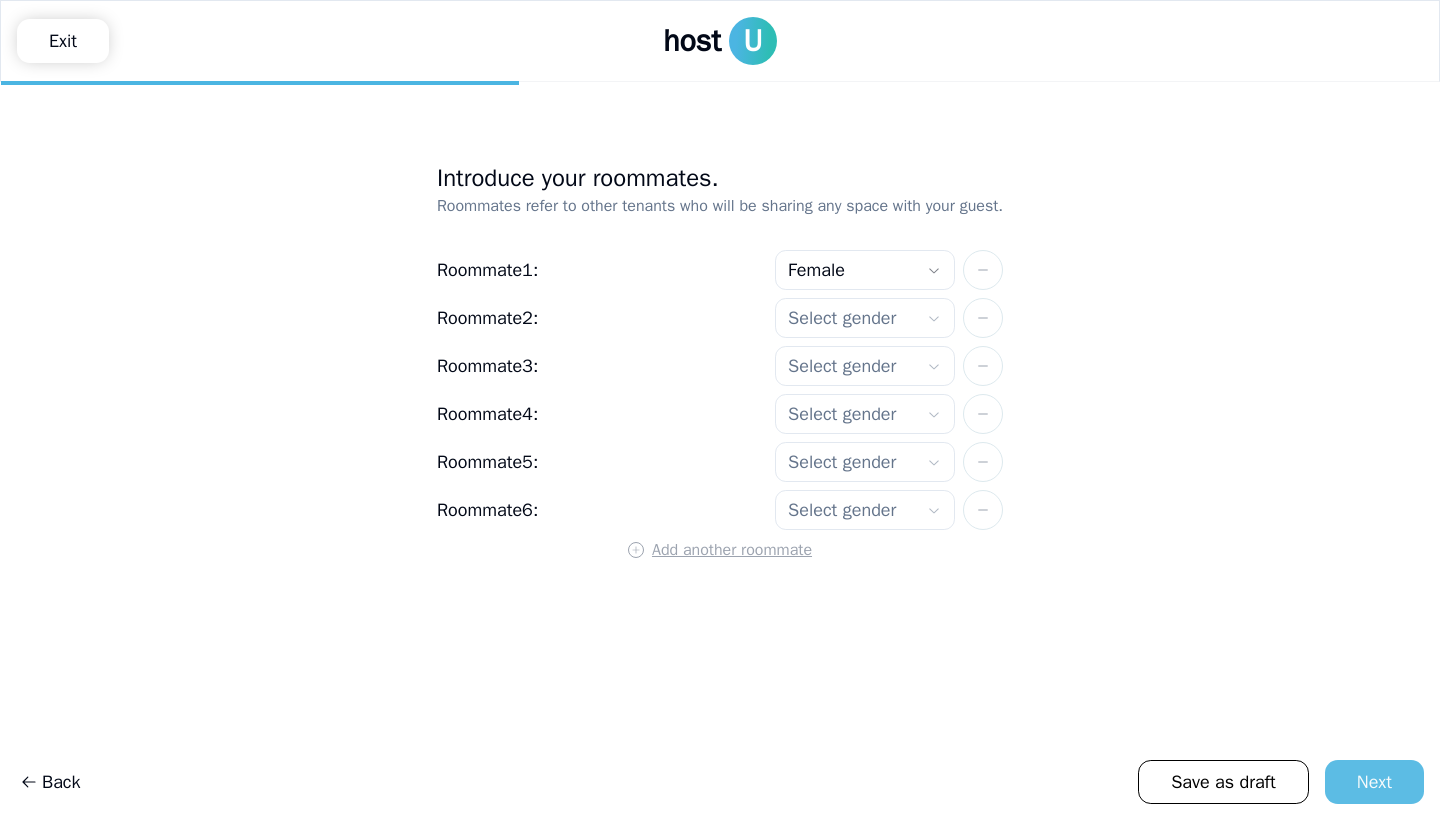 click on "Next" at bounding box center [1374, 782] 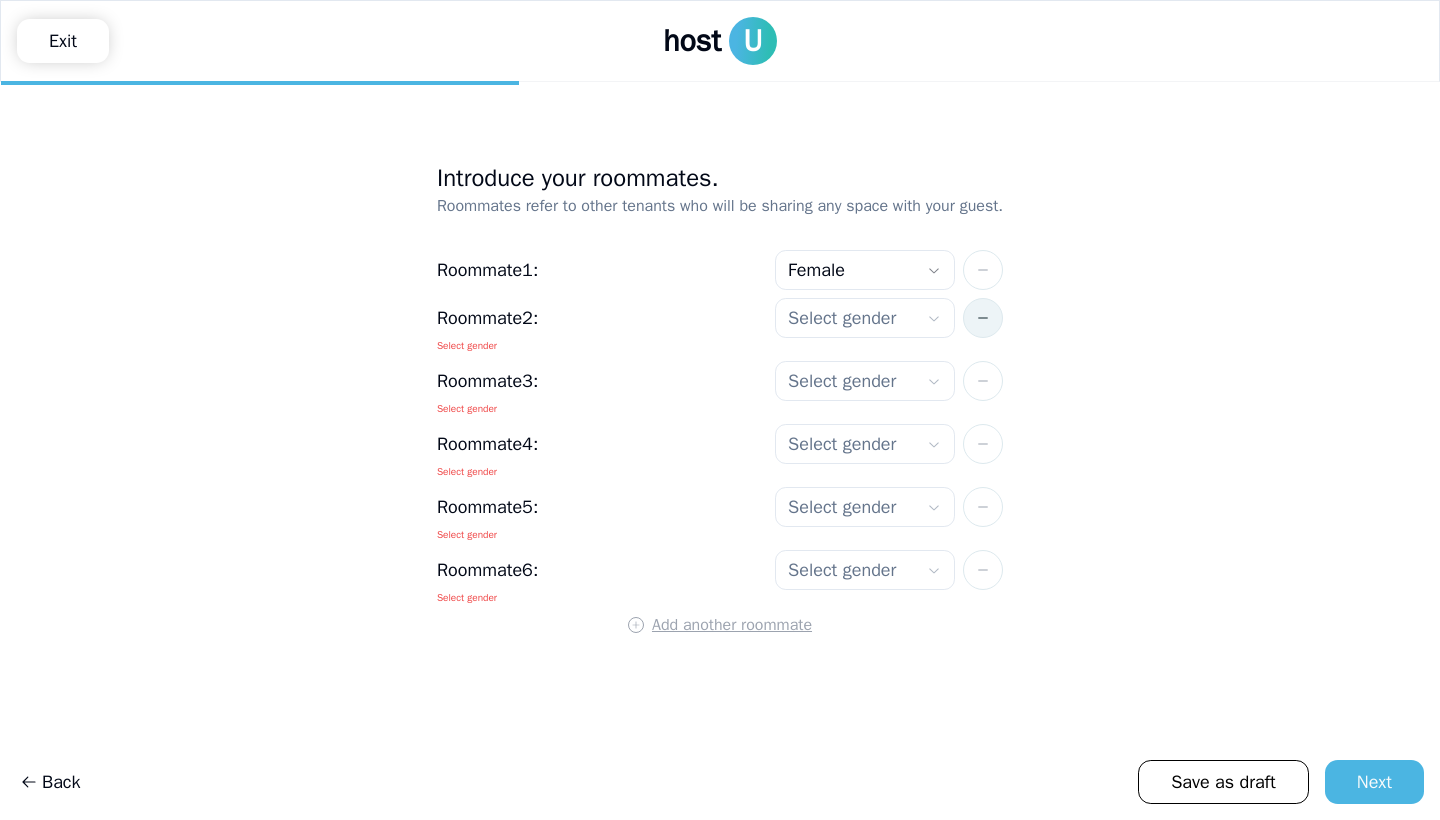 click at bounding box center [983, 318] 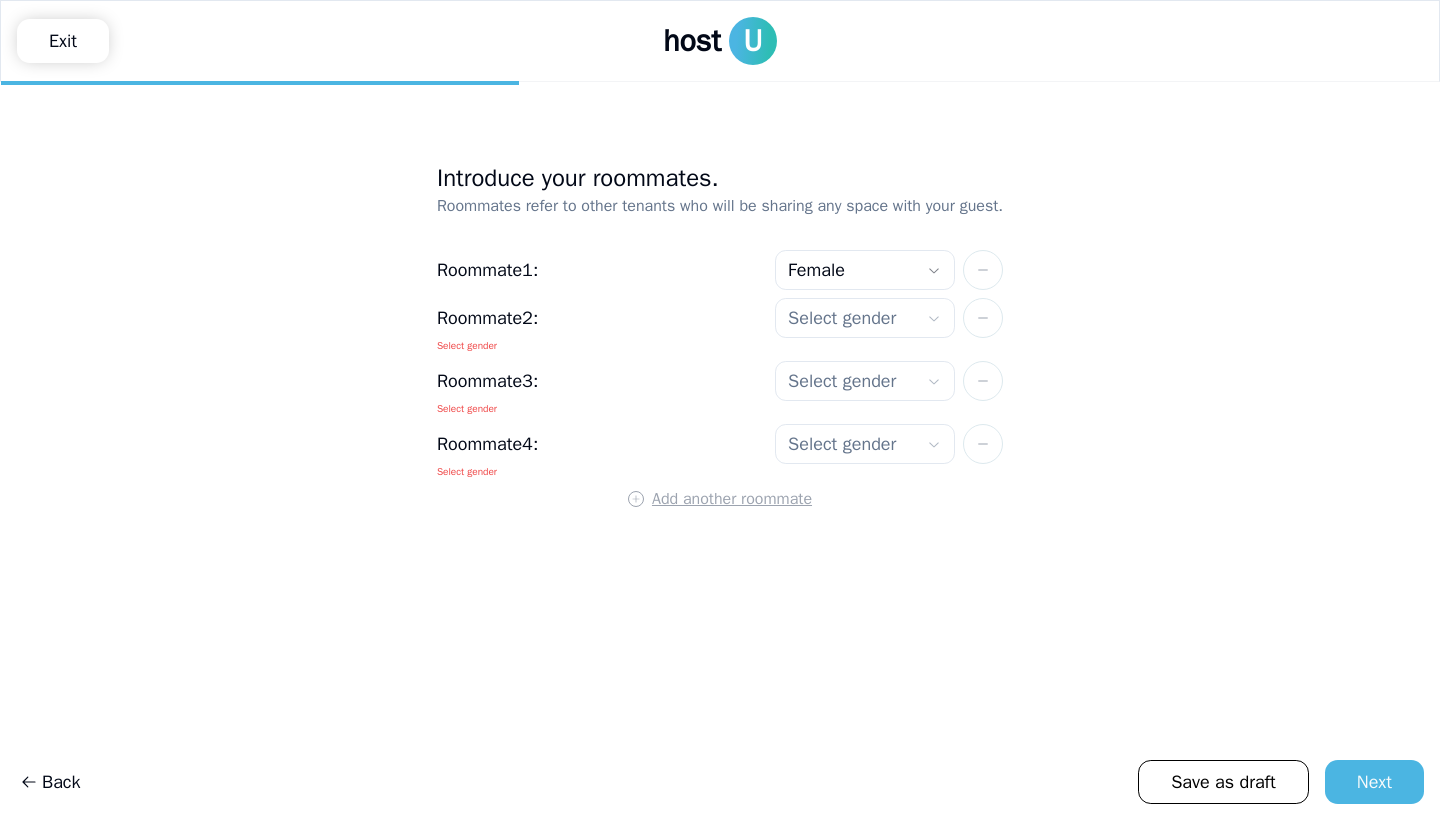 click at bounding box center [983, 318] 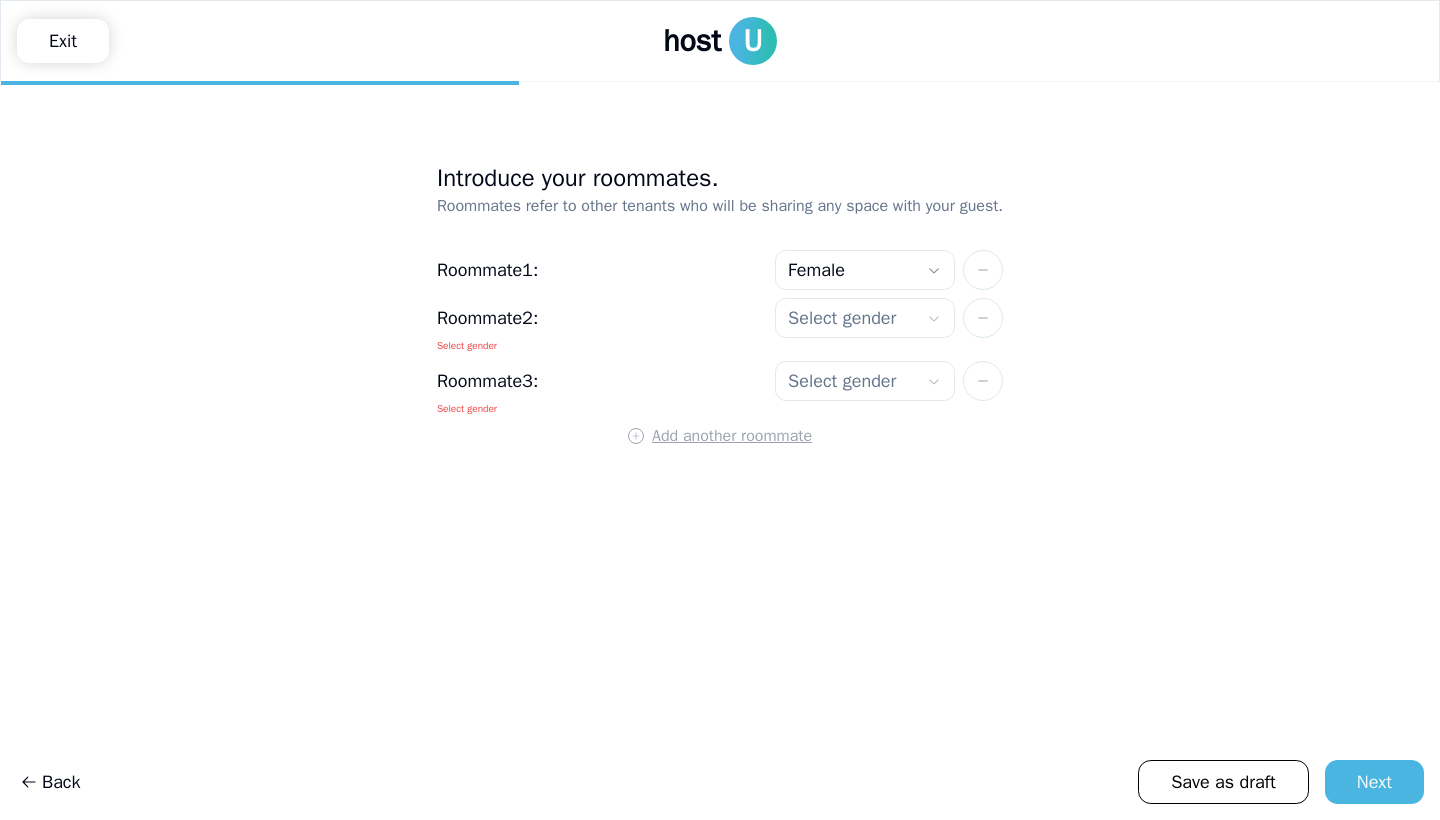 click at bounding box center [983, 318] 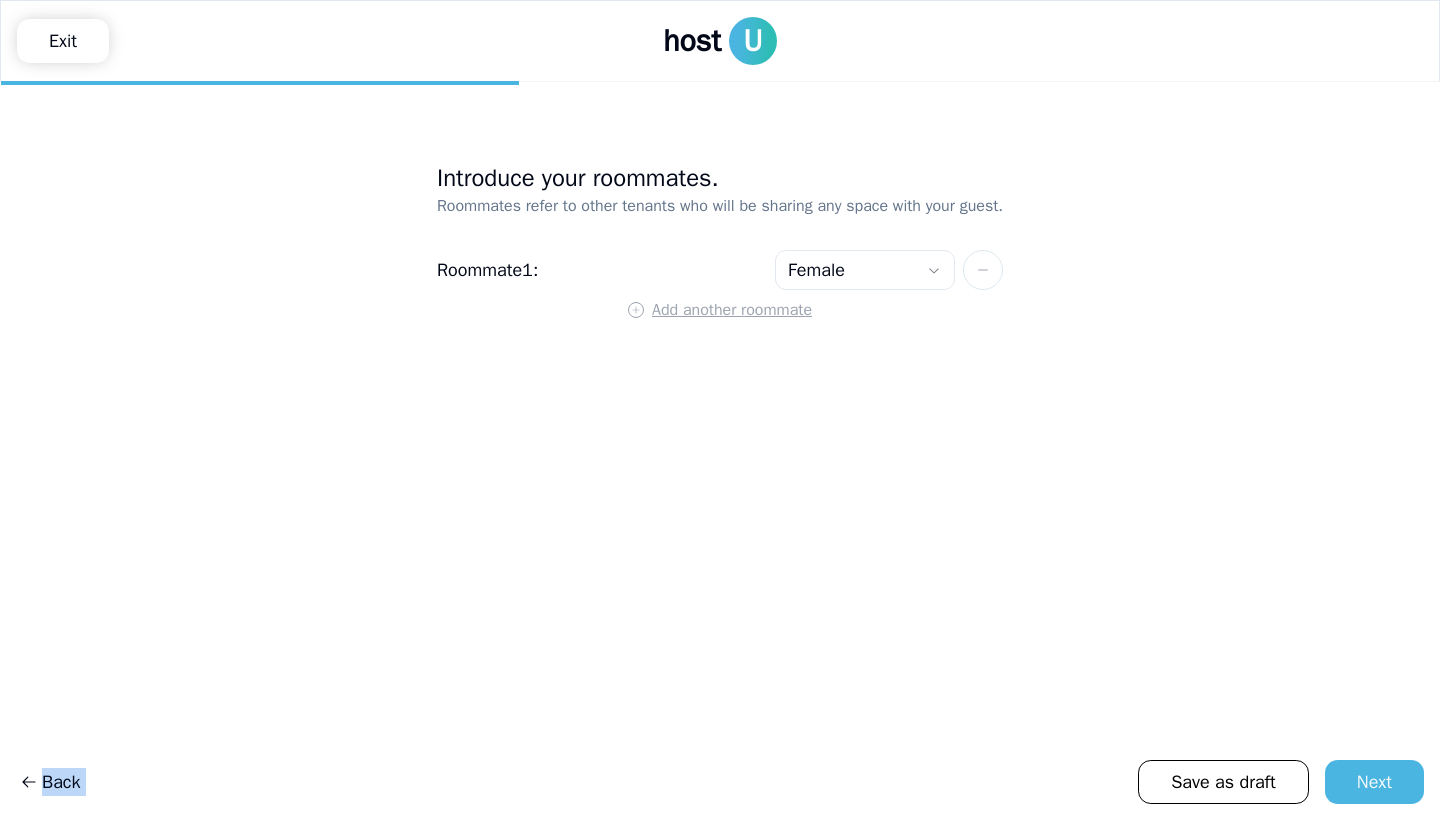 click on "**********" at bounding box center [720, 451] 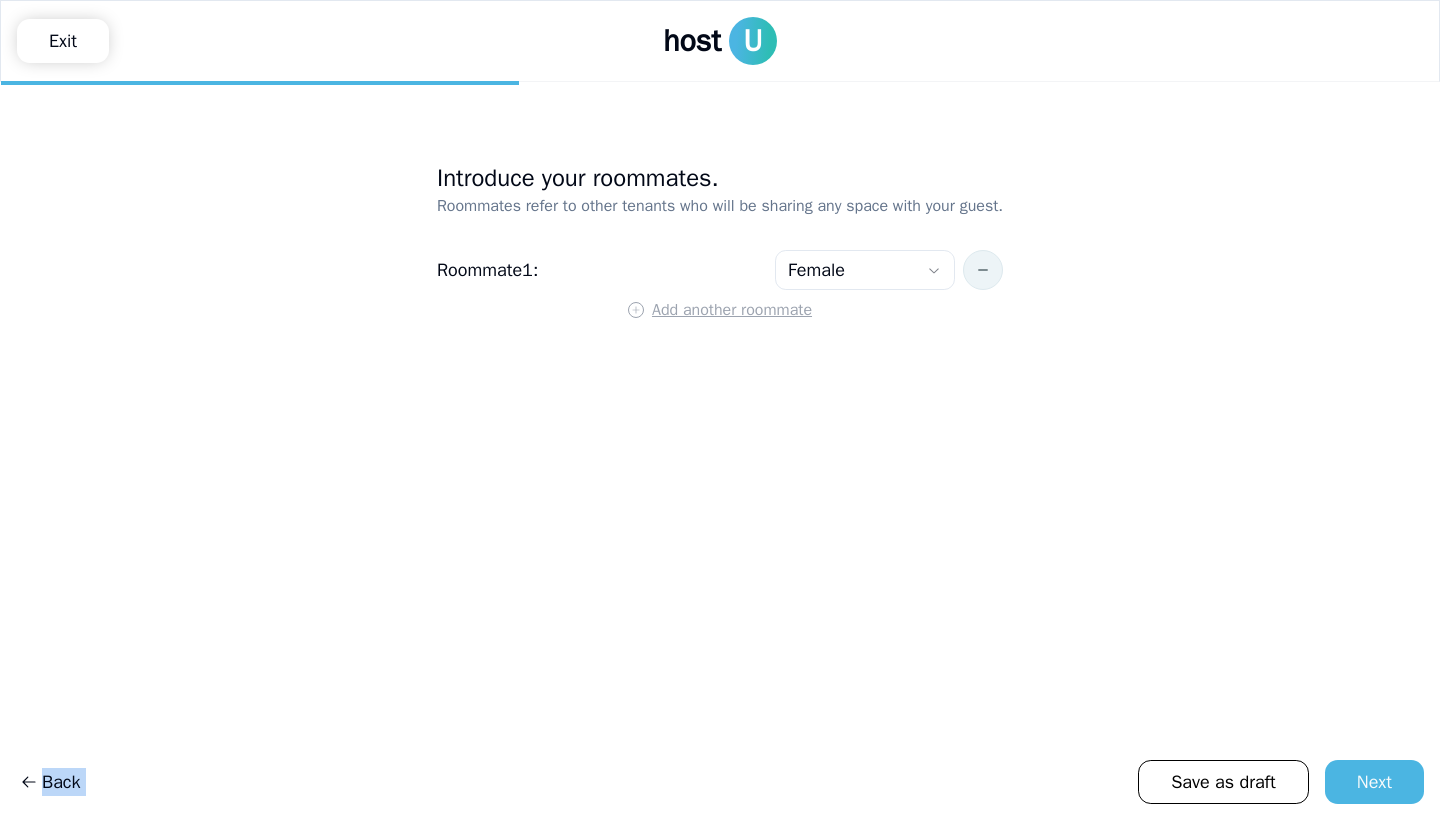 click 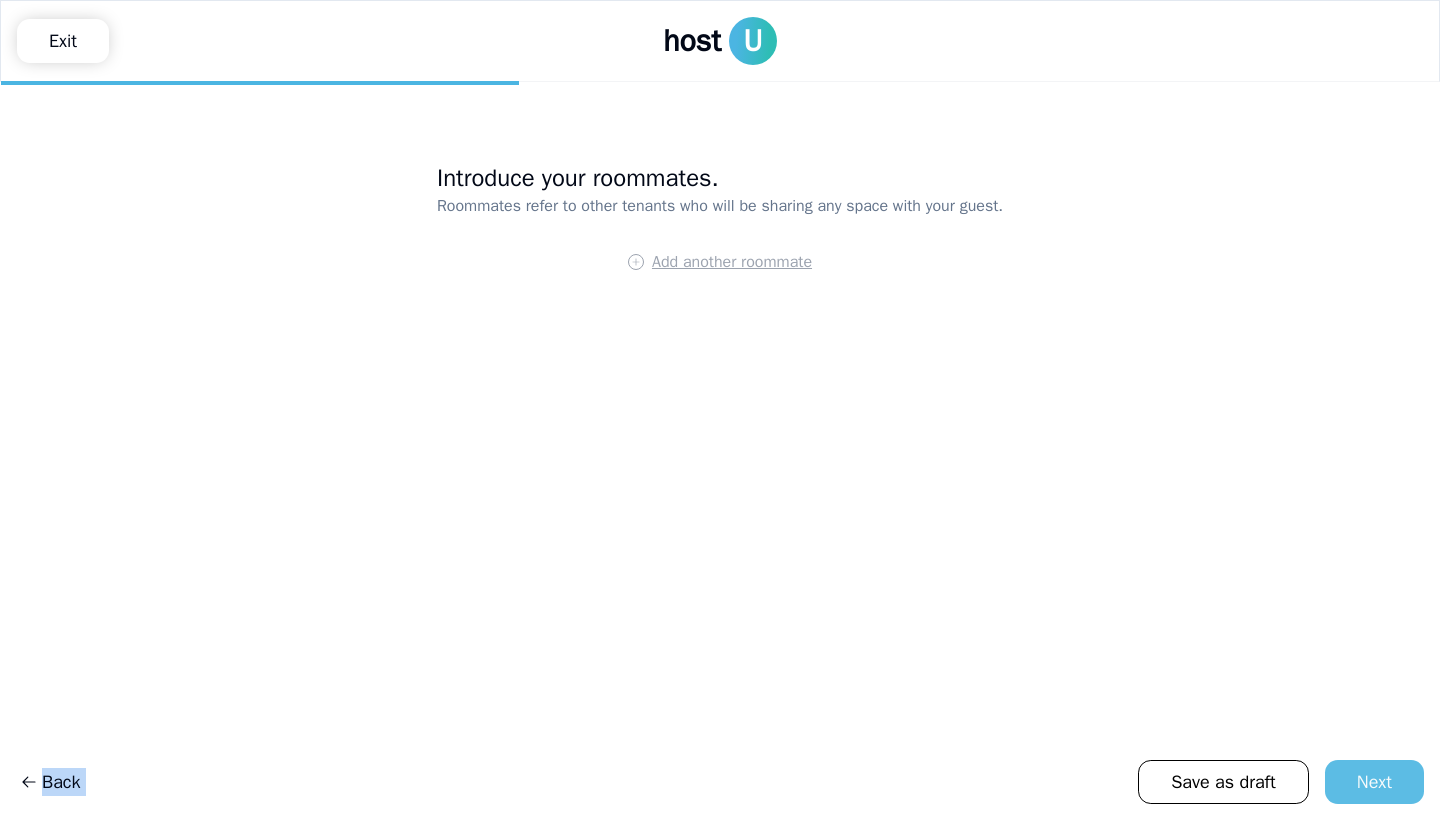 click on "Next" at bounding box center [1374, 782] 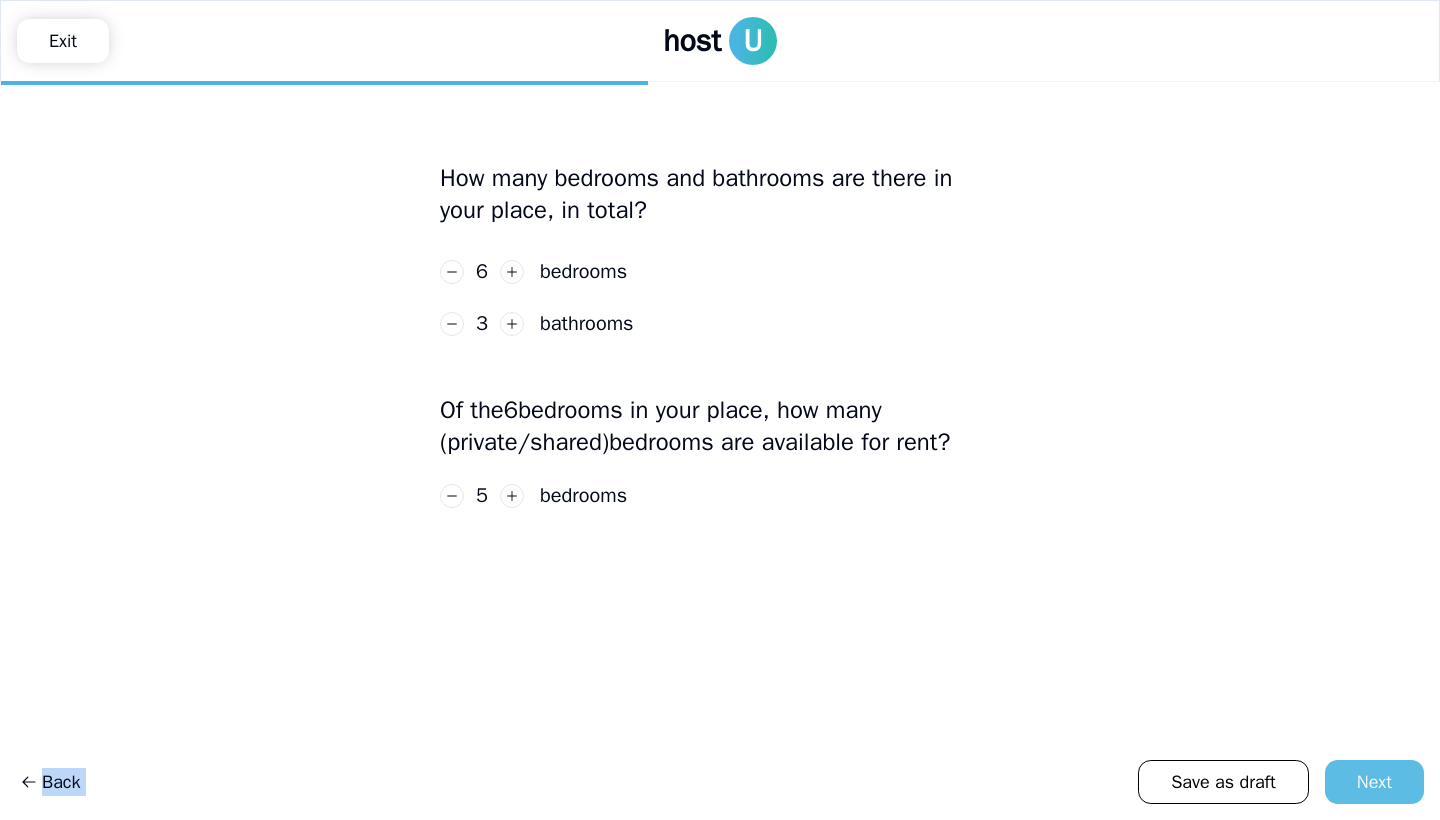 click on "Next" at bounding box center (1374, 782) 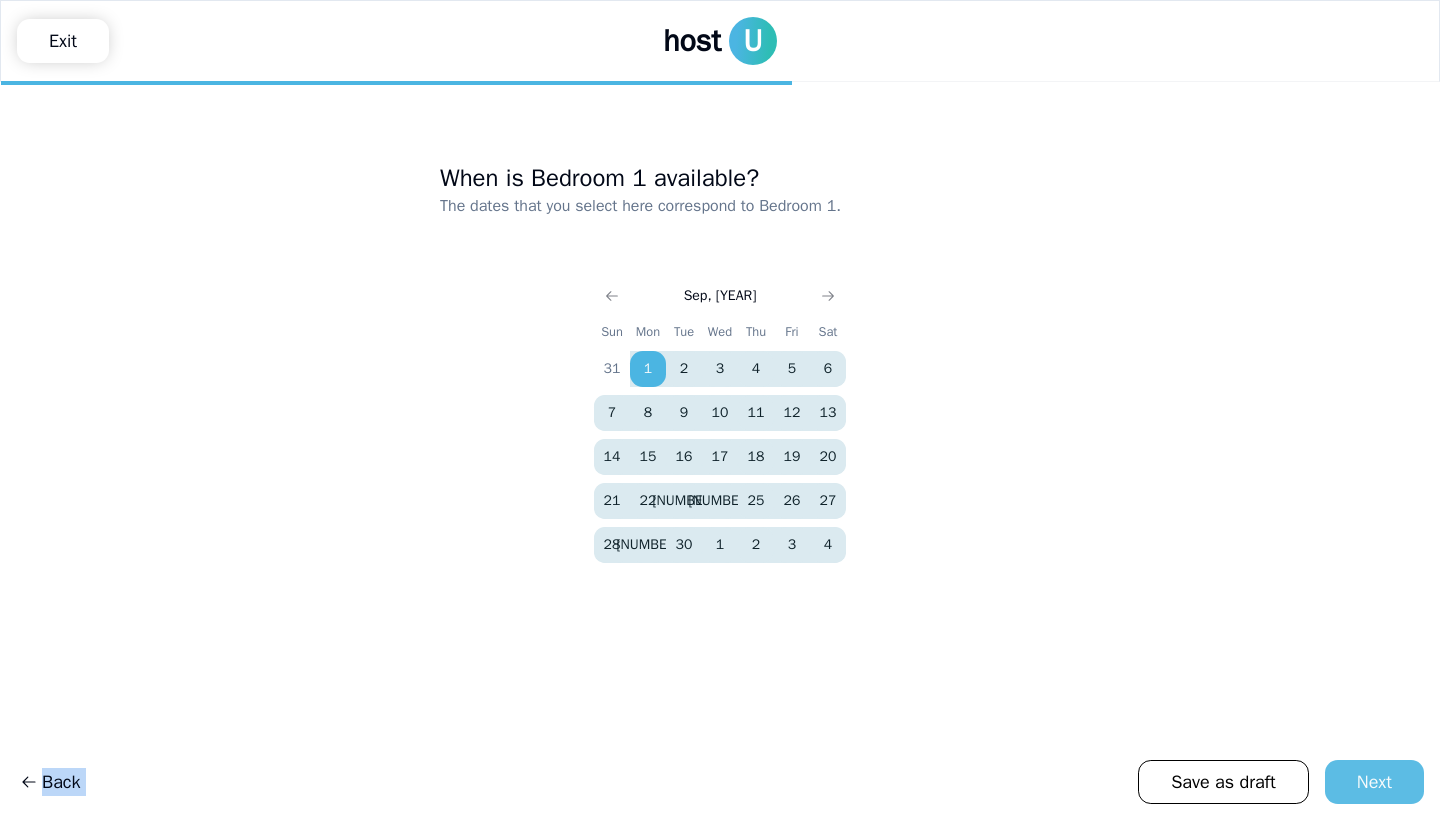click on "Next" at bounding box center (1374, 782) 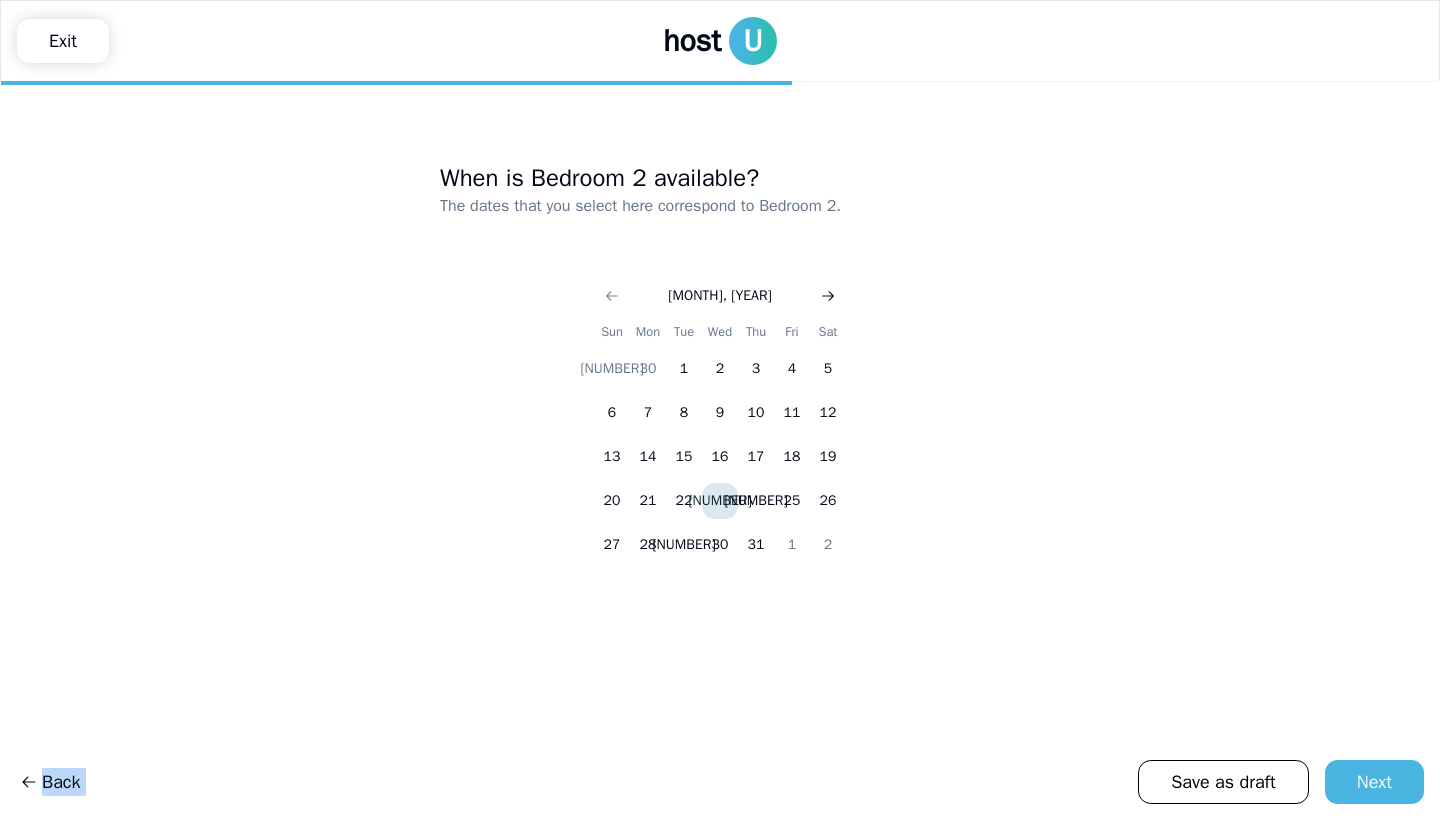 click at bounding box center (828, 296) 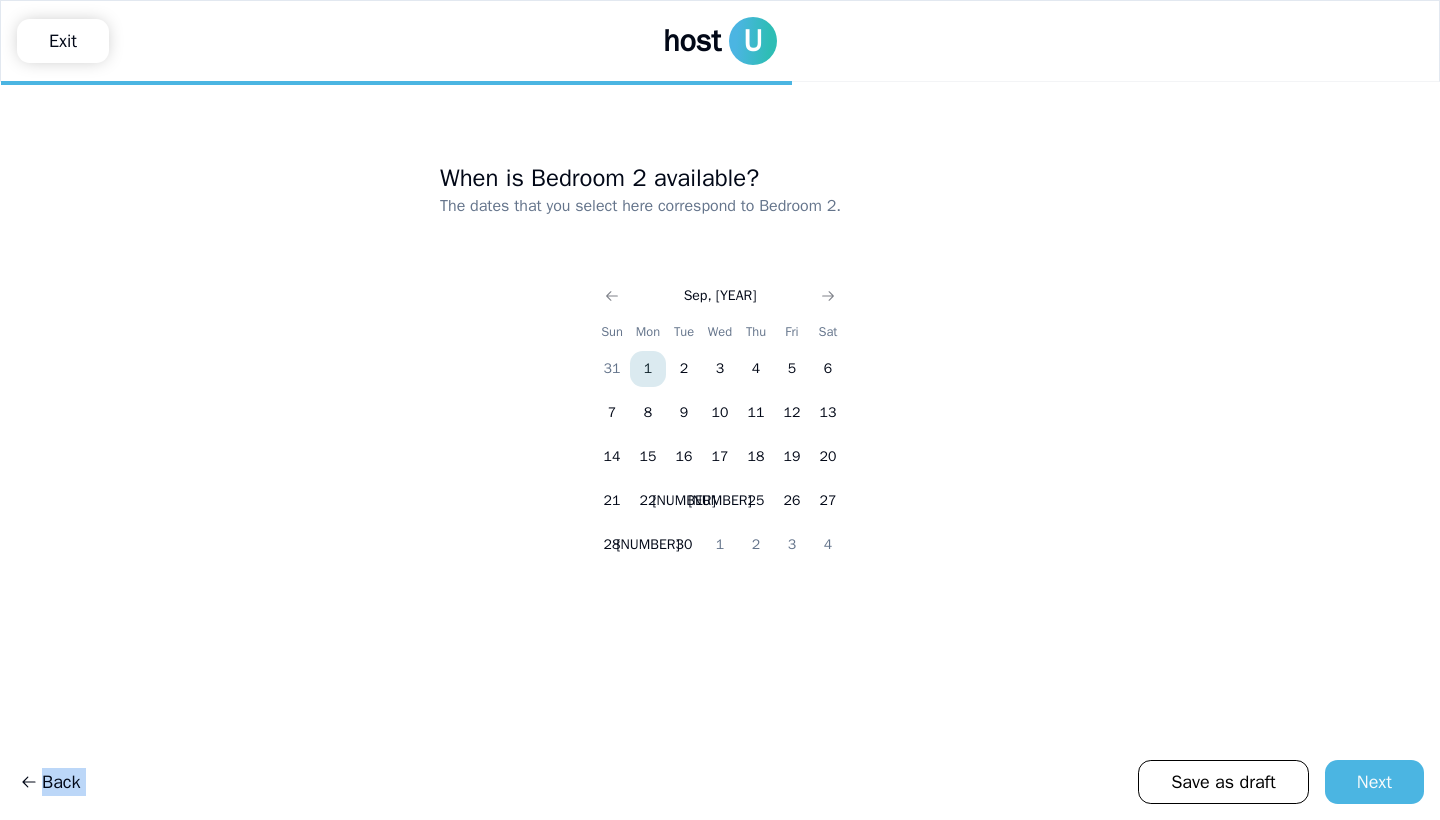 click on "1" at bounding box center (648, 369) 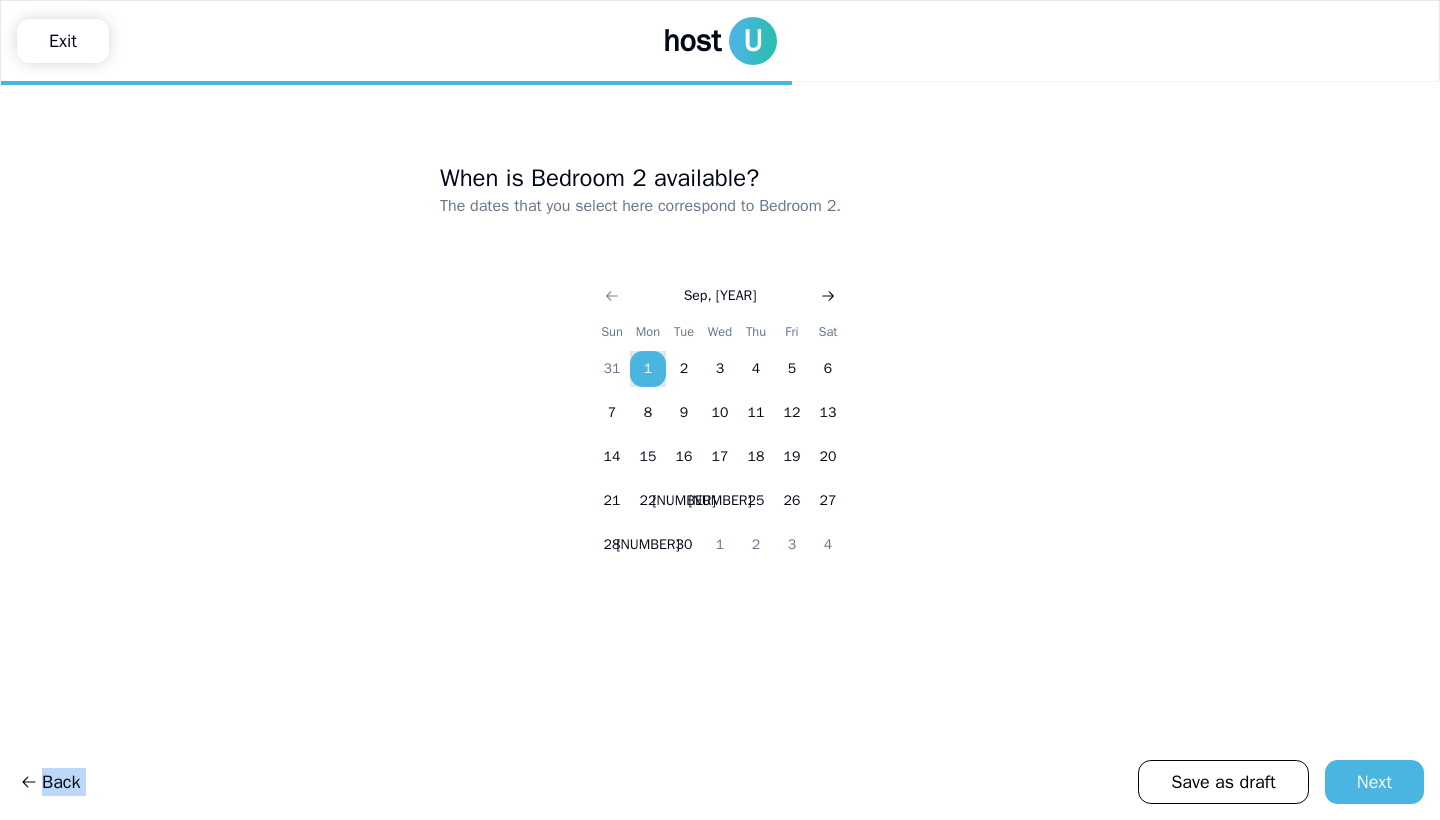 click 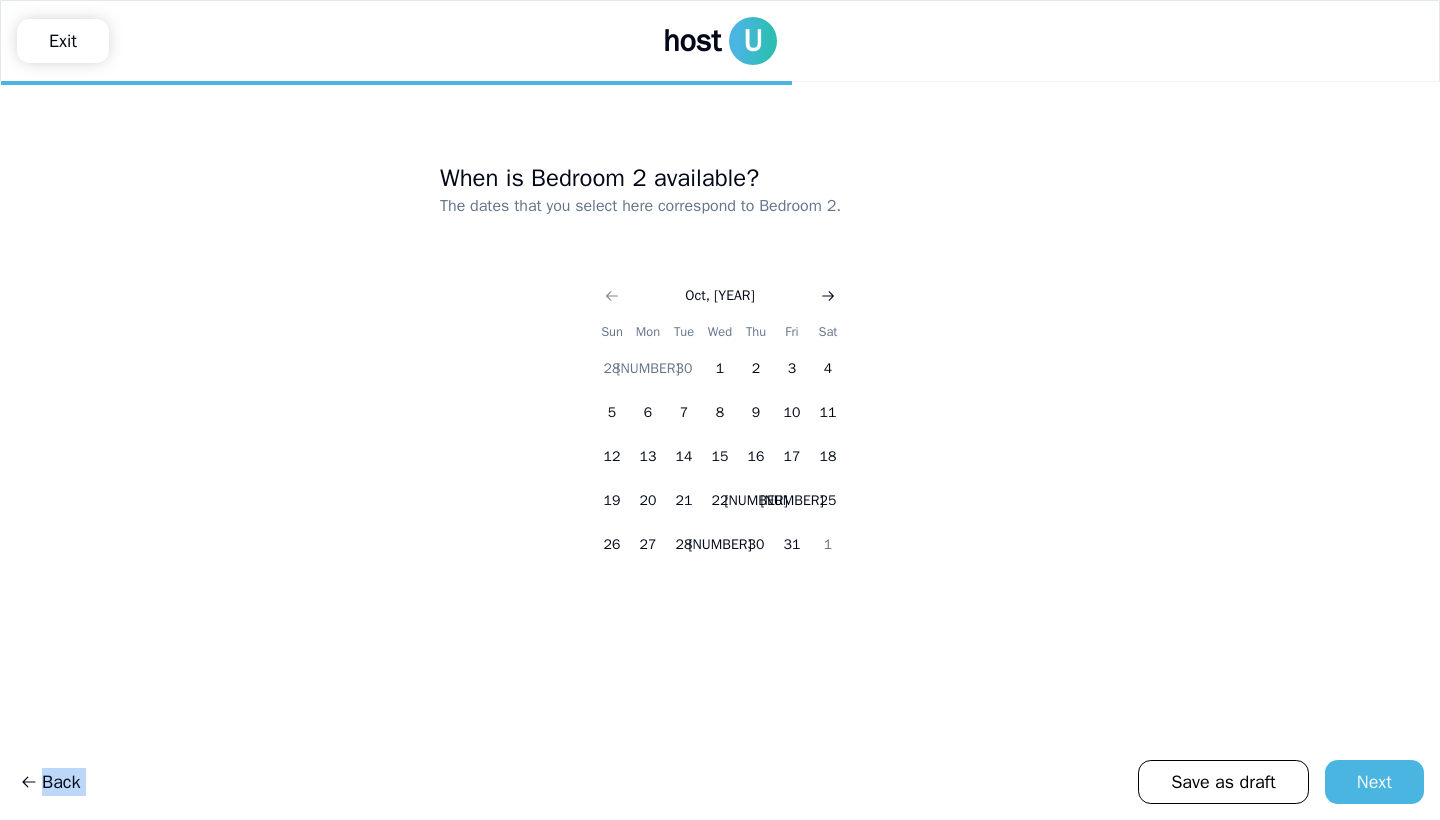 click 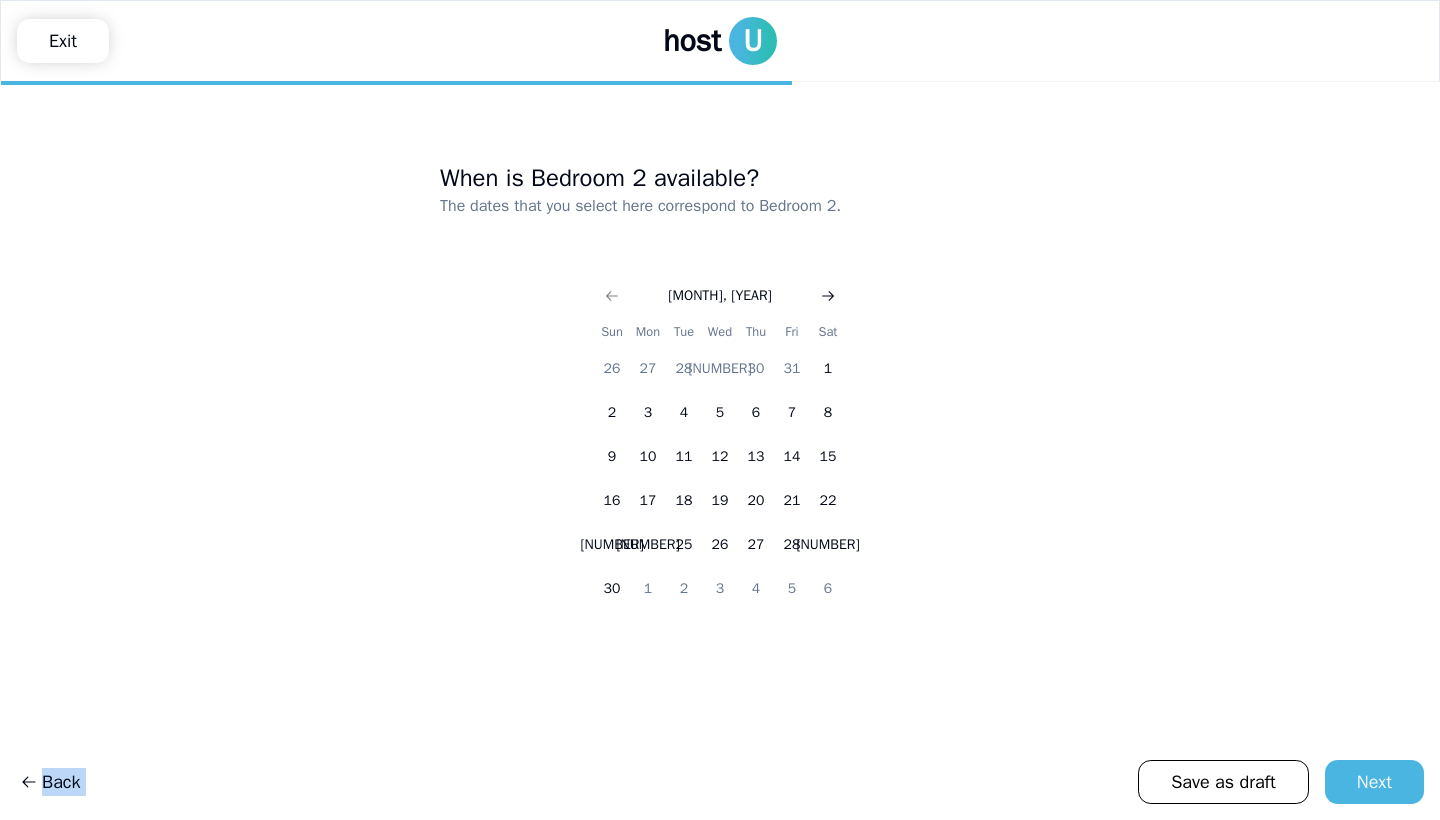 click 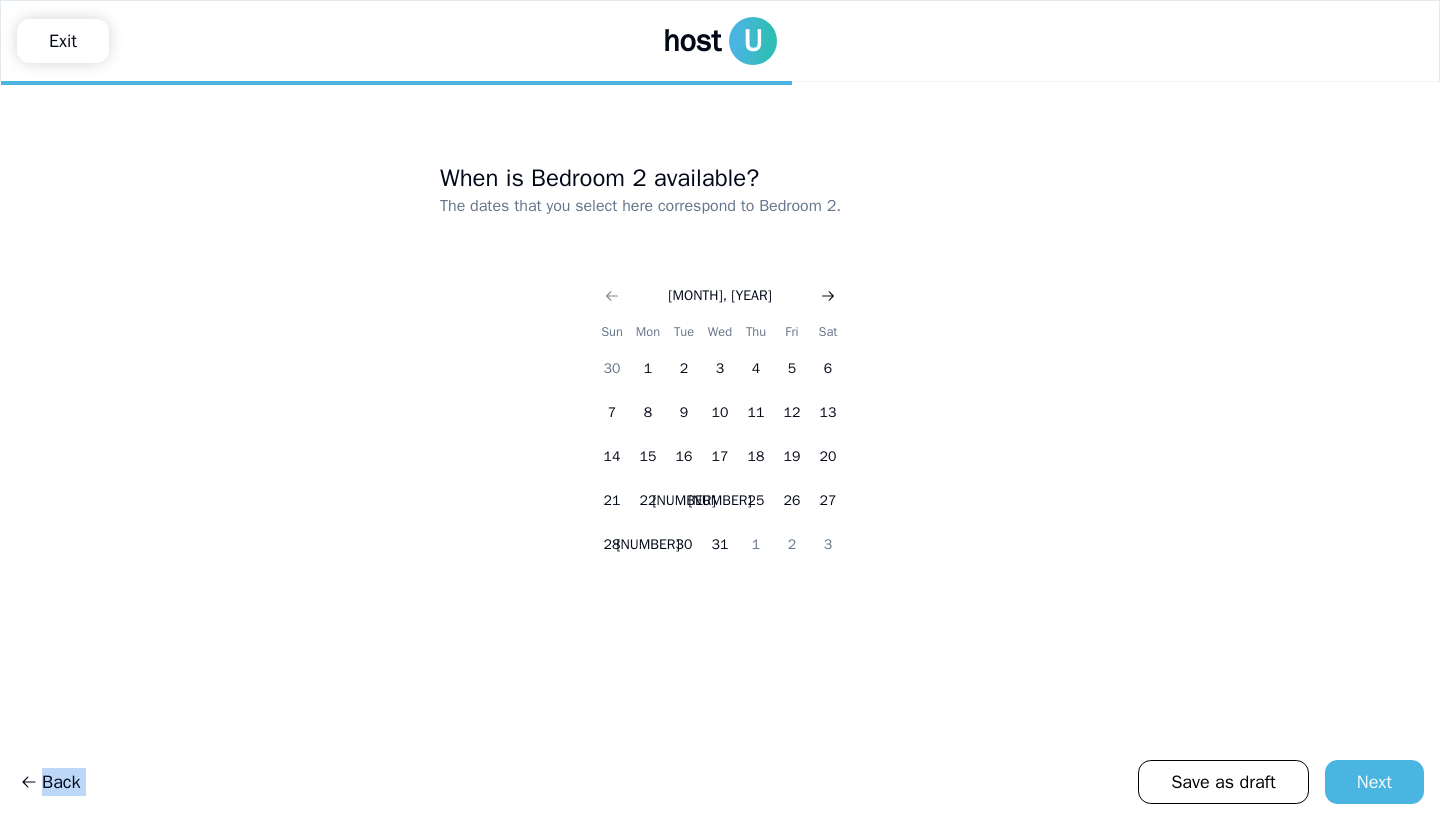 click 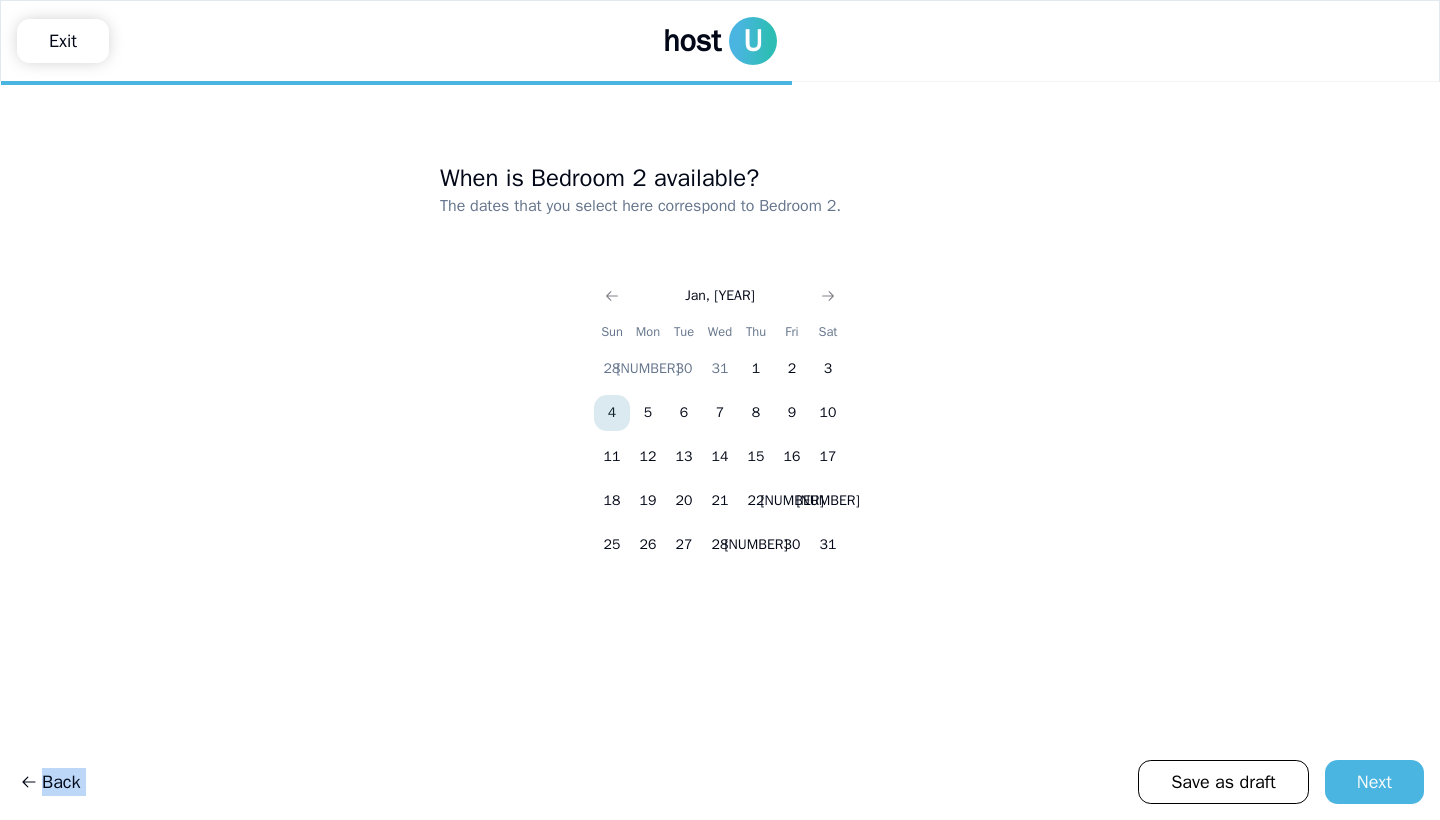 click on "4" at bounding box center [612, 413] 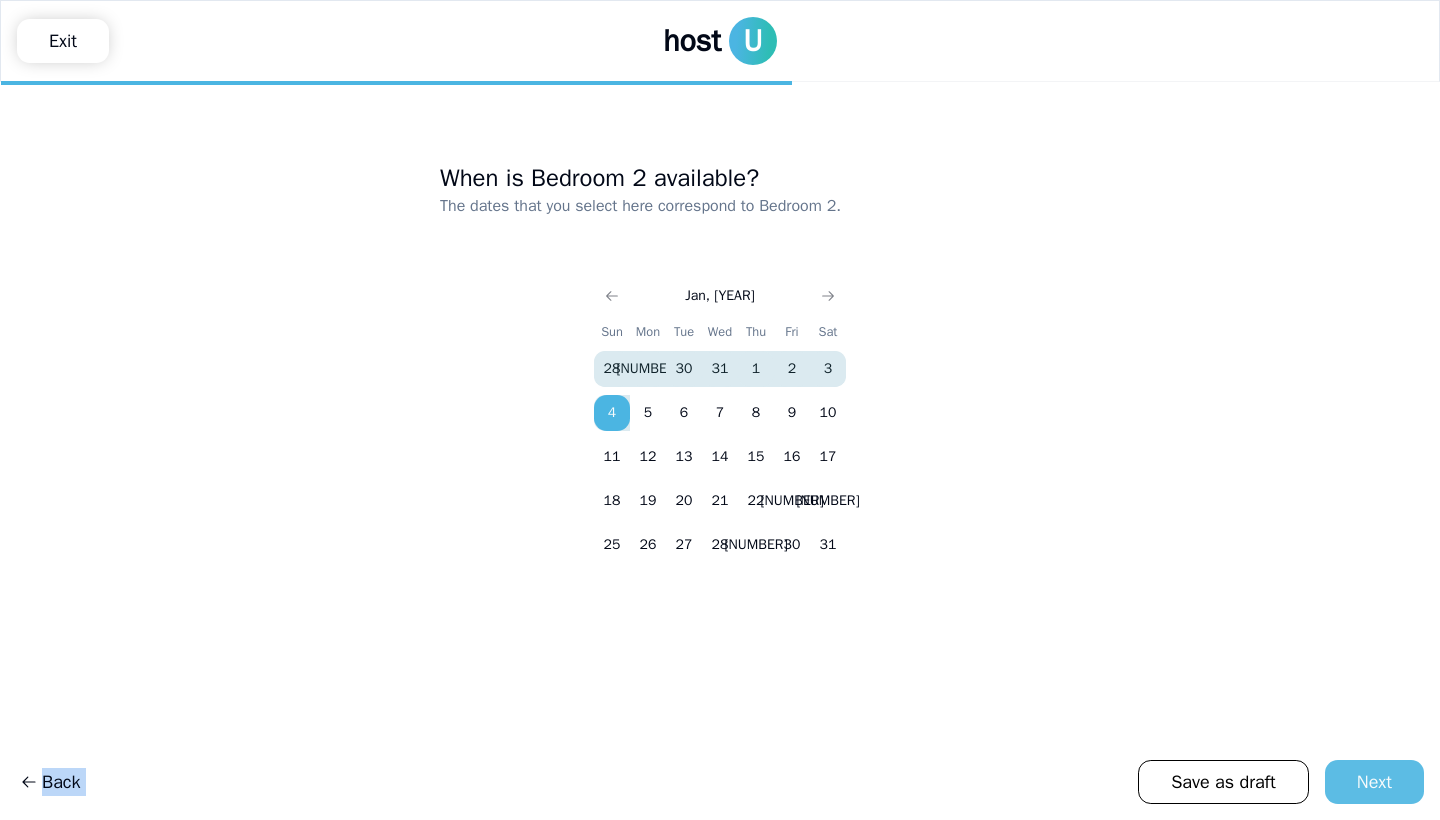 click on "Next" at bounding box center [1374, 782] 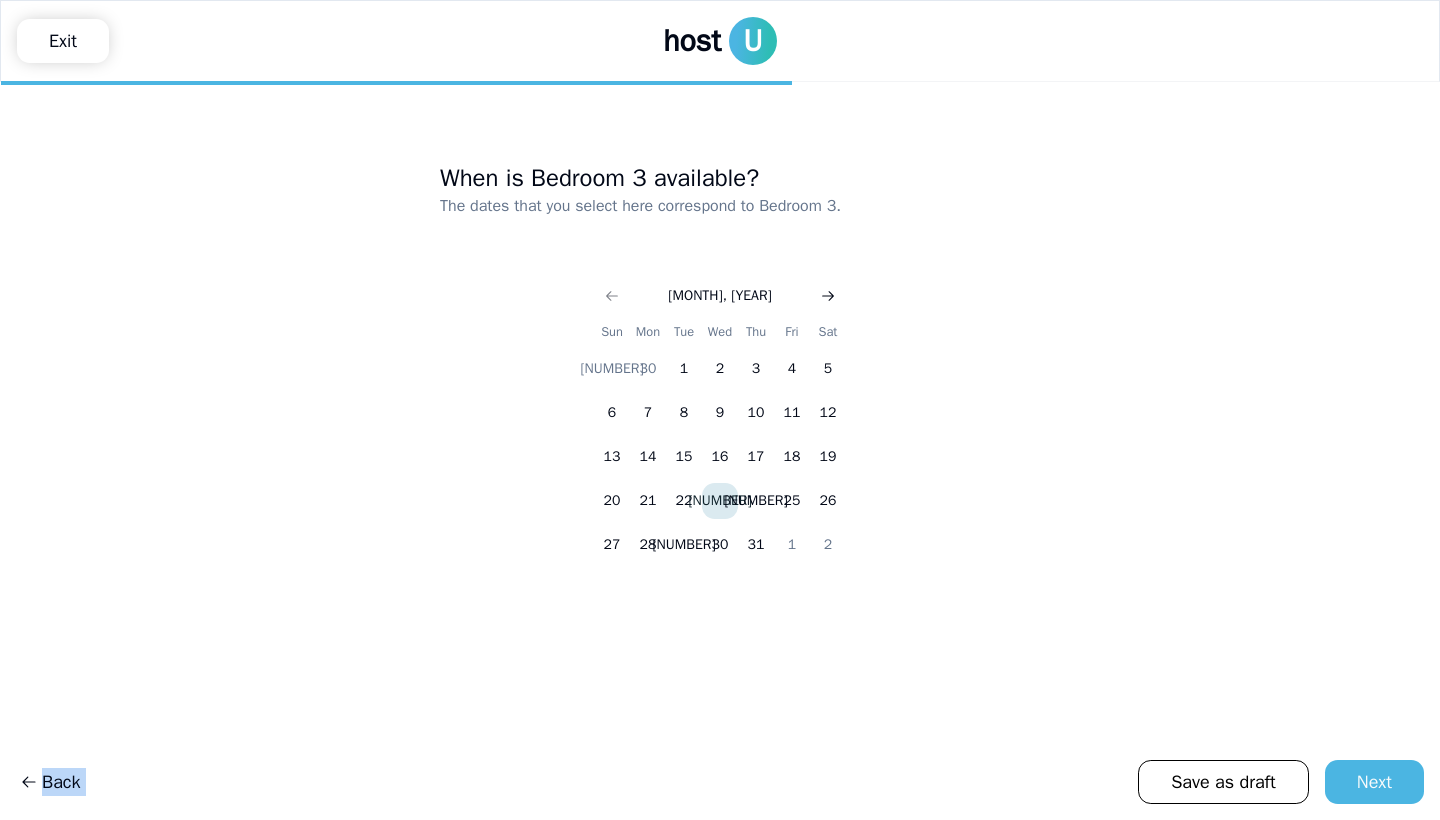 click 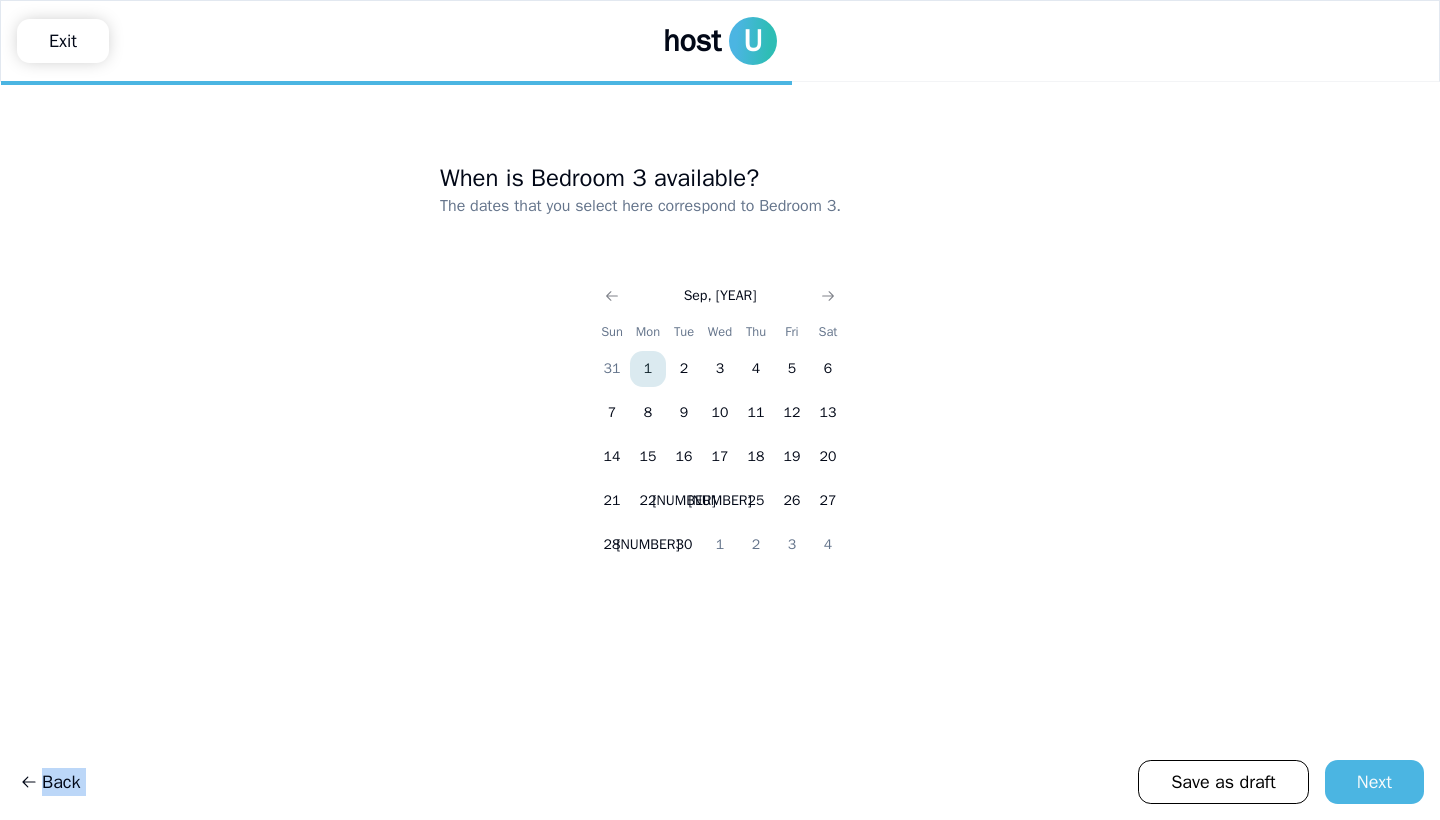 click on "1" at bounding box center (648, 369) 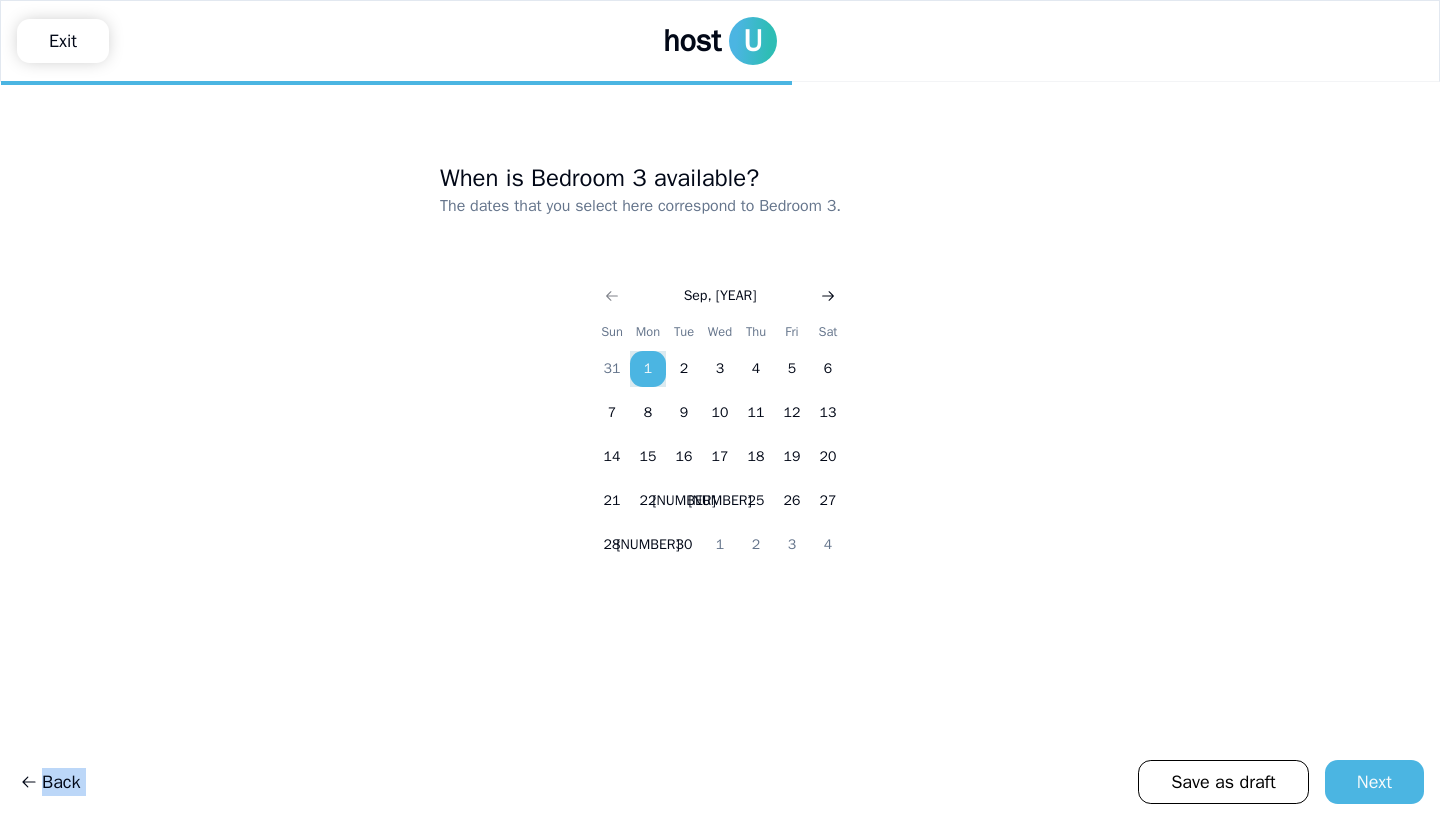 click at bounding box center [828, 296] 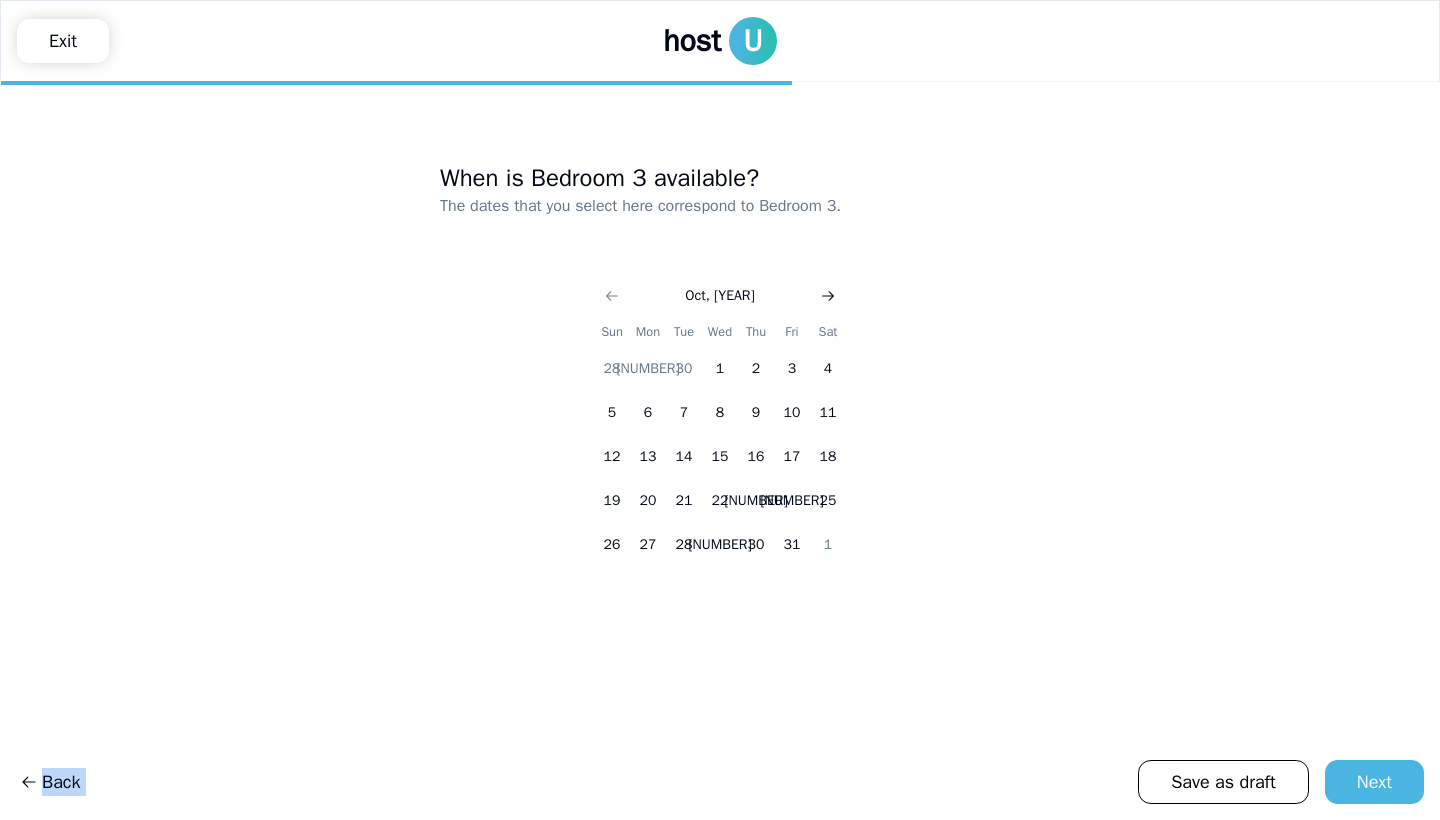 click at bounding box center (828, 296) 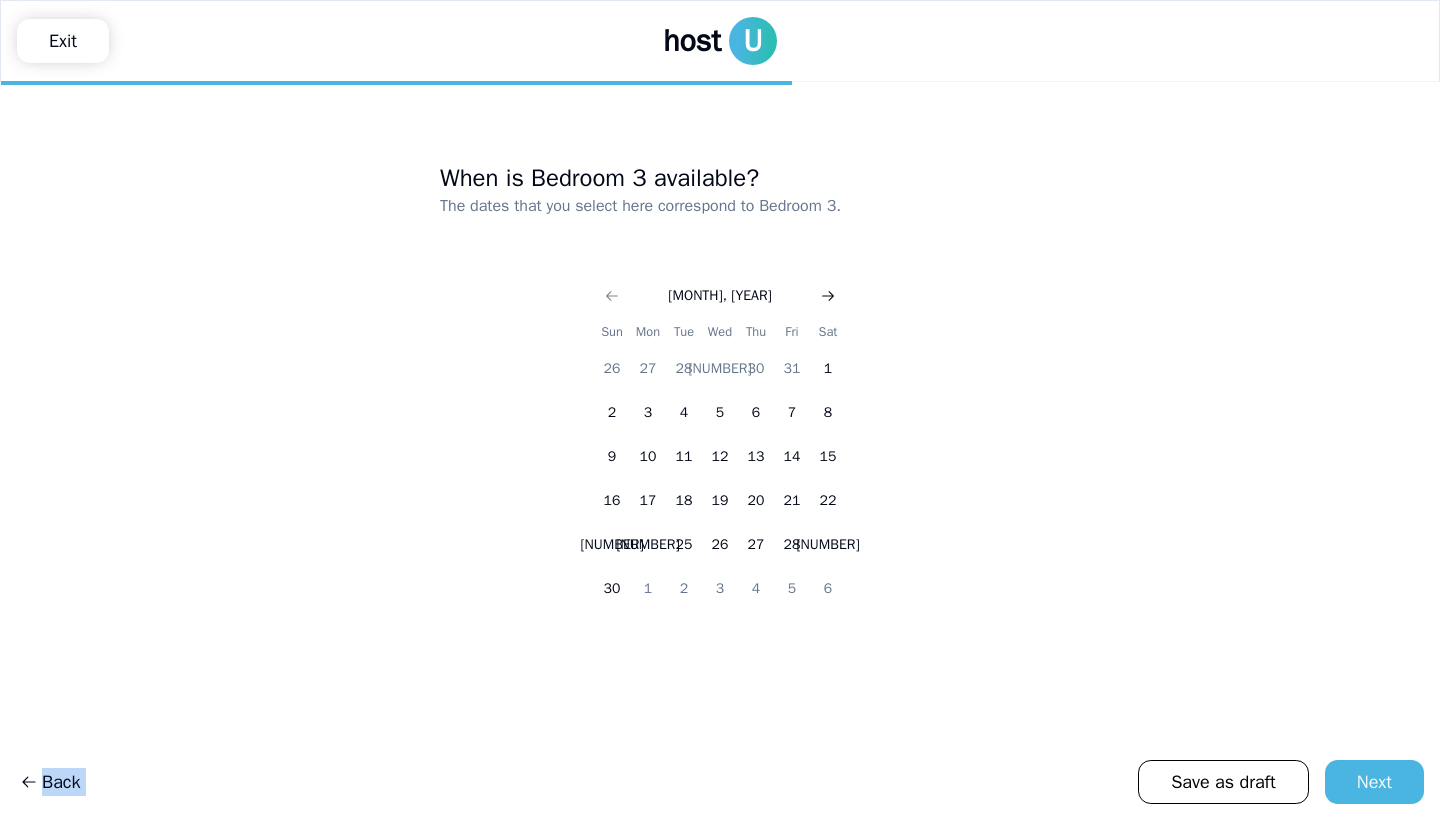 click at bounding box center [828, 296] 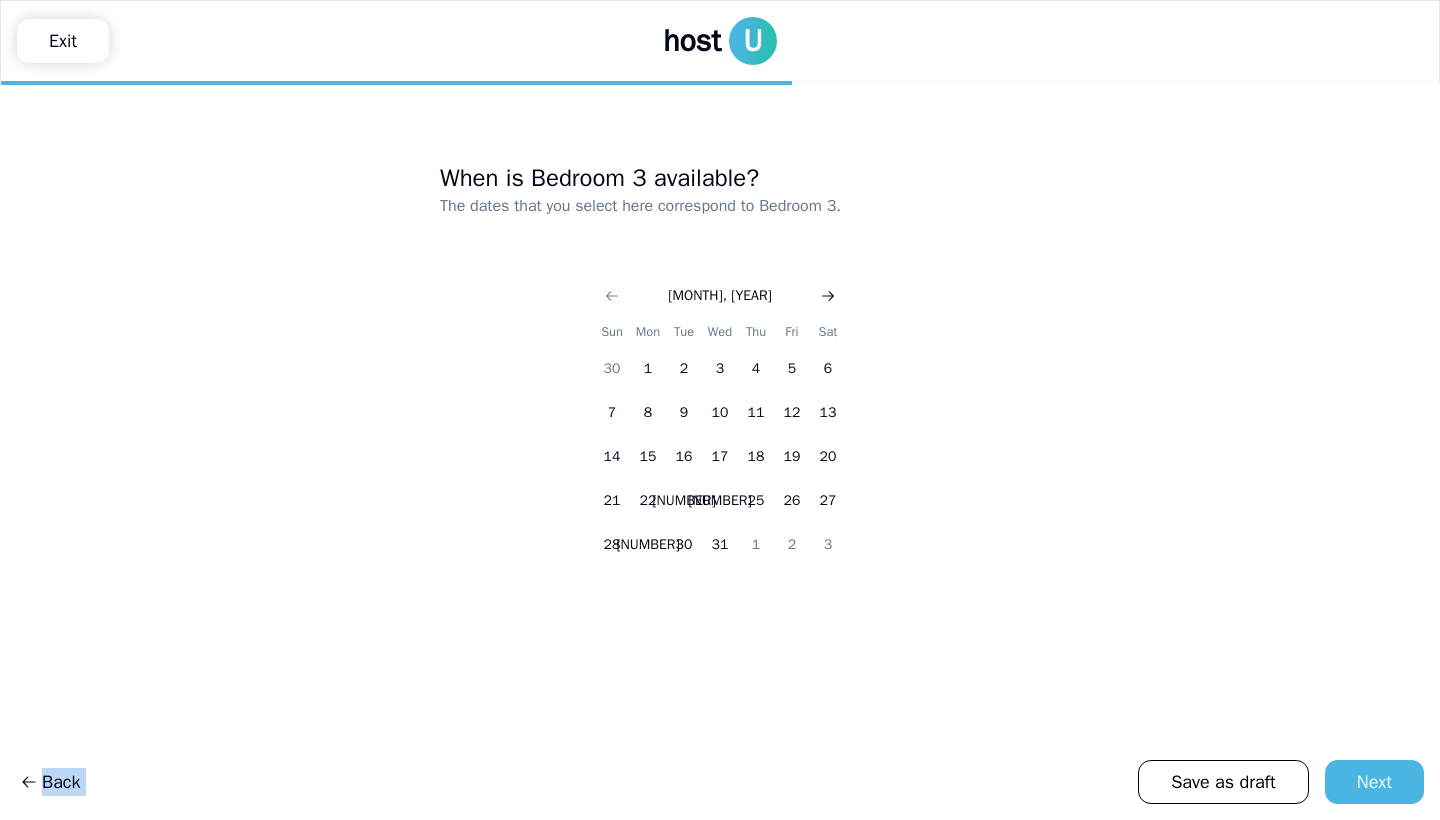 click at bounding box center [828, 296] 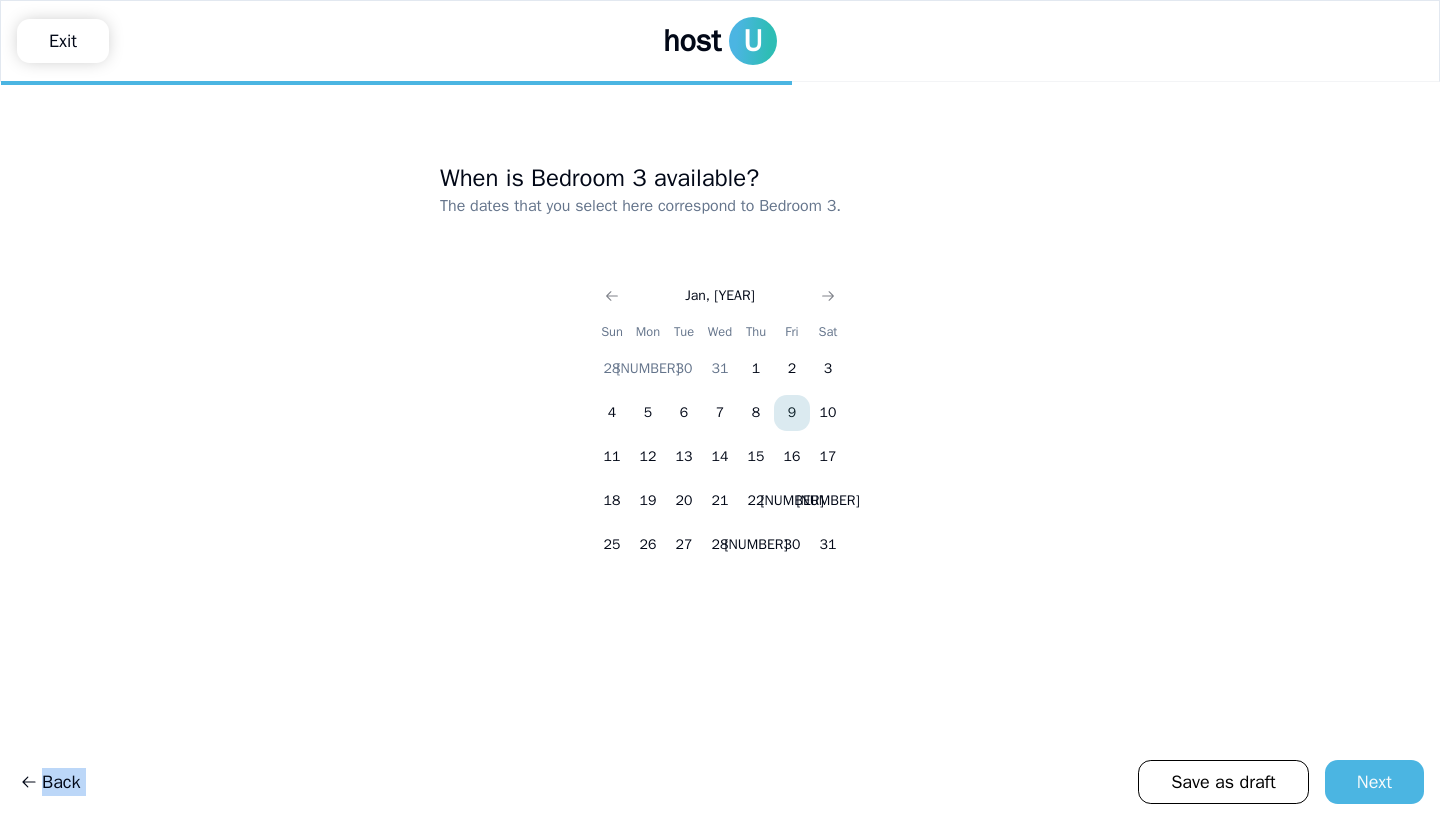 drag, startPoint x: 614, startPoint y: 407, endPoint x: 807, endPoint y: 409, distance: 193.01036 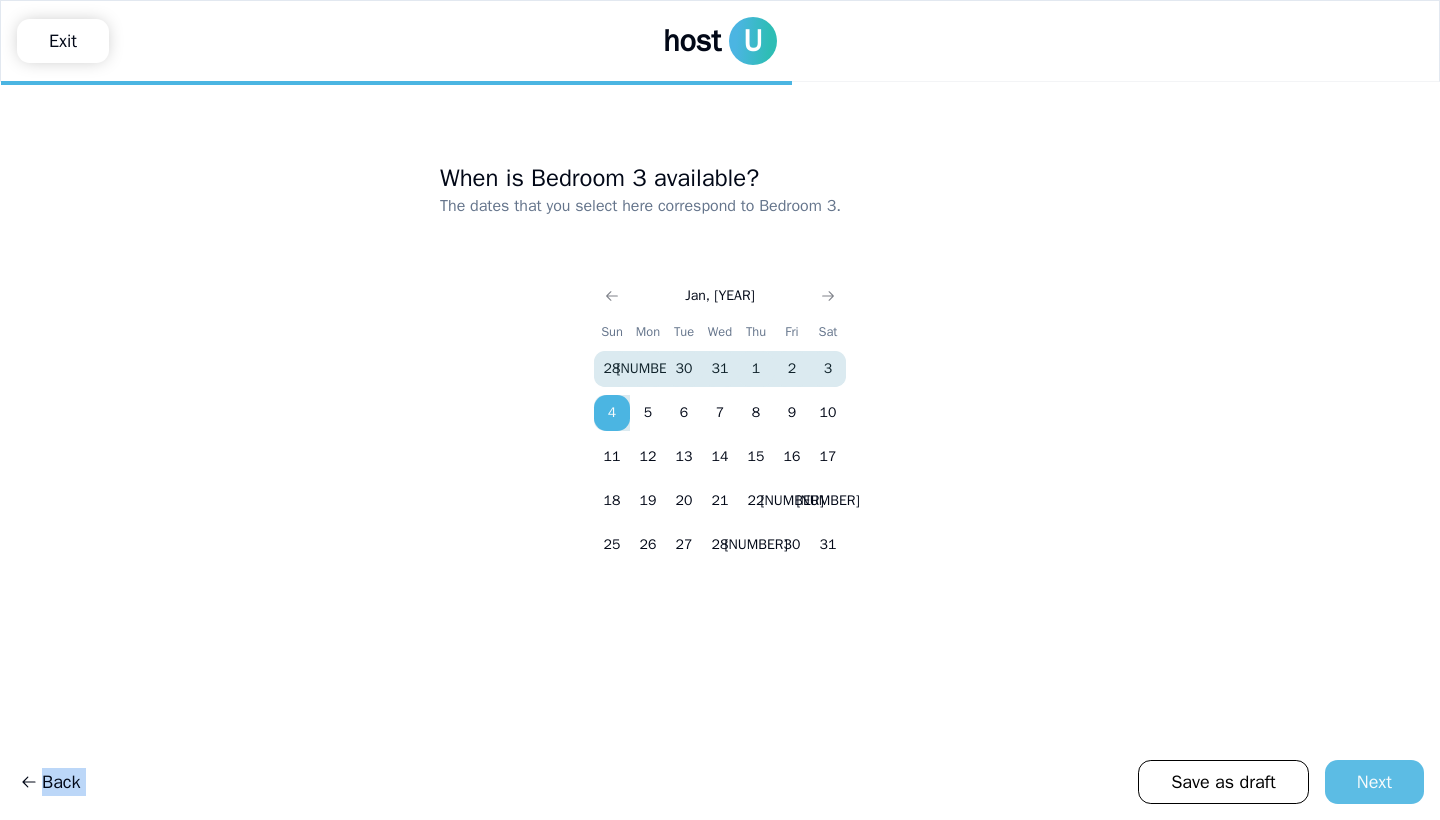 click on "Next" at bounding box center [1374, 782] 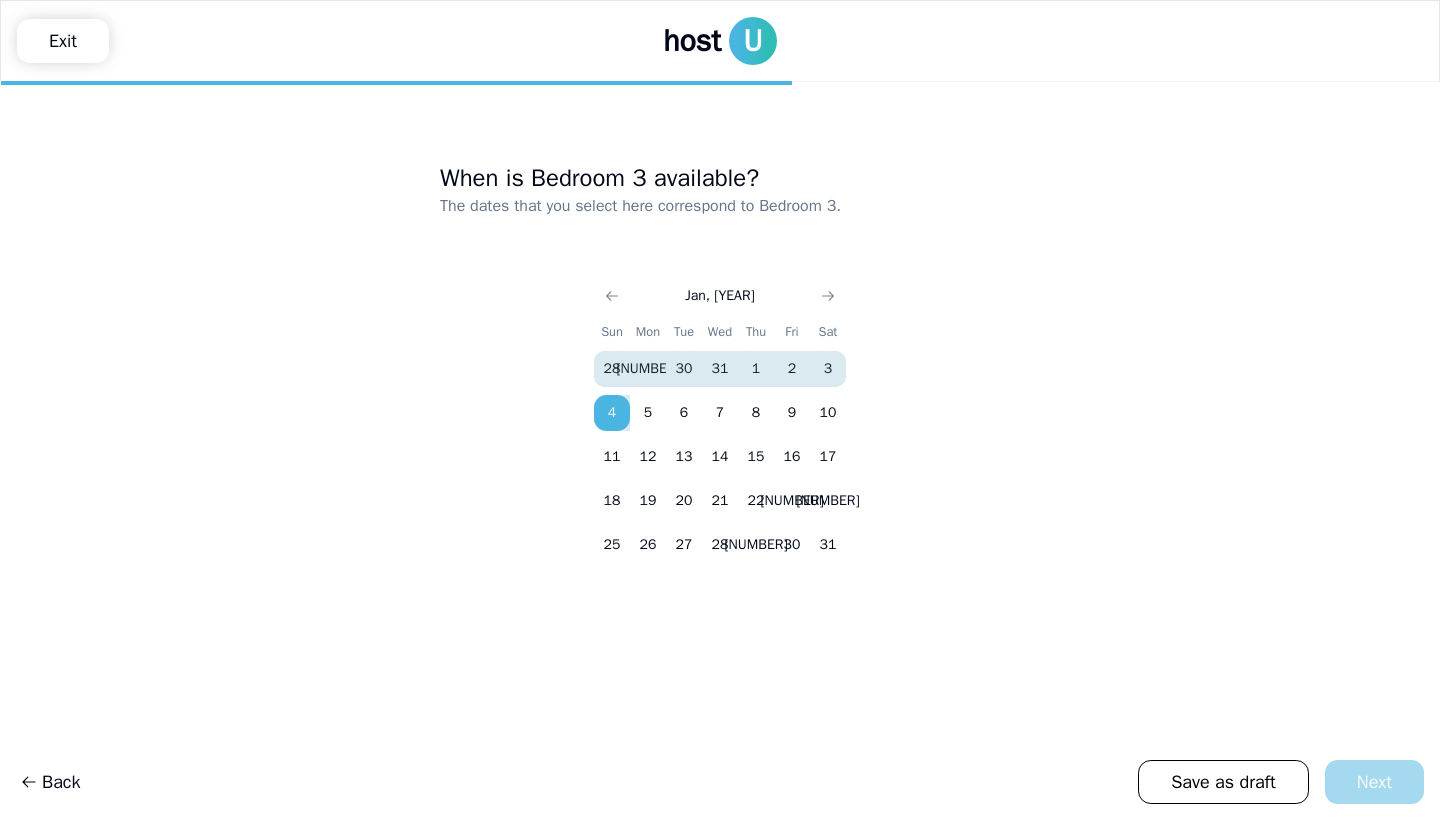 click on "Jan, [YEAR] Sun Mon Tue Wed Thu Fri Sat 28 29 30 31 1 2 3 4 5 6 7 8 9 10 11 12 13 14 15 16 17 18 19 20 21 22 23 24 25 26 27 28 29 30 31" at bounding box center [720, 433] 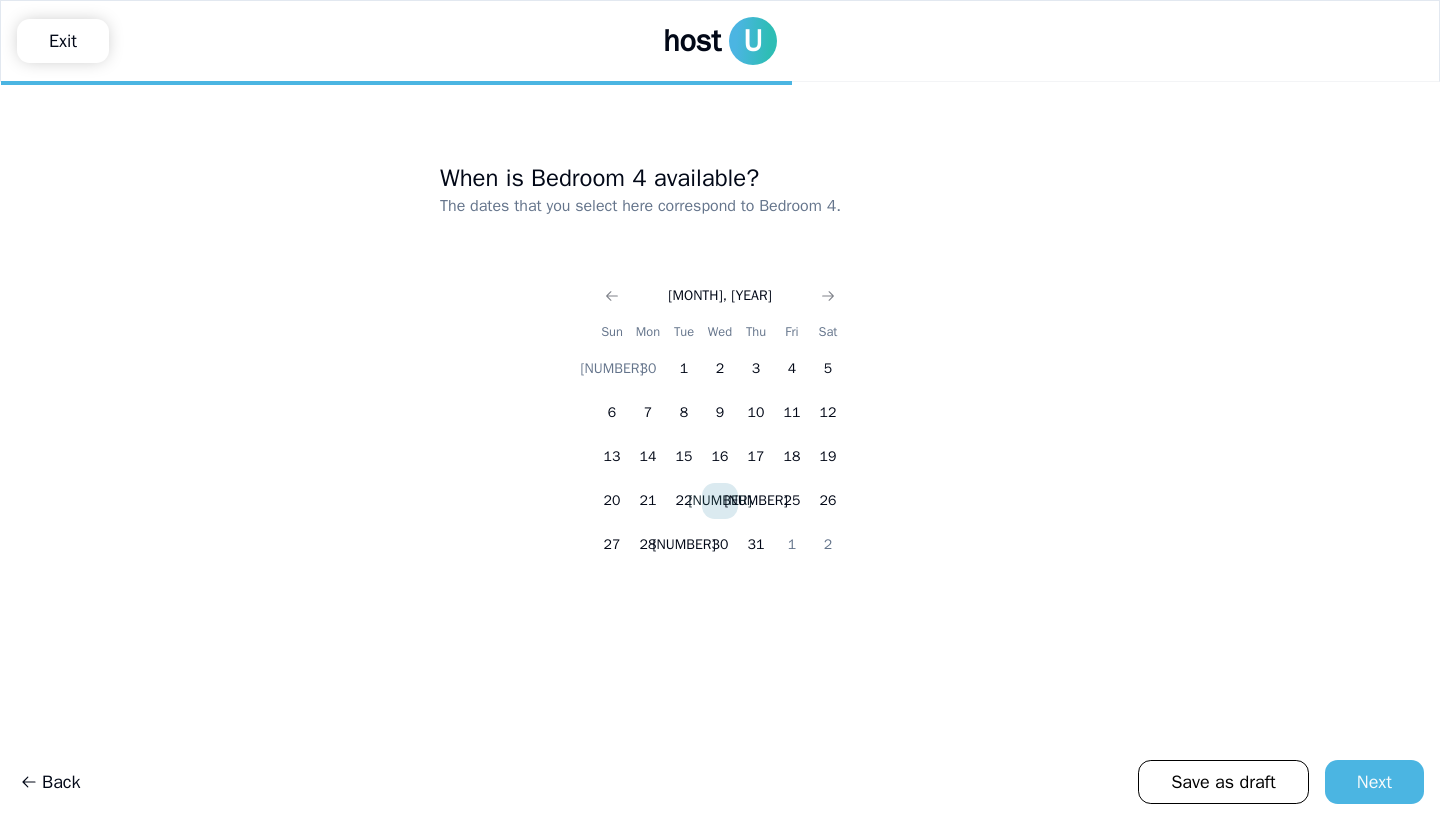 click 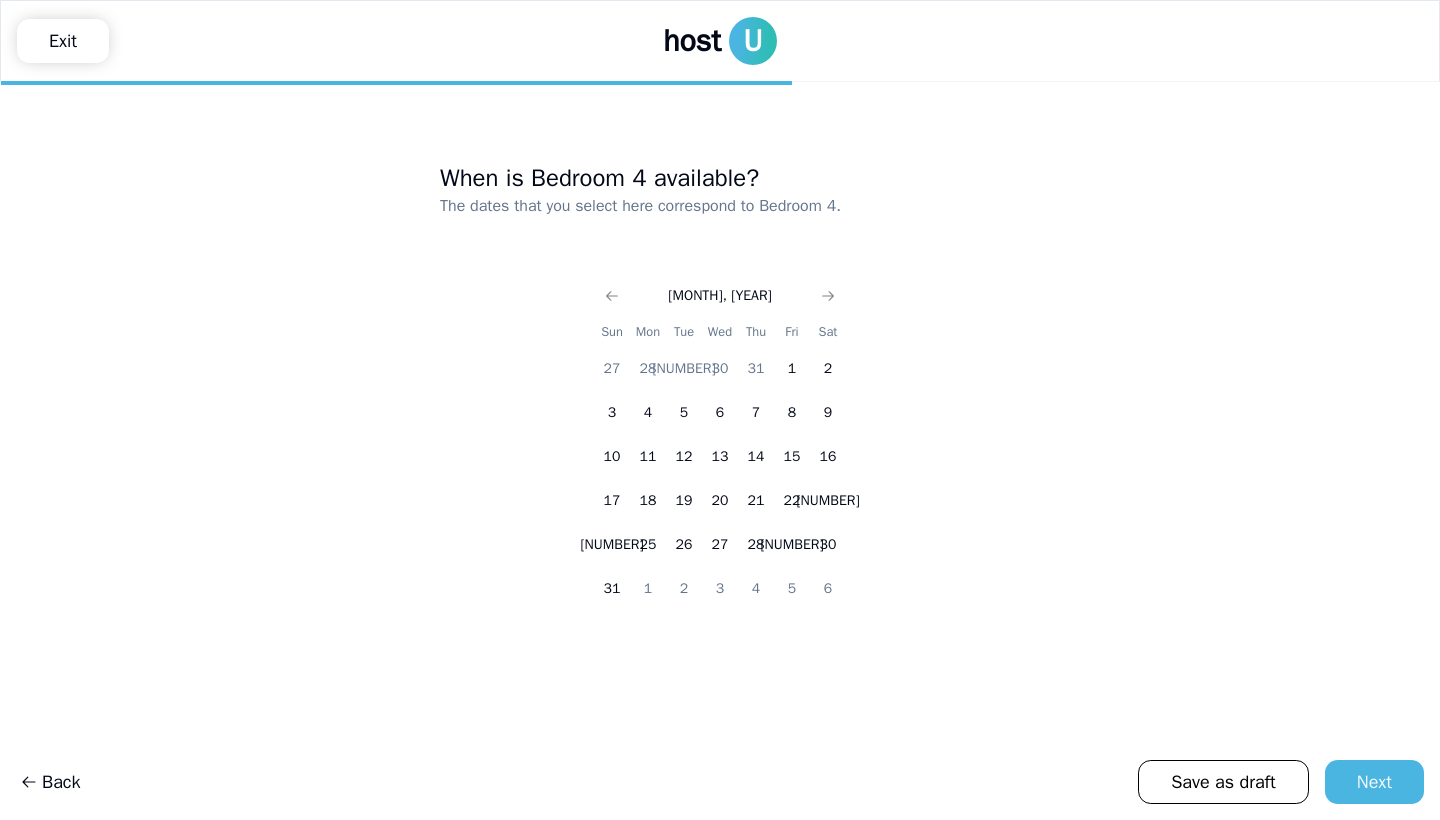 click 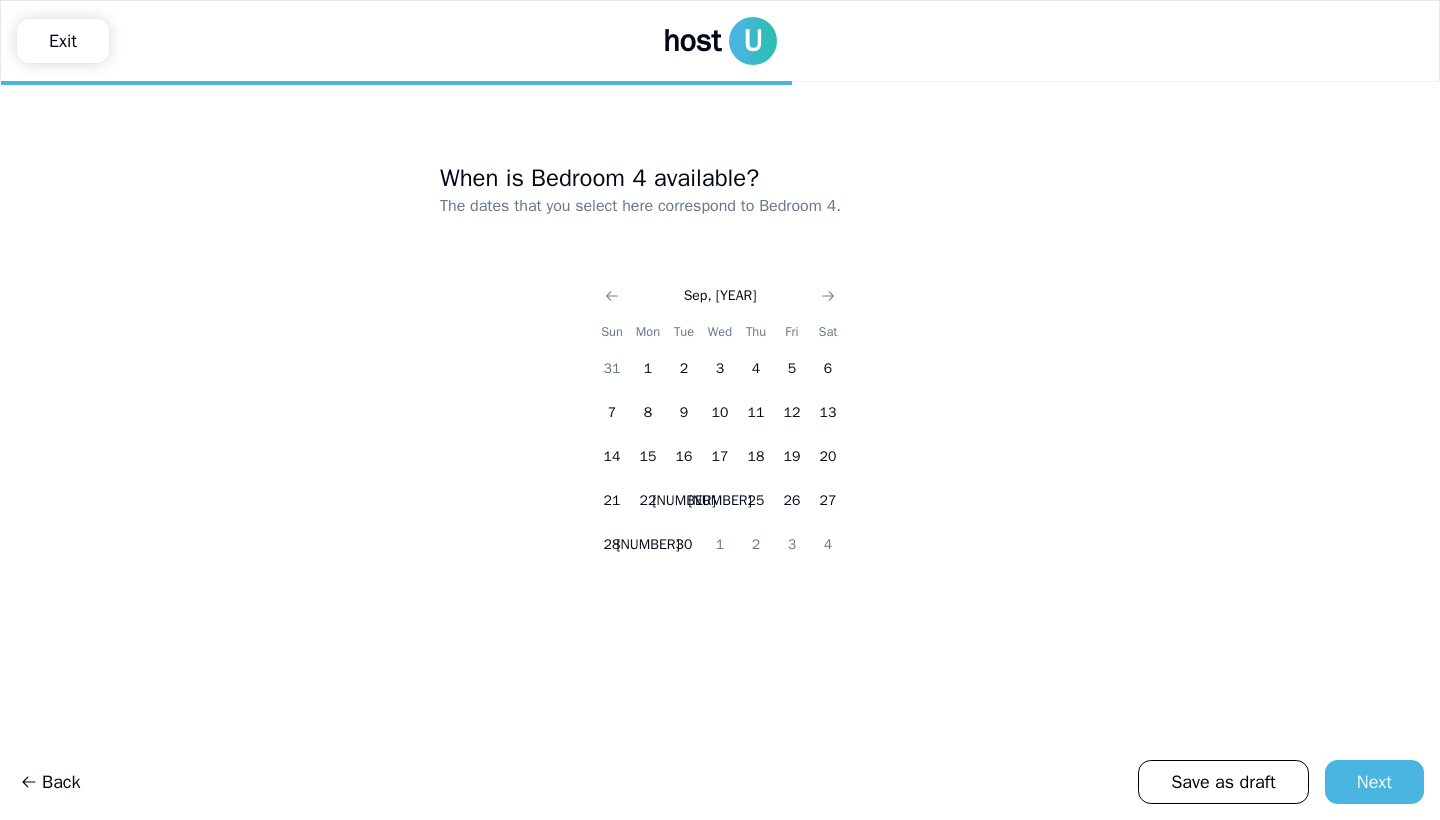 click 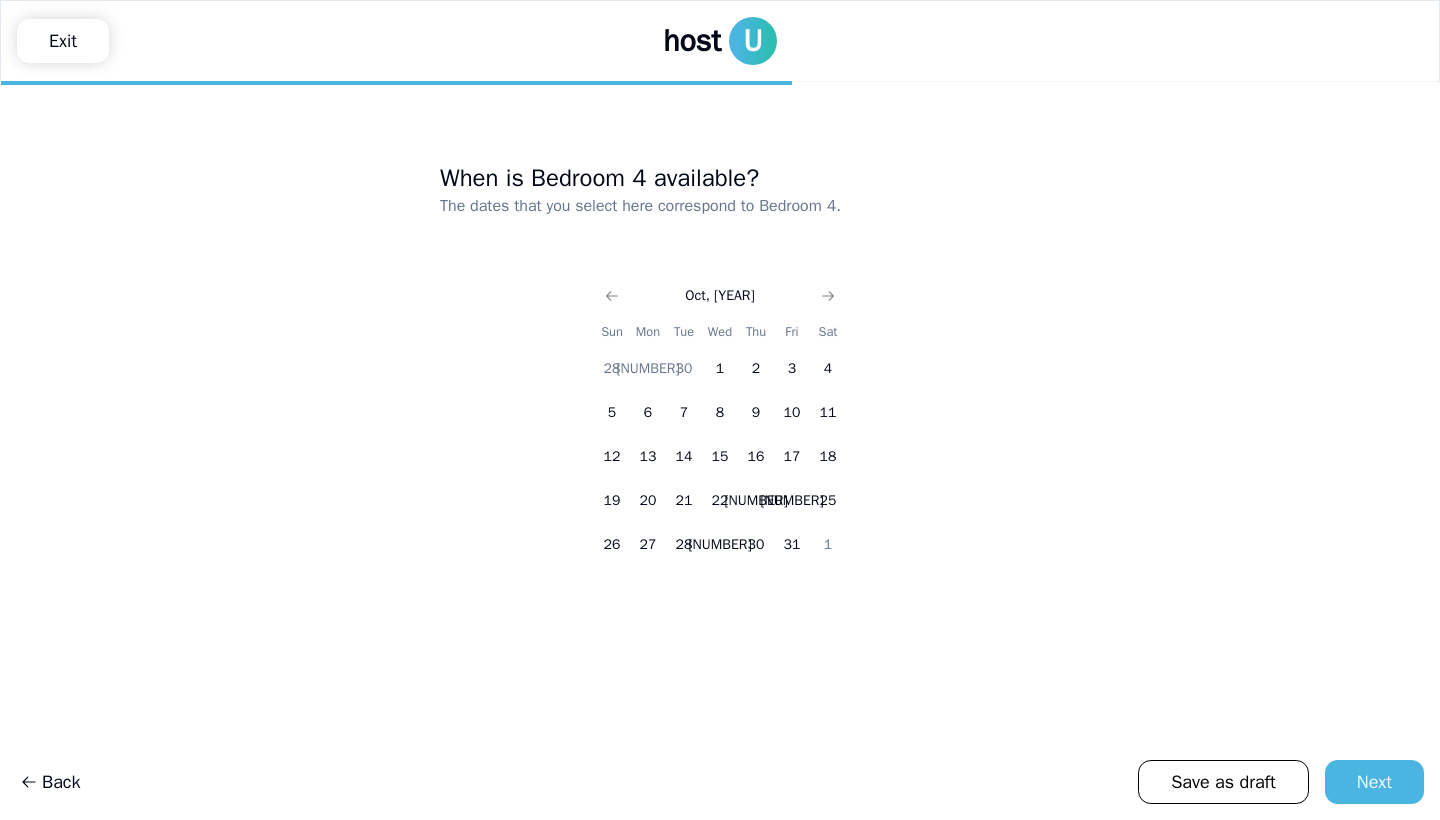 click on "Oct, [YEAR]" at bounding box center [720, 294] 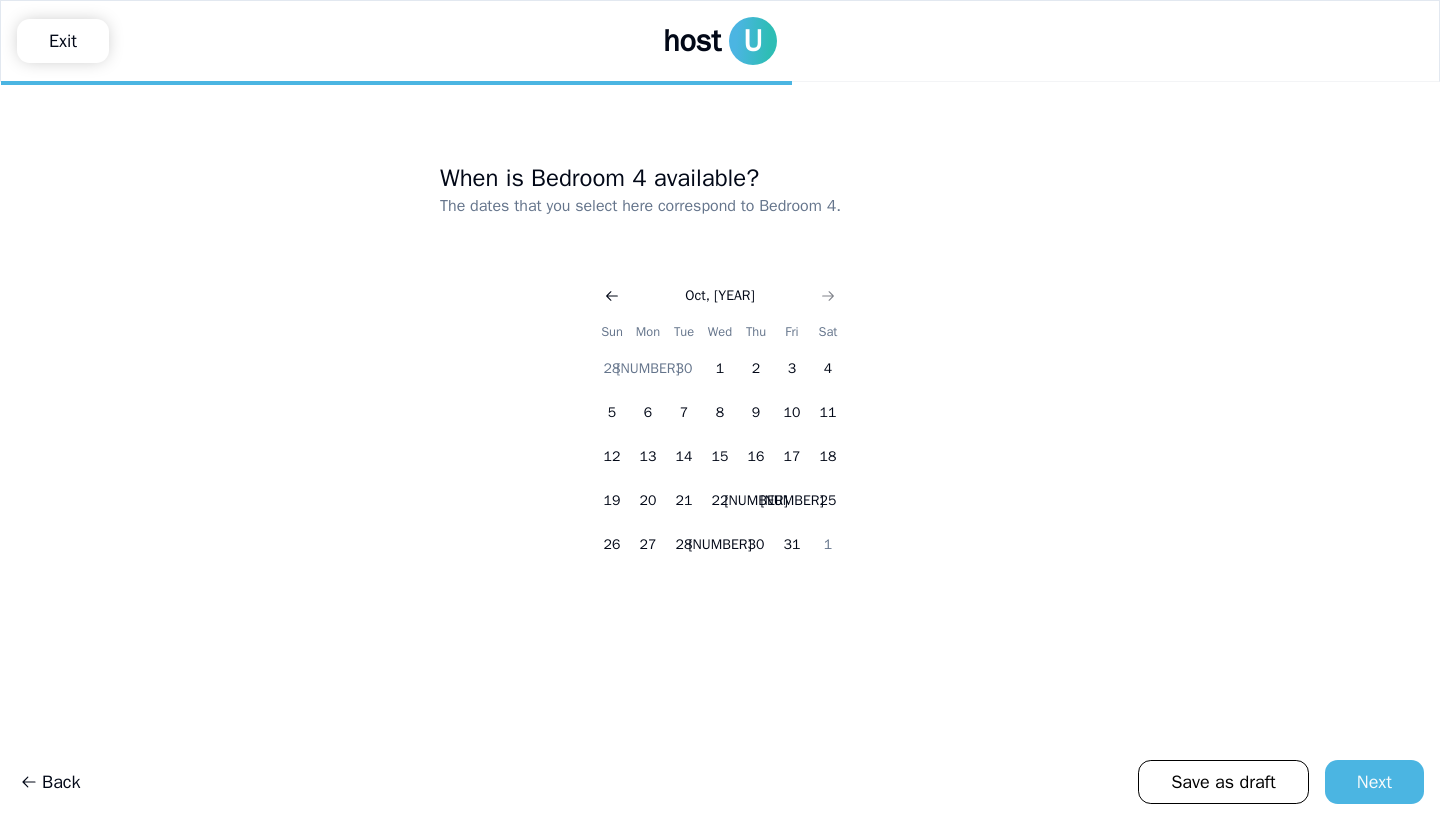 click at bounding box center [612, 296] 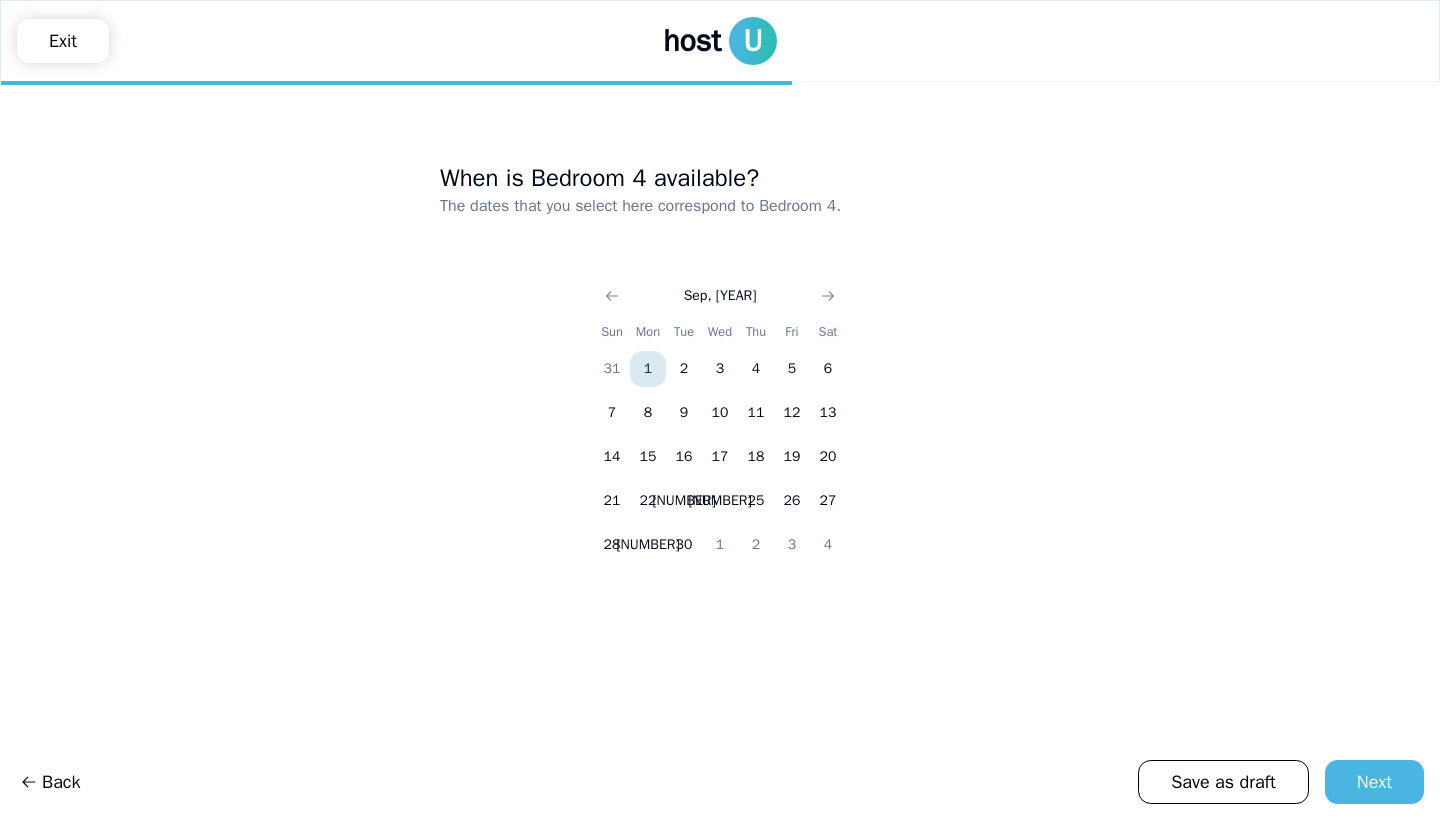 click on "1" at bounding box center (648, 369) 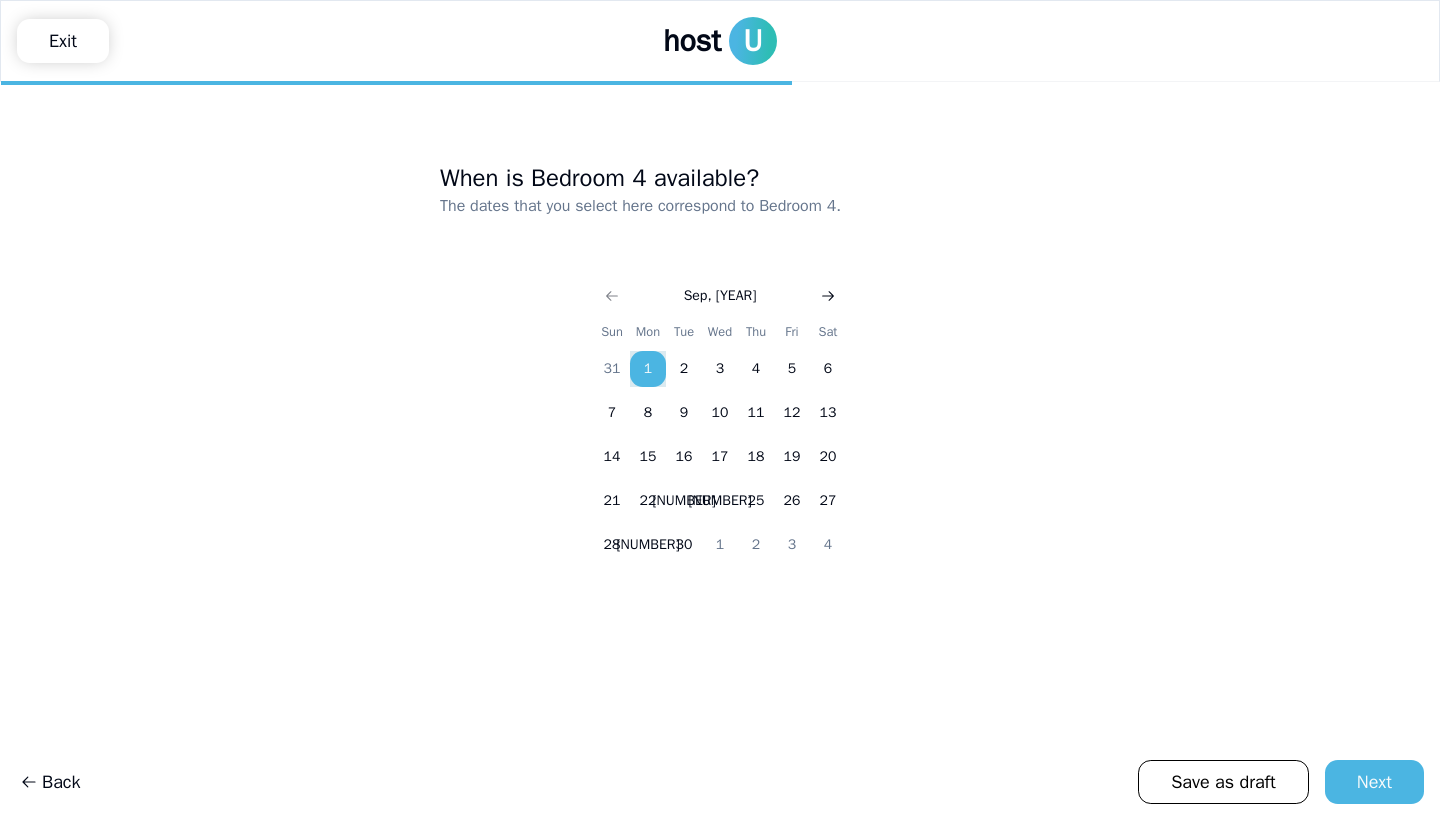click 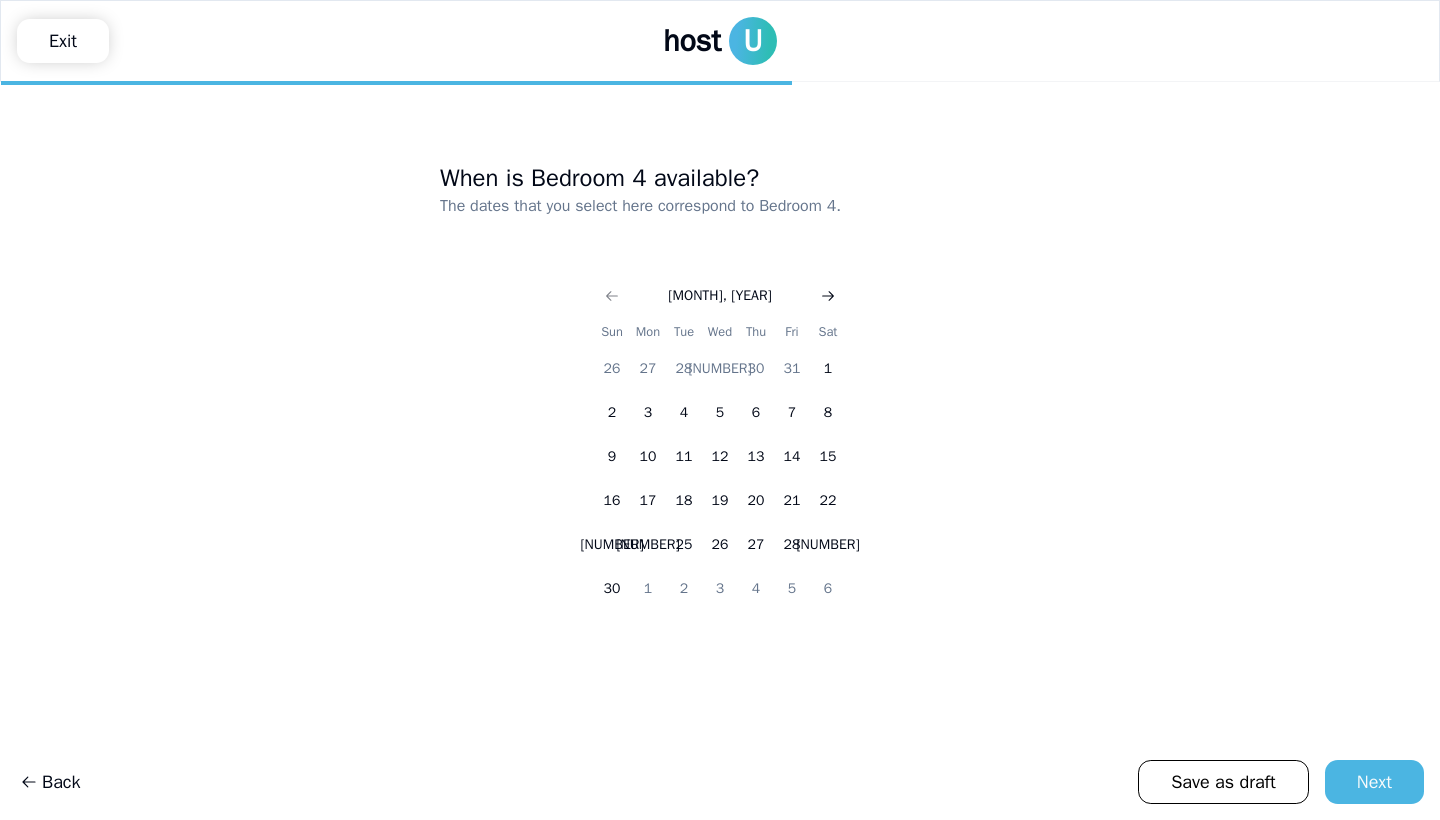 click 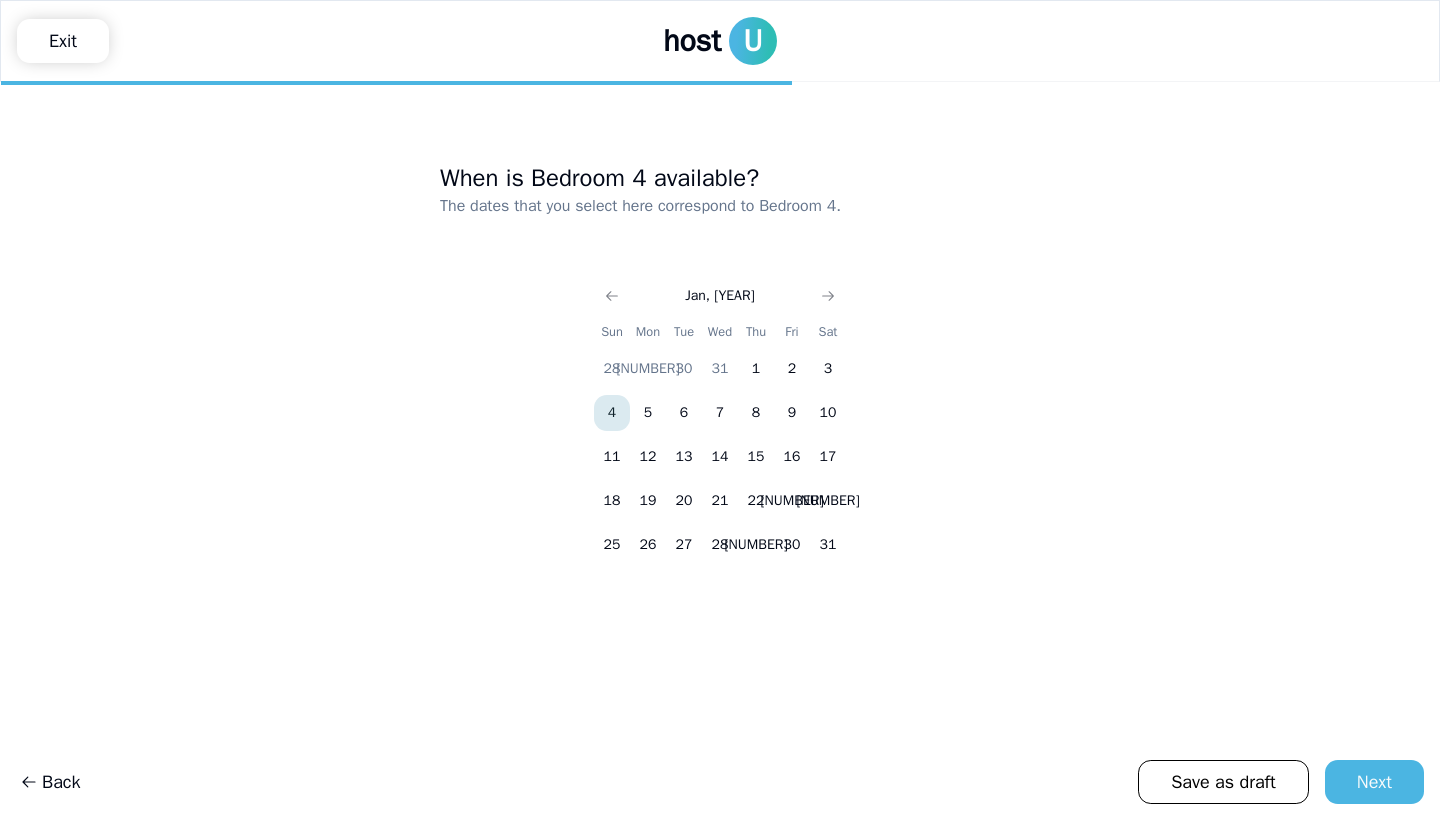 click on "4" at bounding box center [612, 413] 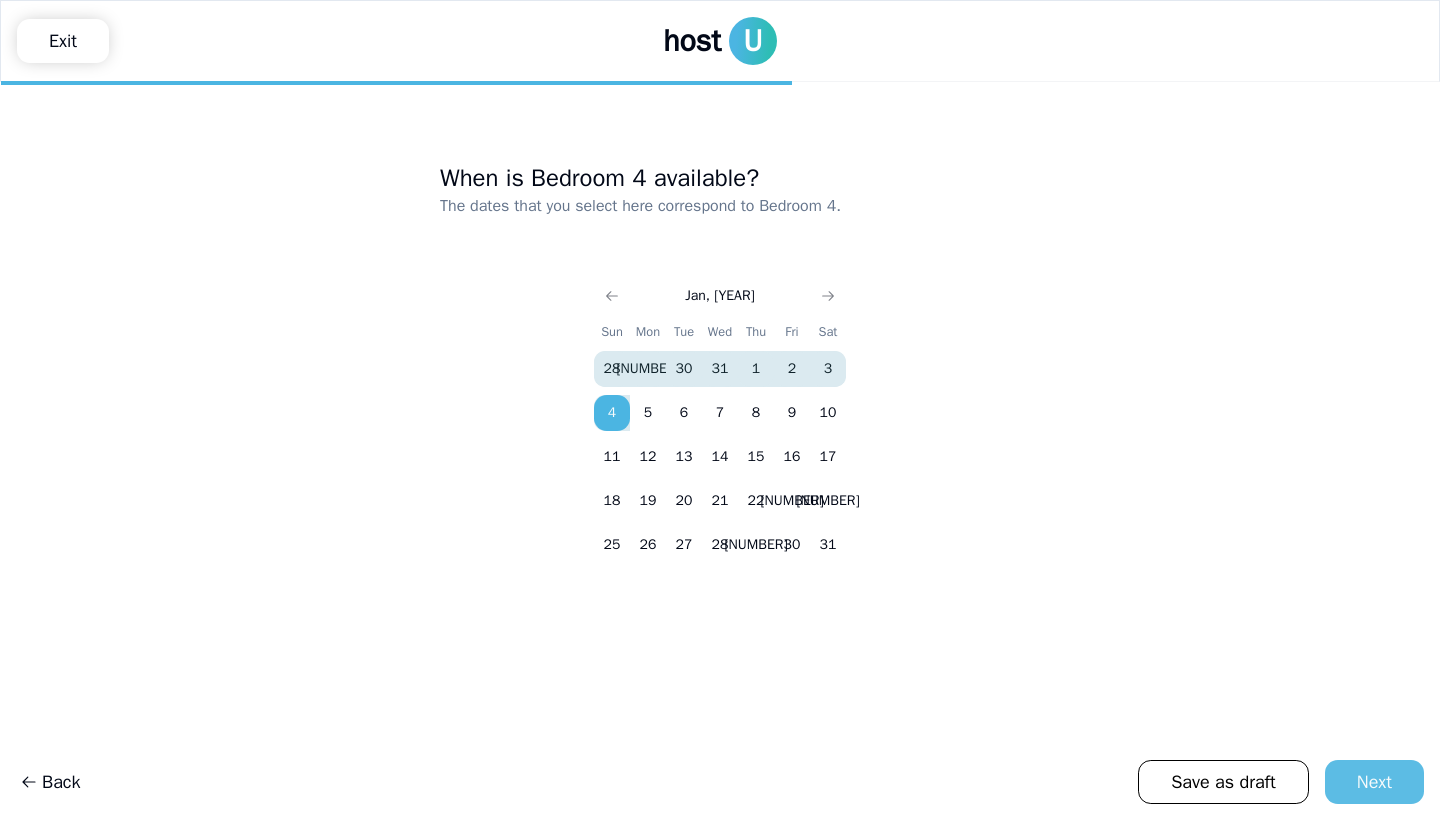 click on "Next" at bounding box center [1374, 782] 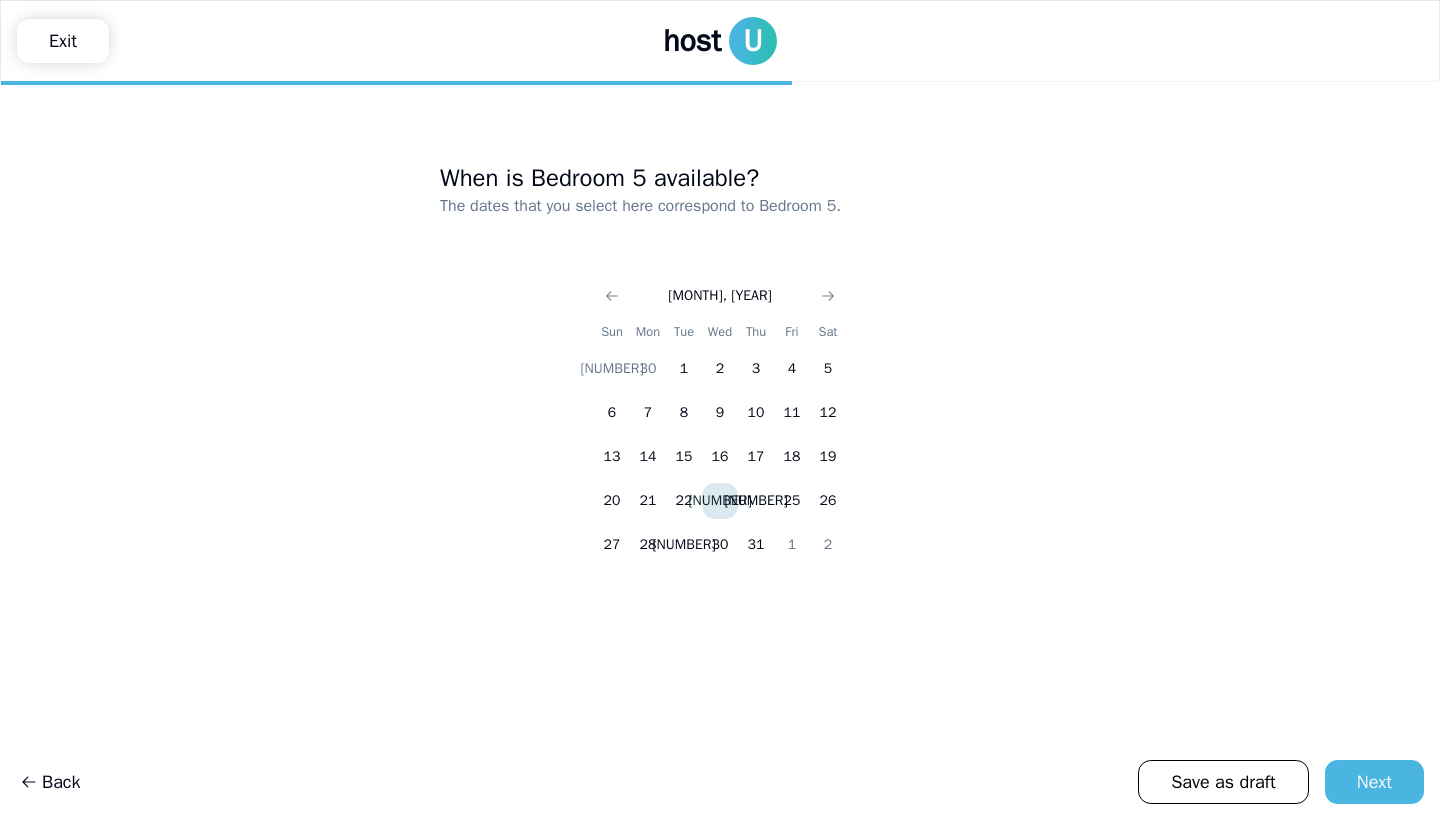 click on "[MONTH] [DAY] - [MONTH] [DAY] Sun Mon Tue Wed Thu Fri Sat 29 30 1 2 3 4 5 6 7 8 9 10 11 12 13 14 15 16 17 18 19 20 21 22 23 24 25 26 27 28 29 30 31 1 2" at bounding box center (720, 433) 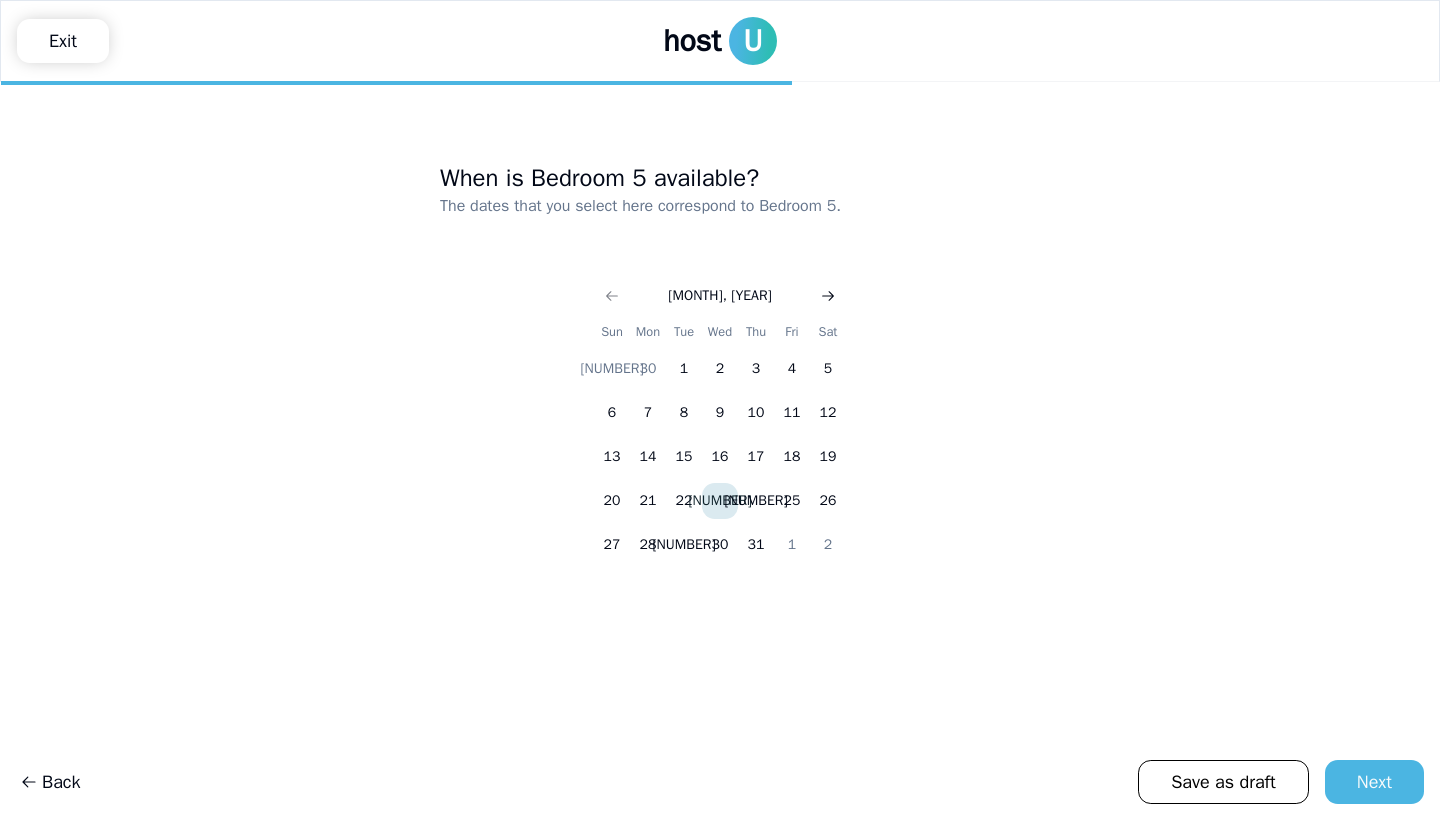 click 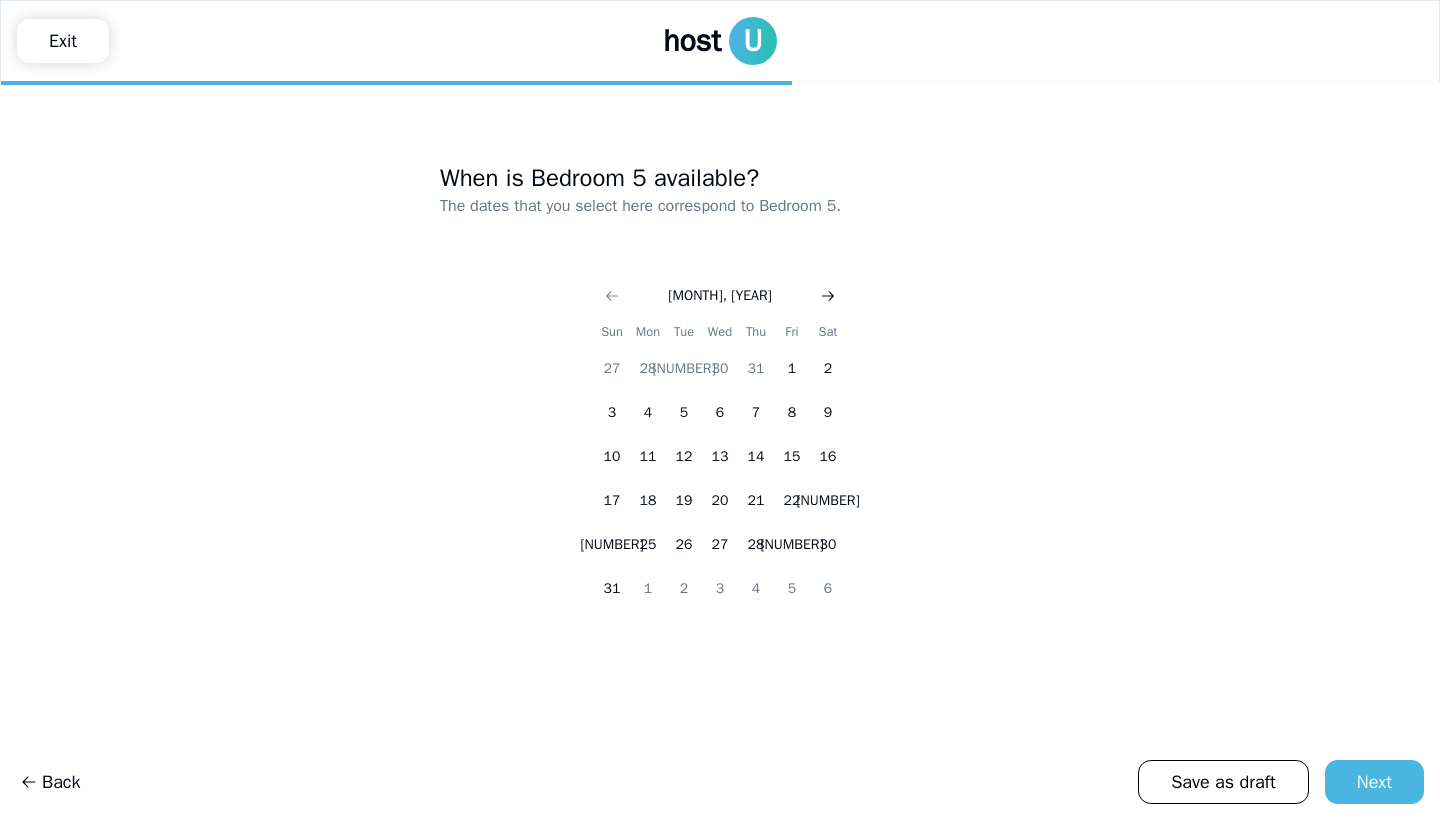 click 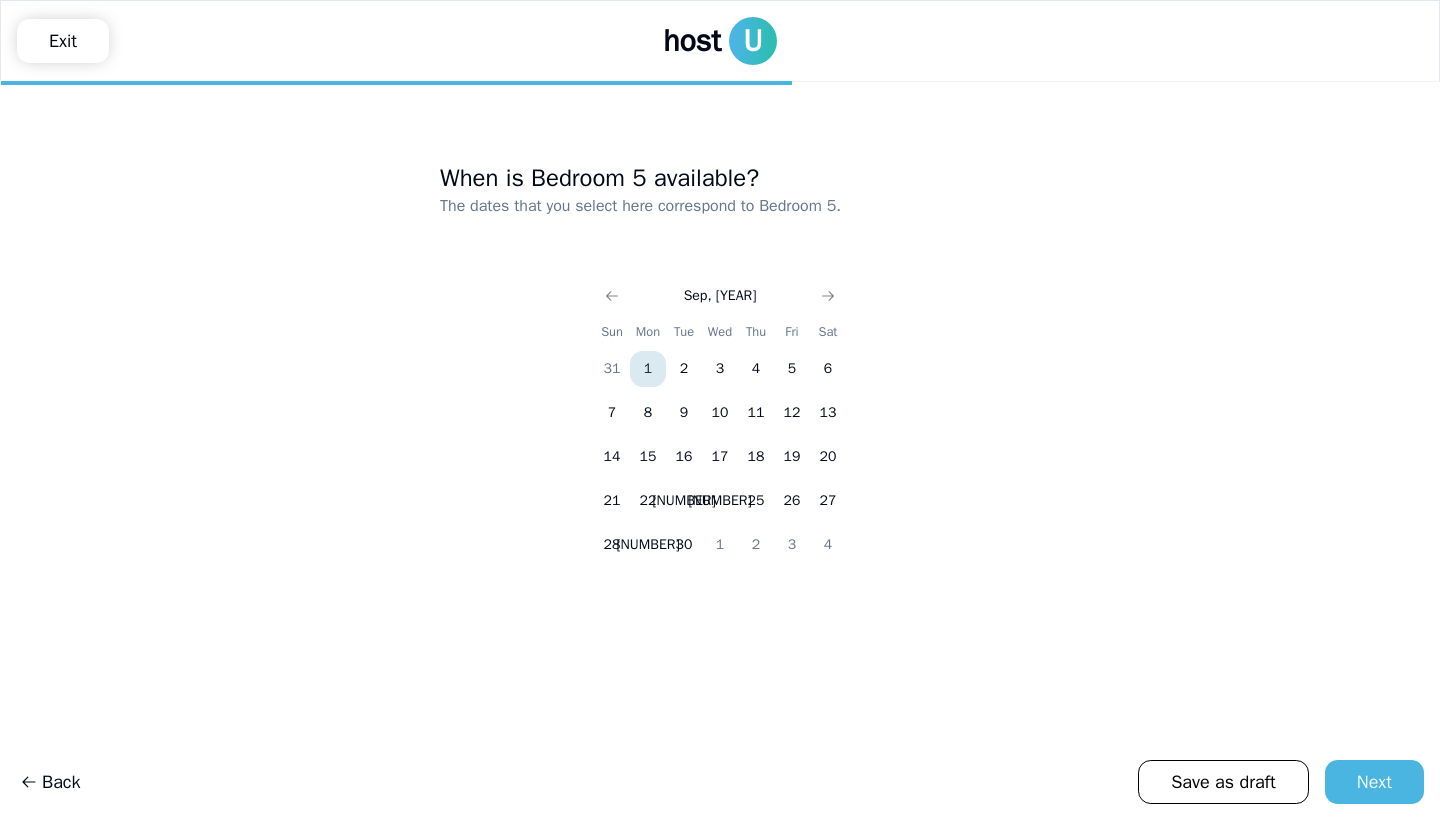 click on "1" at bounding box center [648, 369] 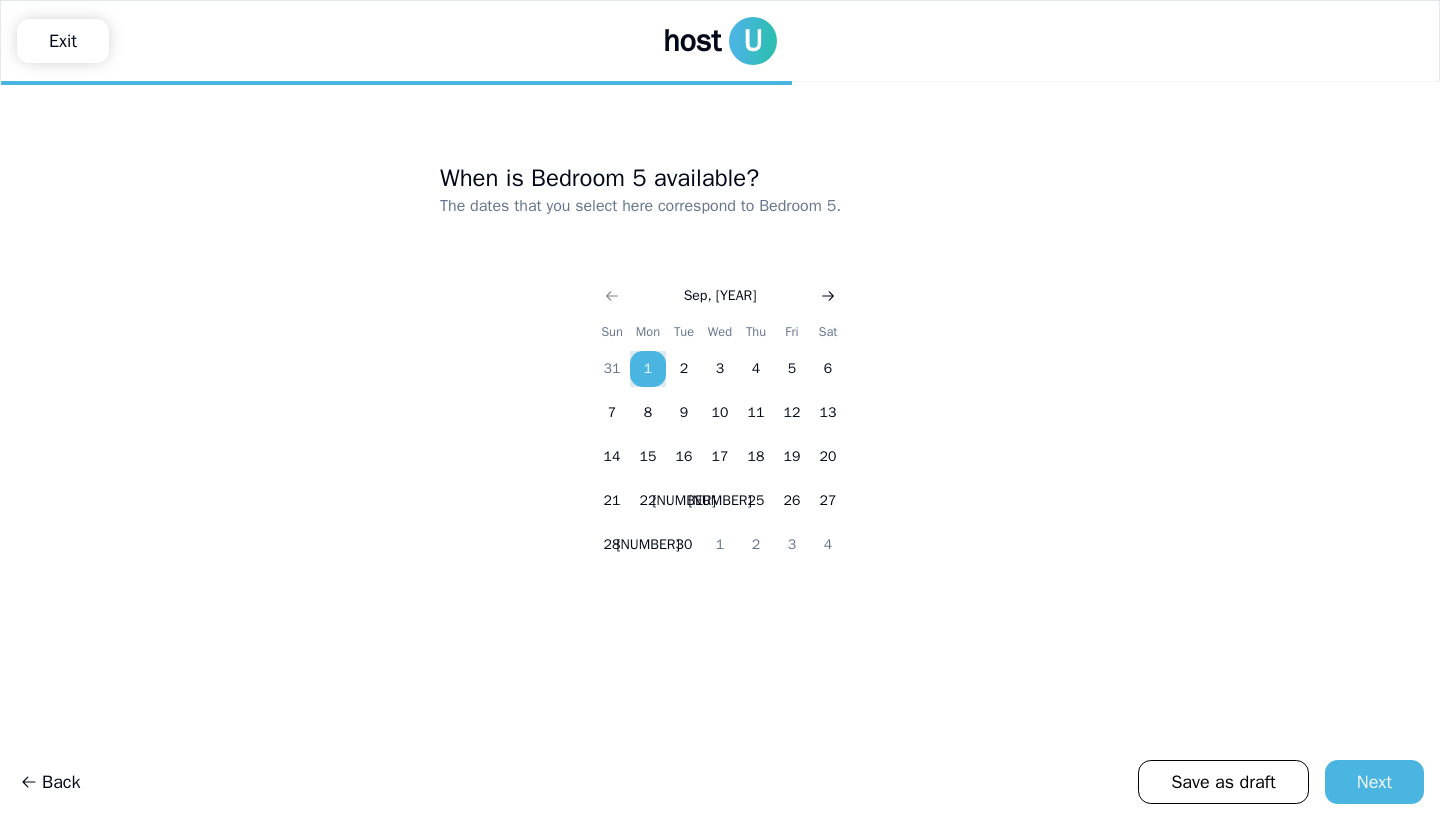 click 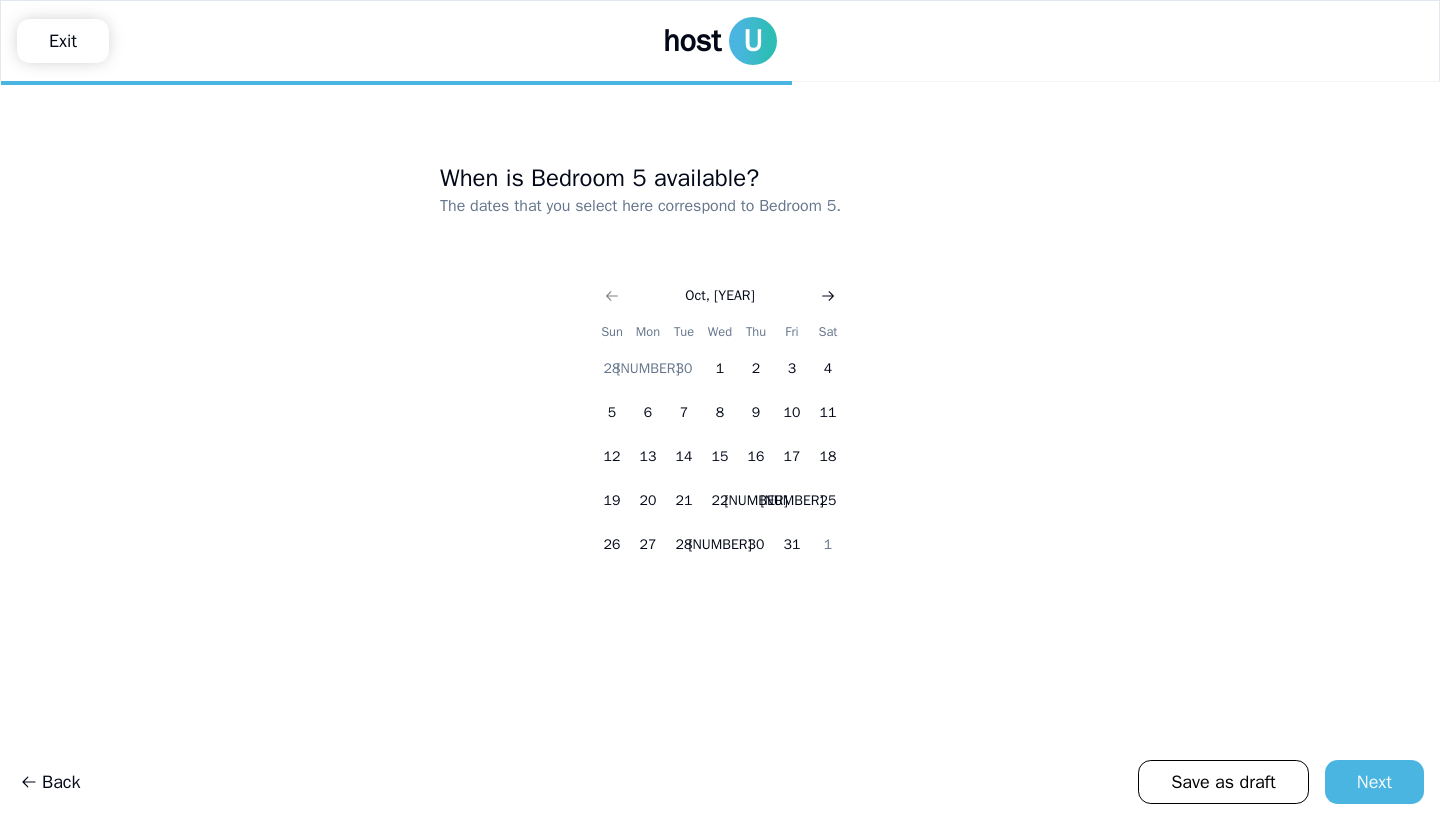 click 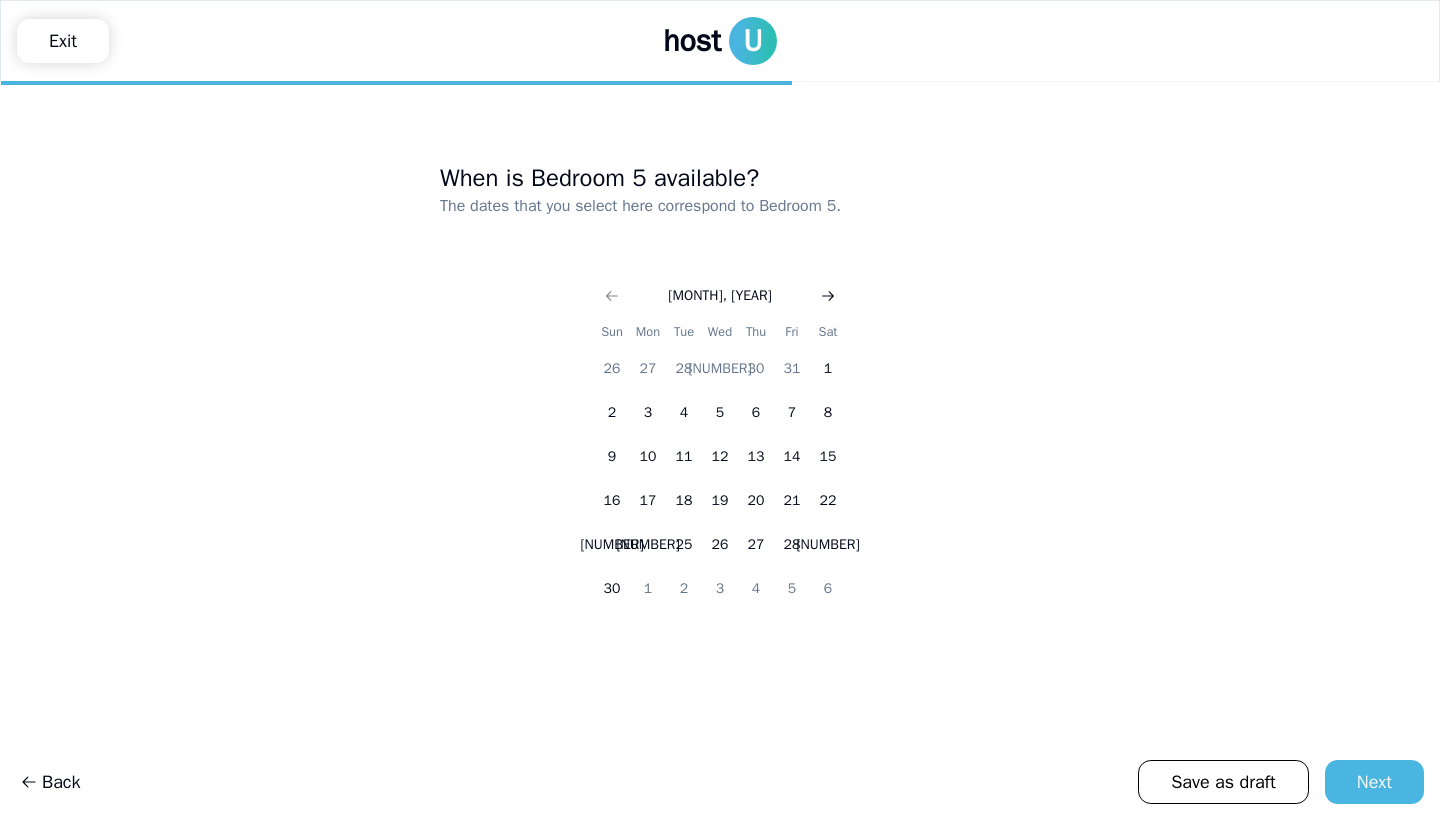 click 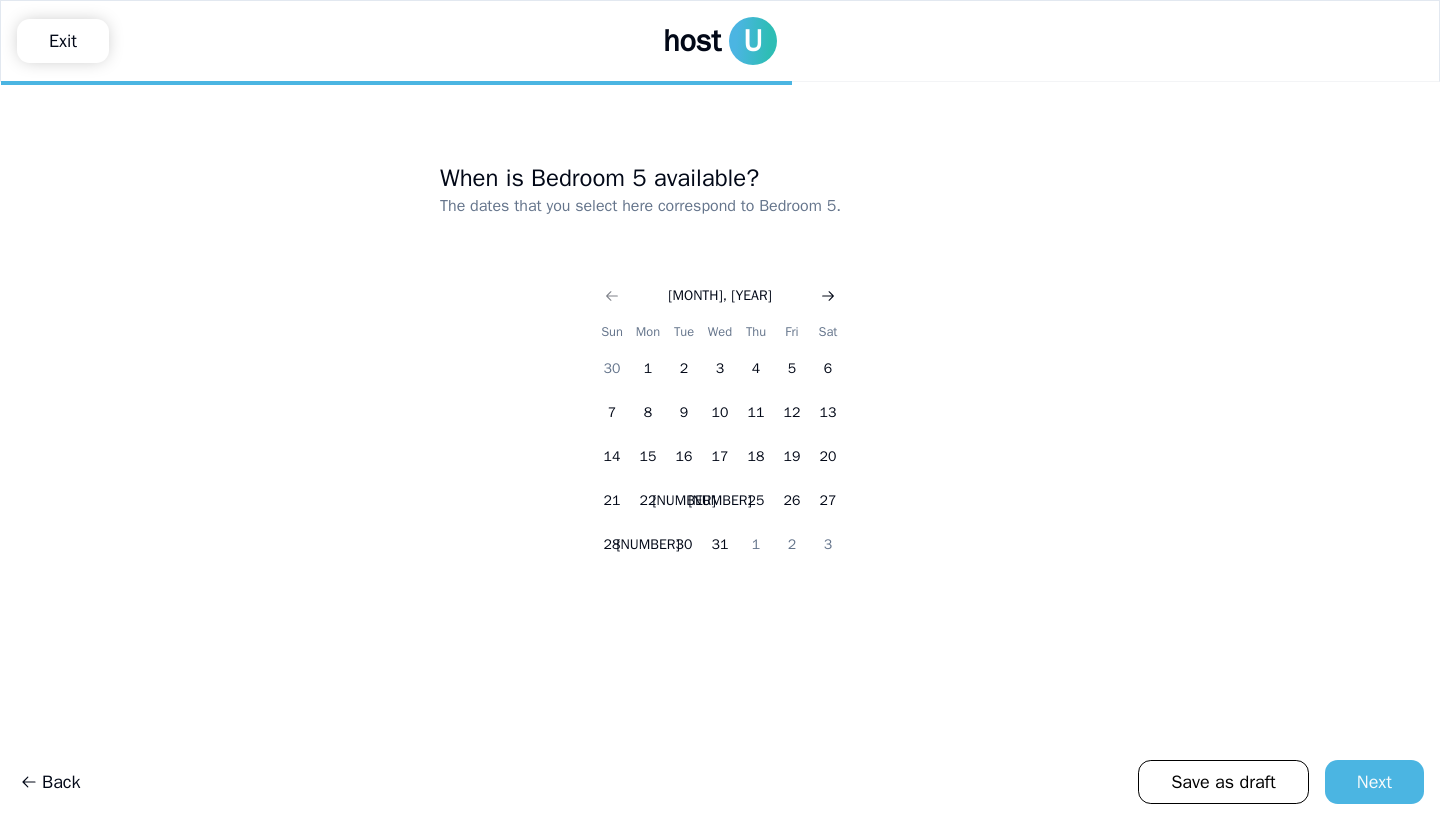 click at bounding box center (828, 296) 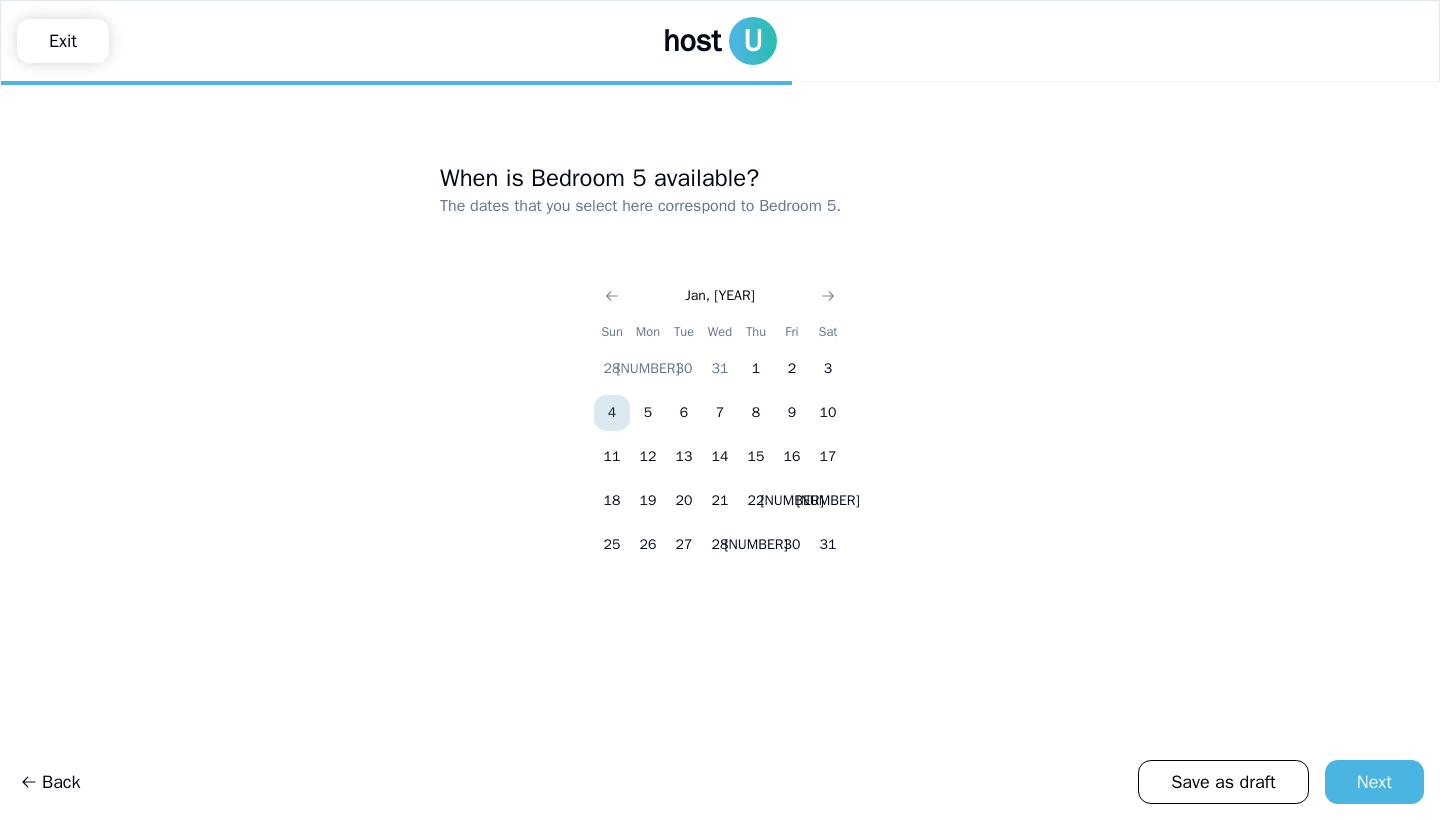 click on "4" at bounding box center [612, 413] 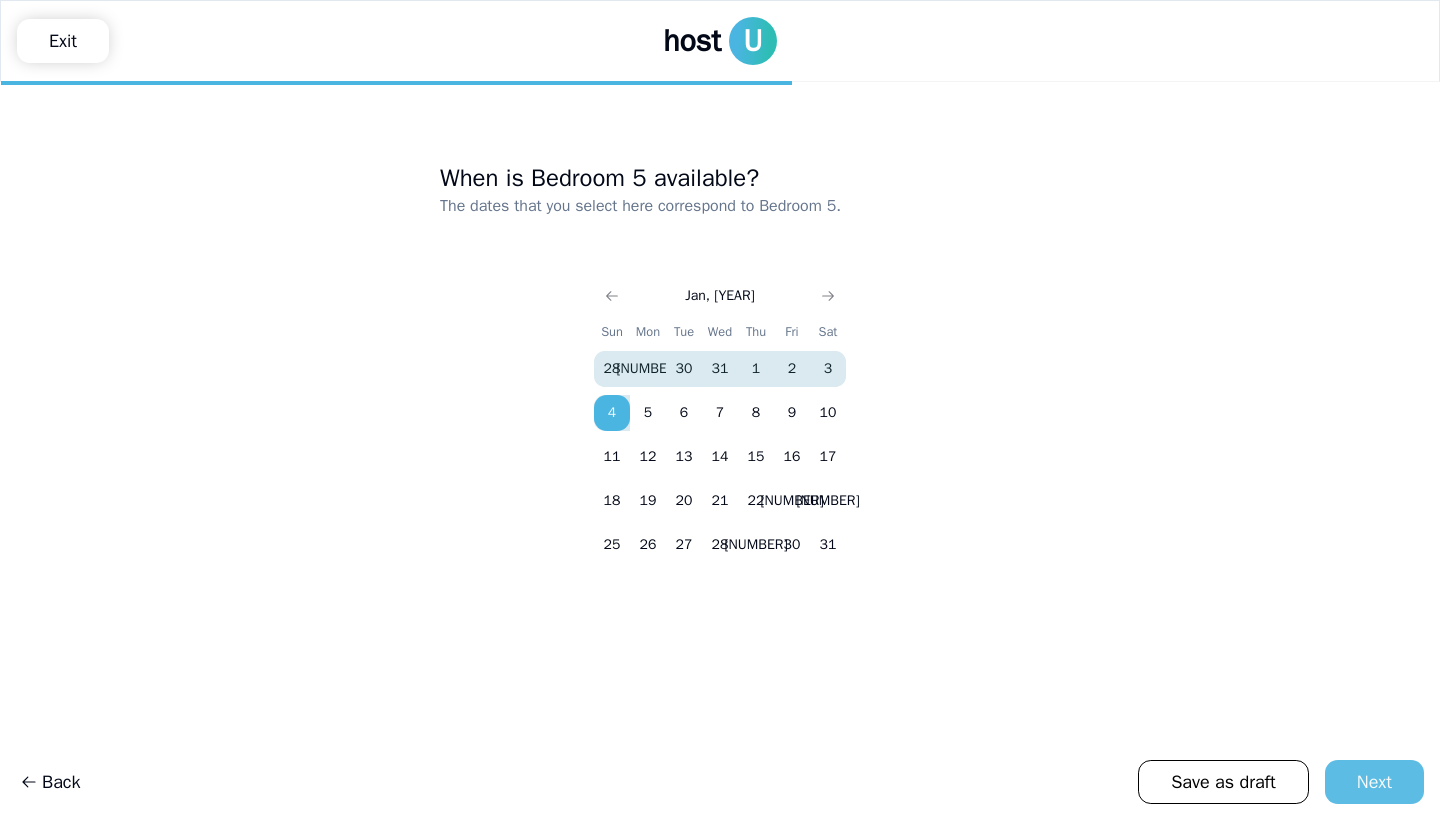 click on "Next" at bounding box center [1374, 782] 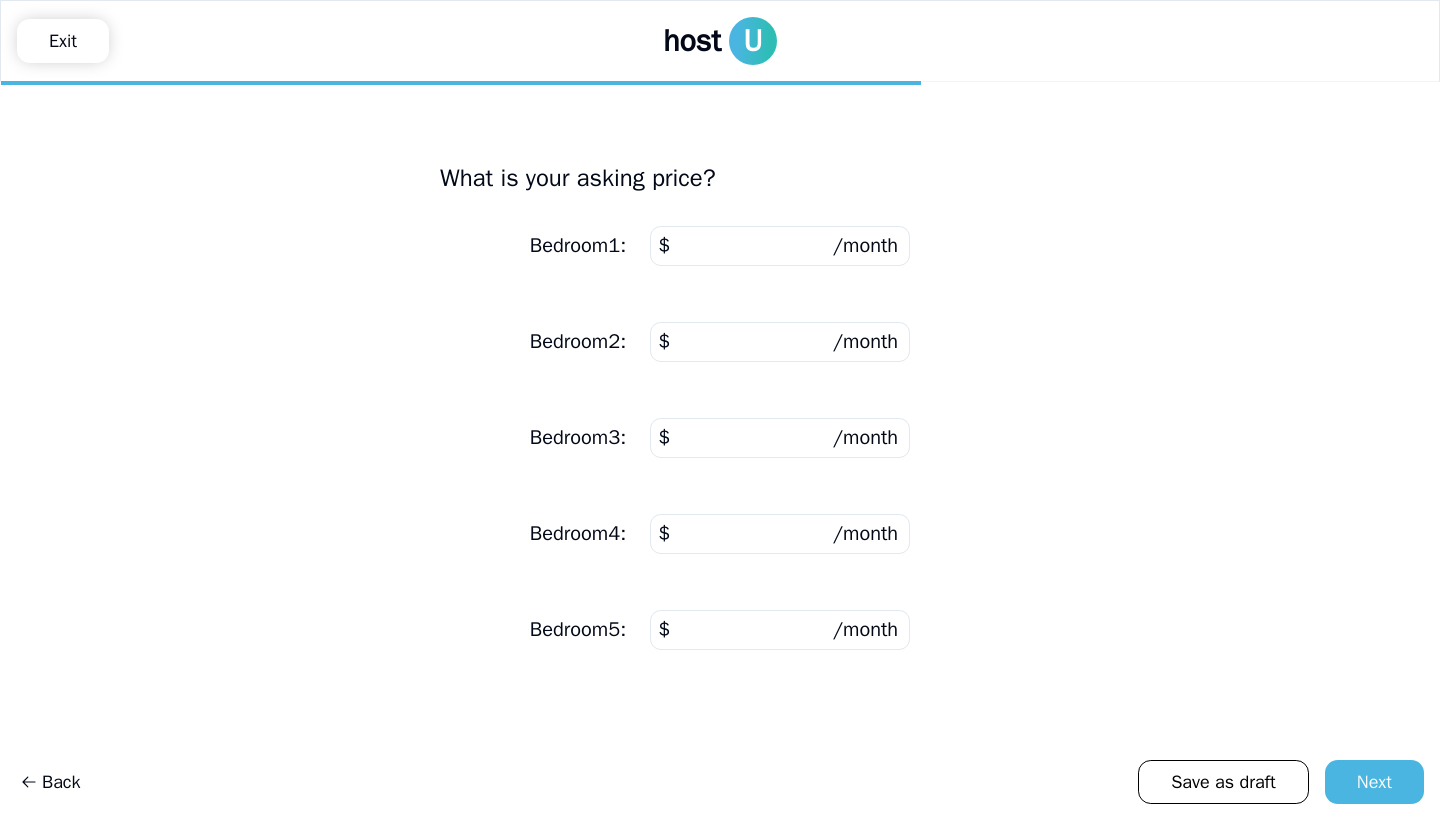 click at bounding box center (780, 246) 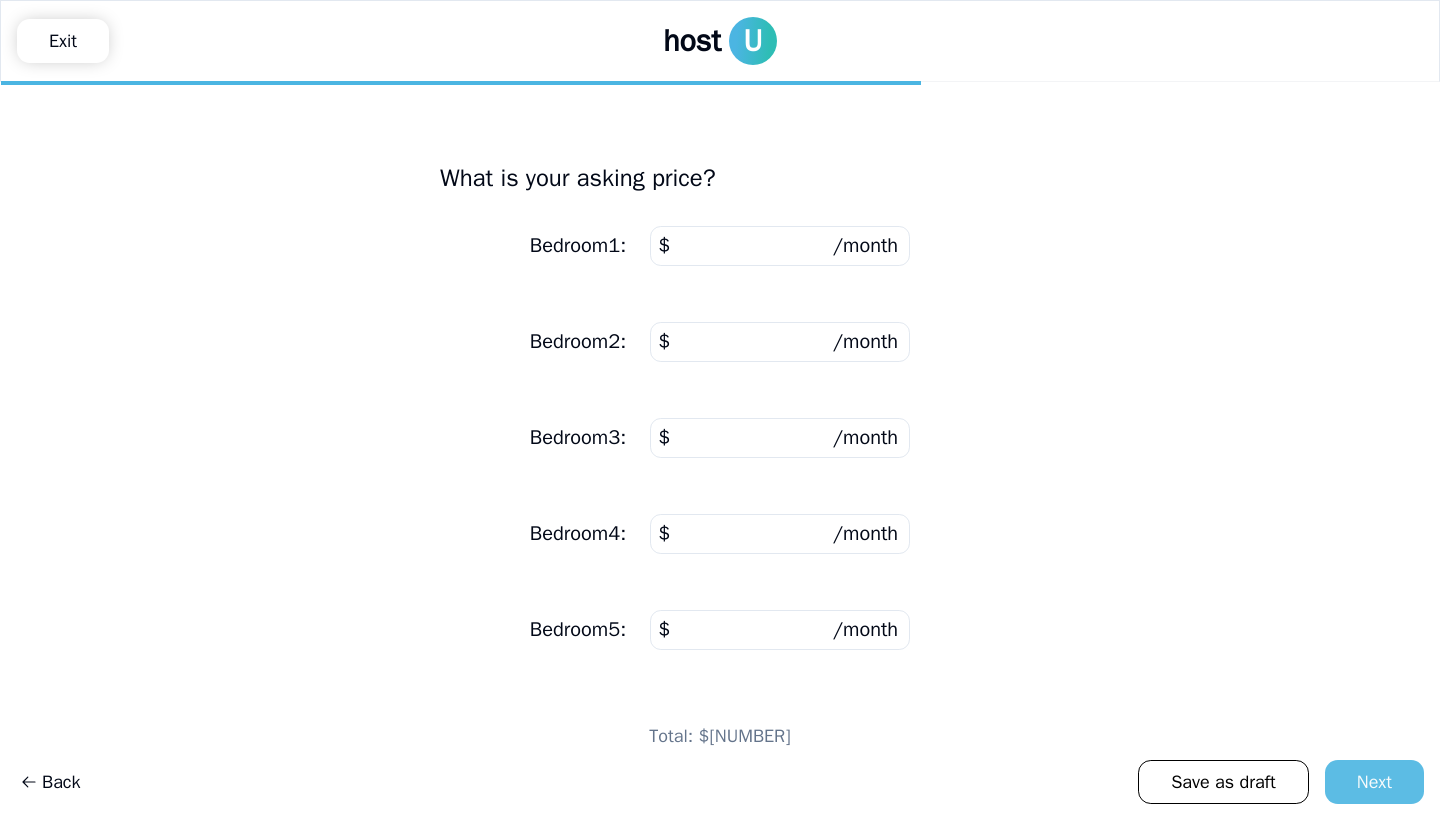 type on "****" 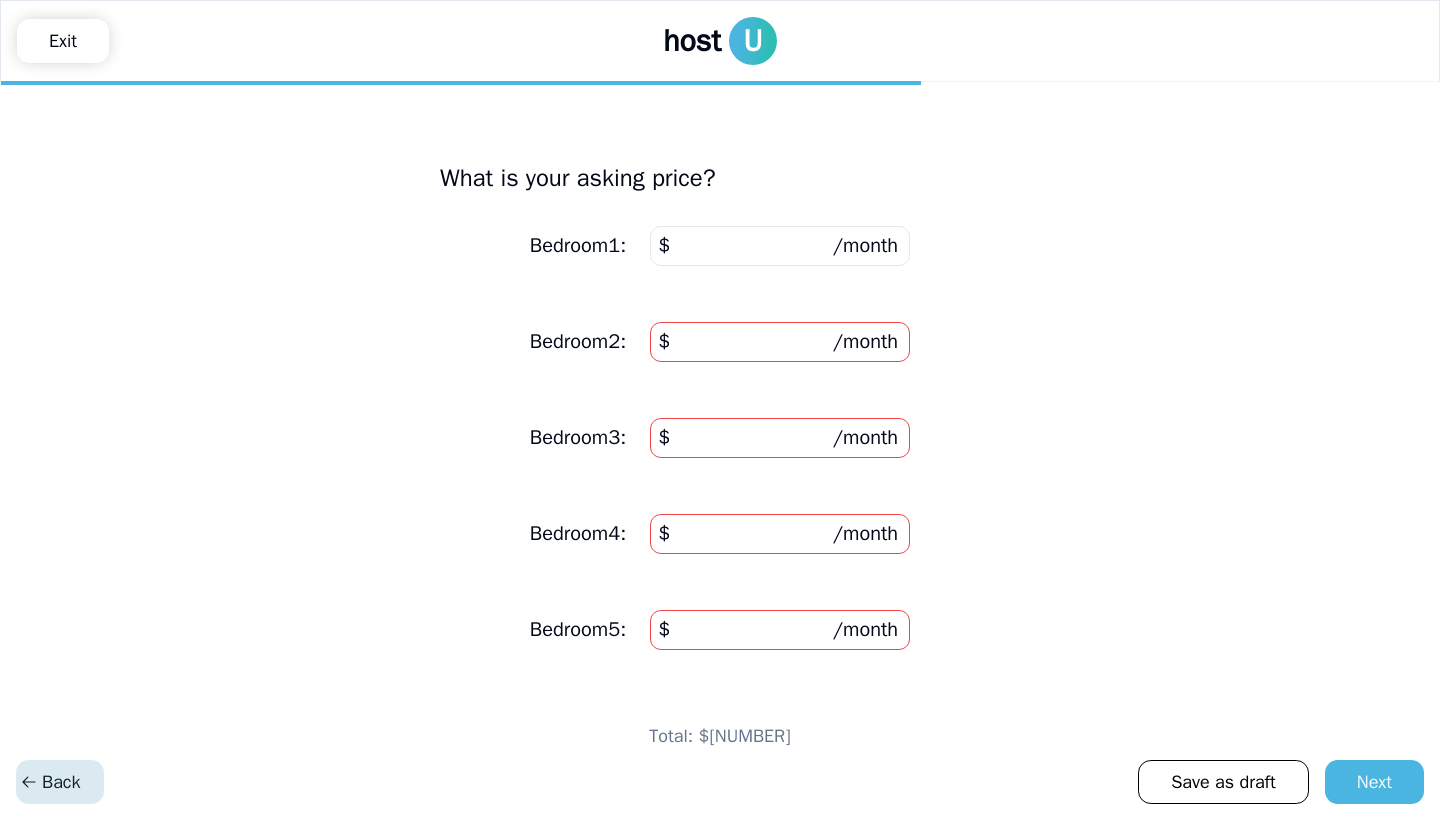 click on "Back" at bounding box center [50, 782] 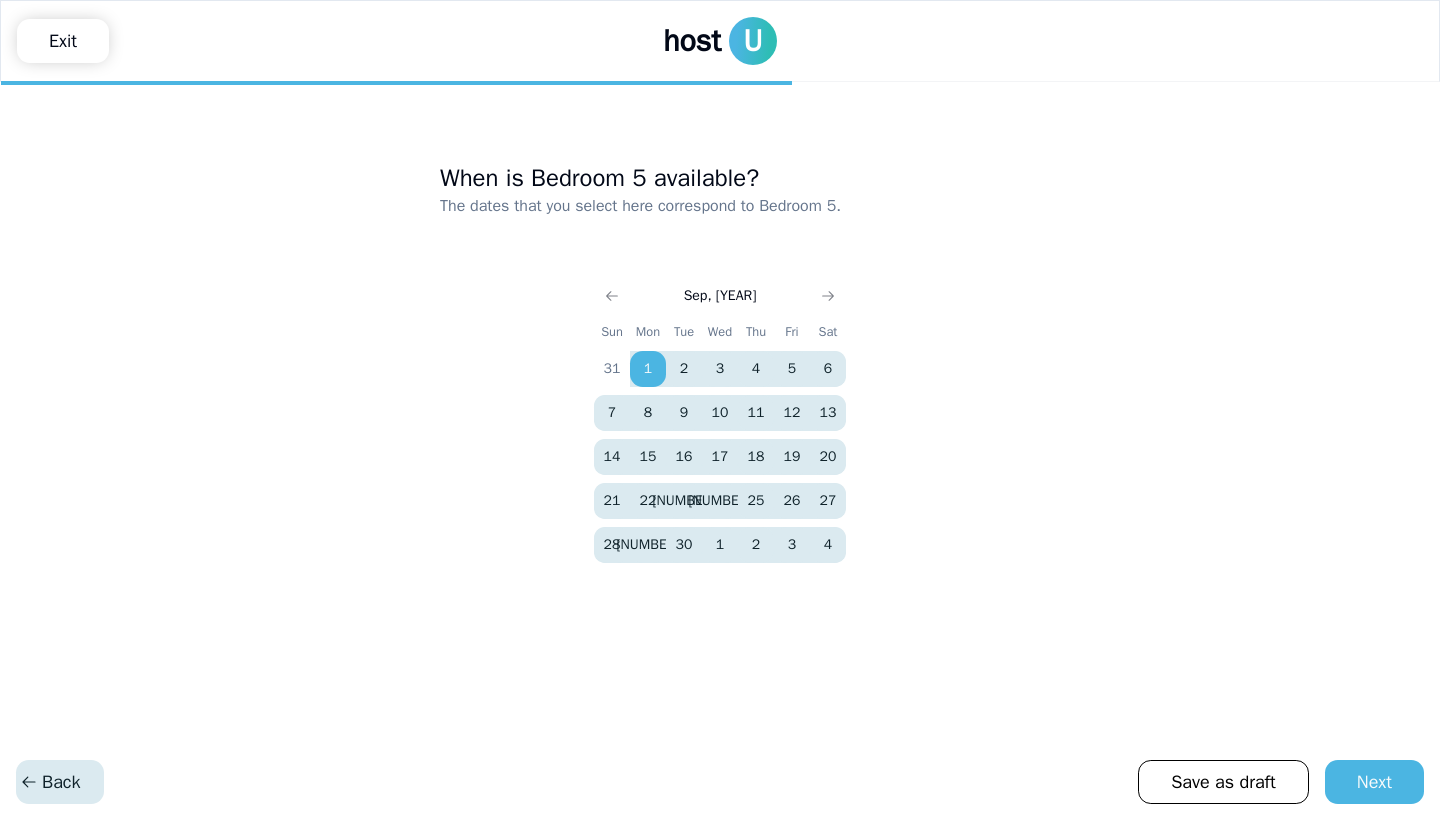 click on "Back" at bounding box center [50, 782] 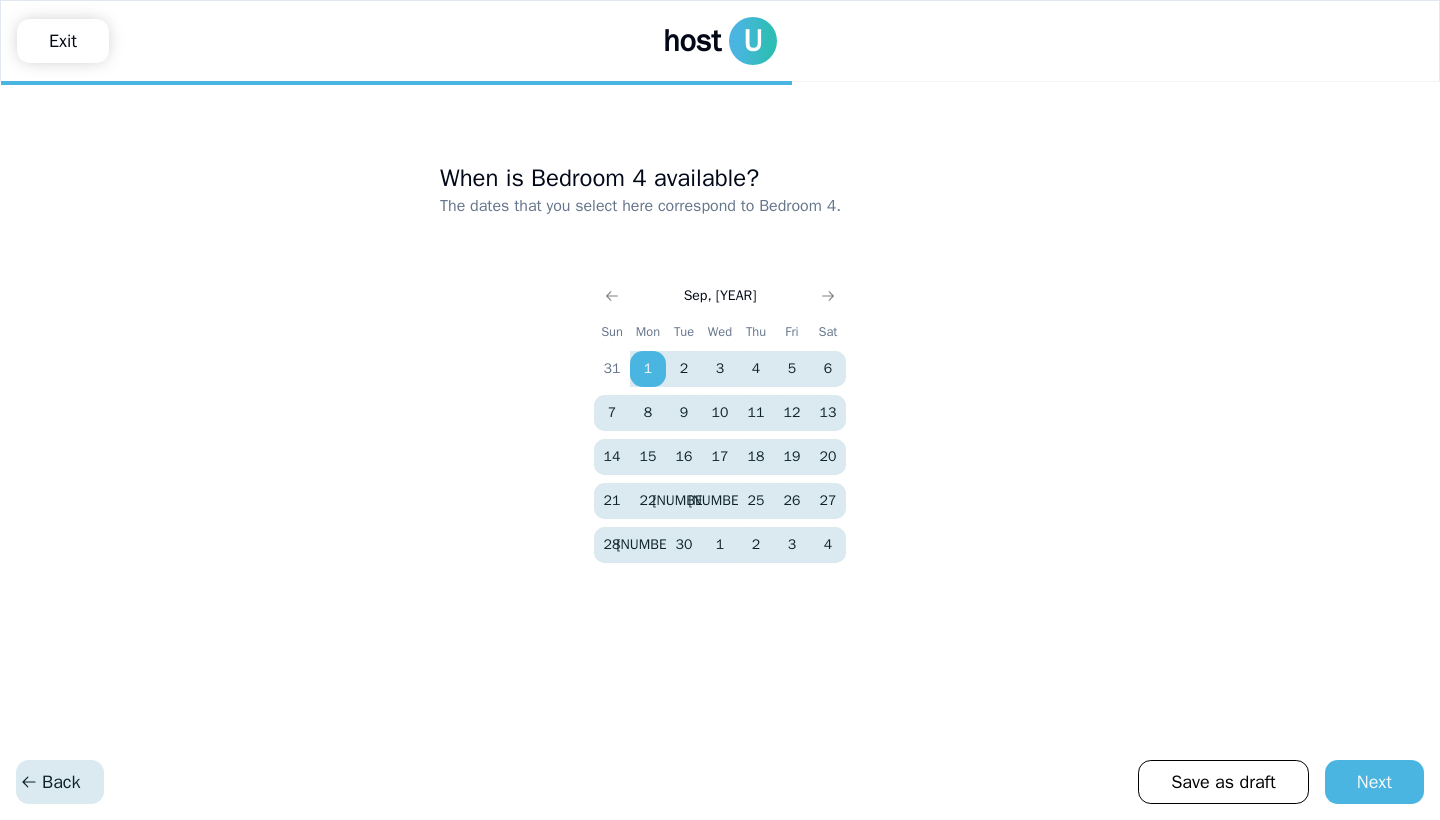 click on "Back" at bounding box center [50, 782] 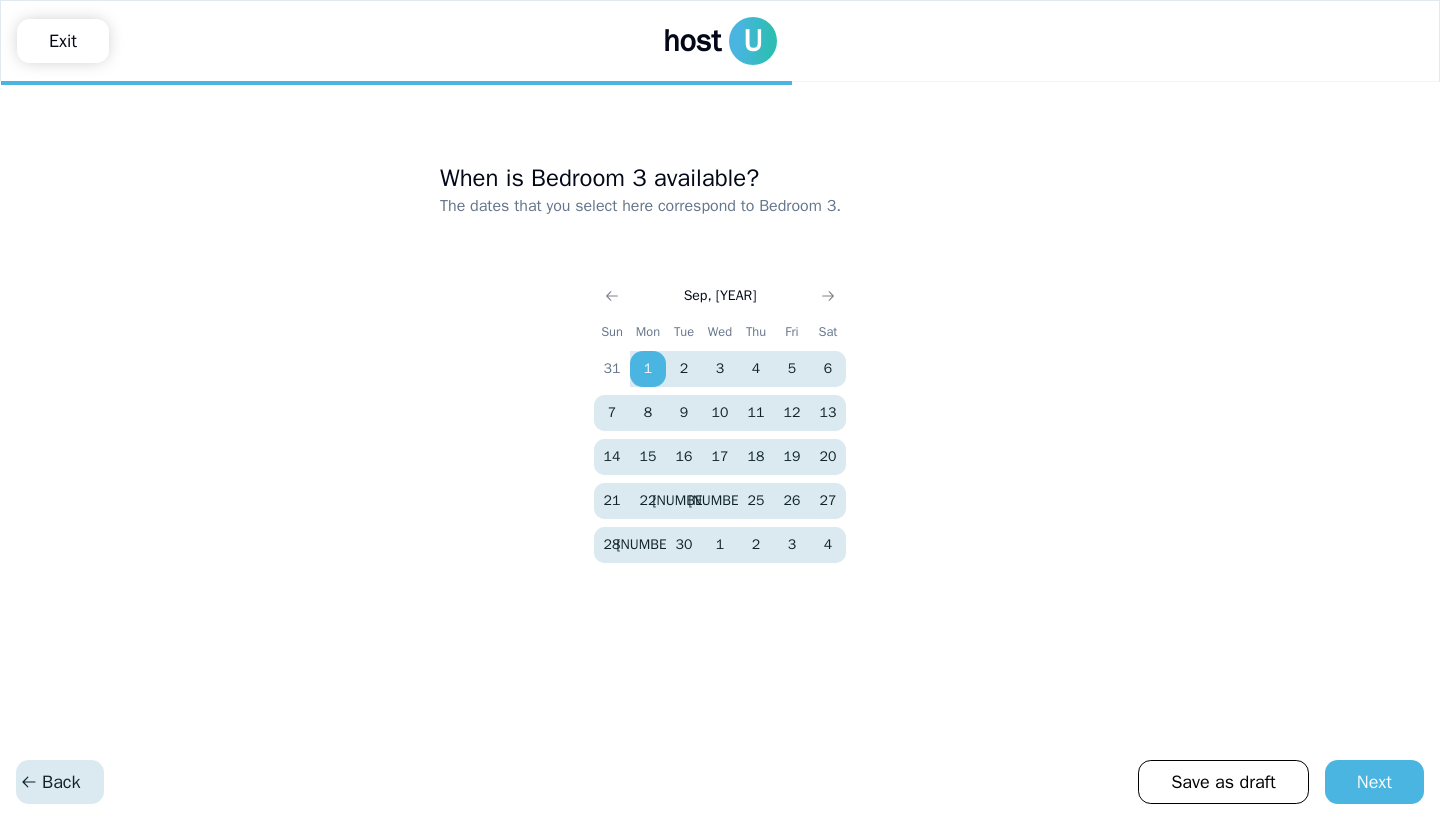 click on "Back" at bounding box center [50, 782] 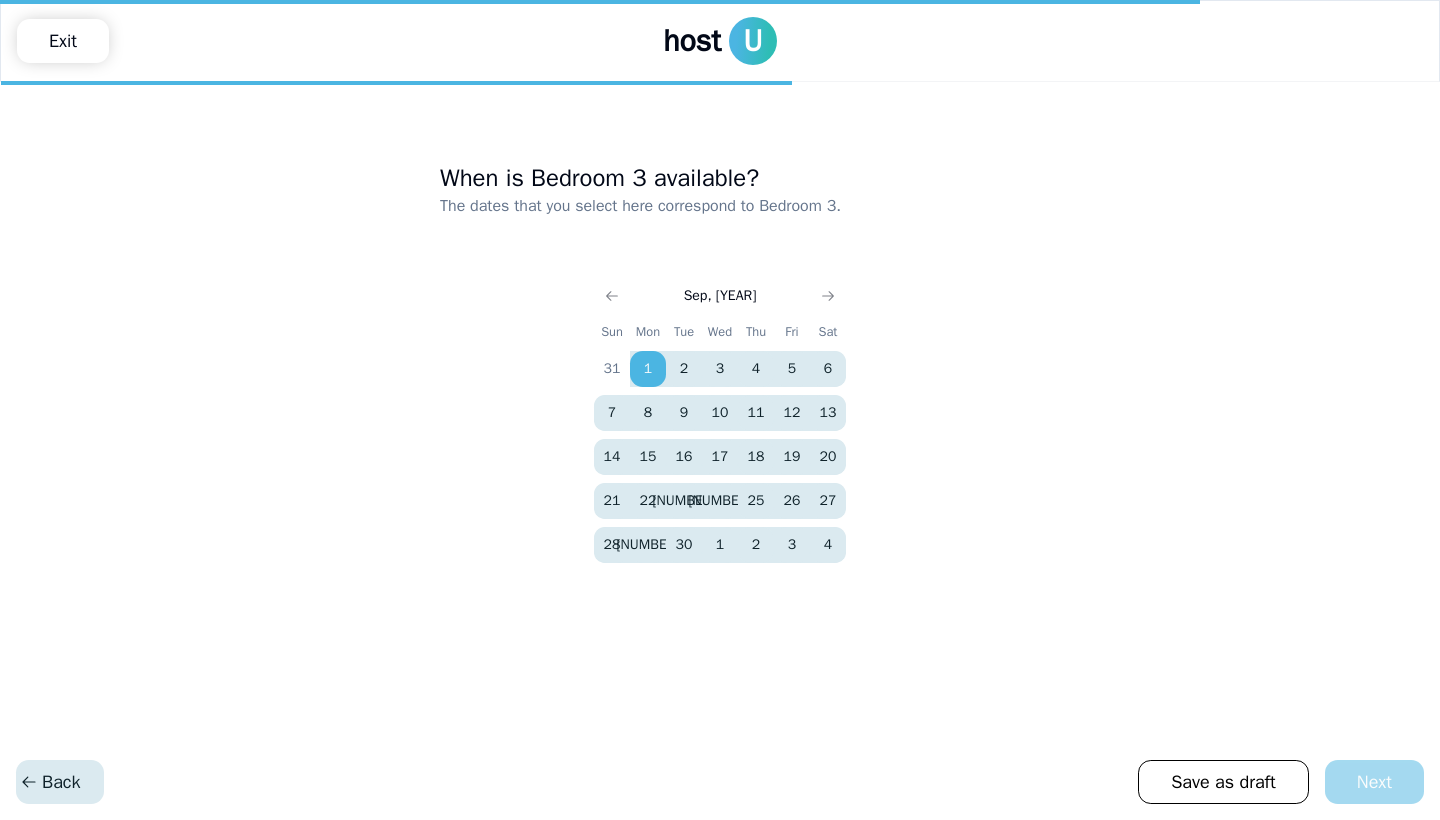 click on "Back" at bounding box center [50, 782] 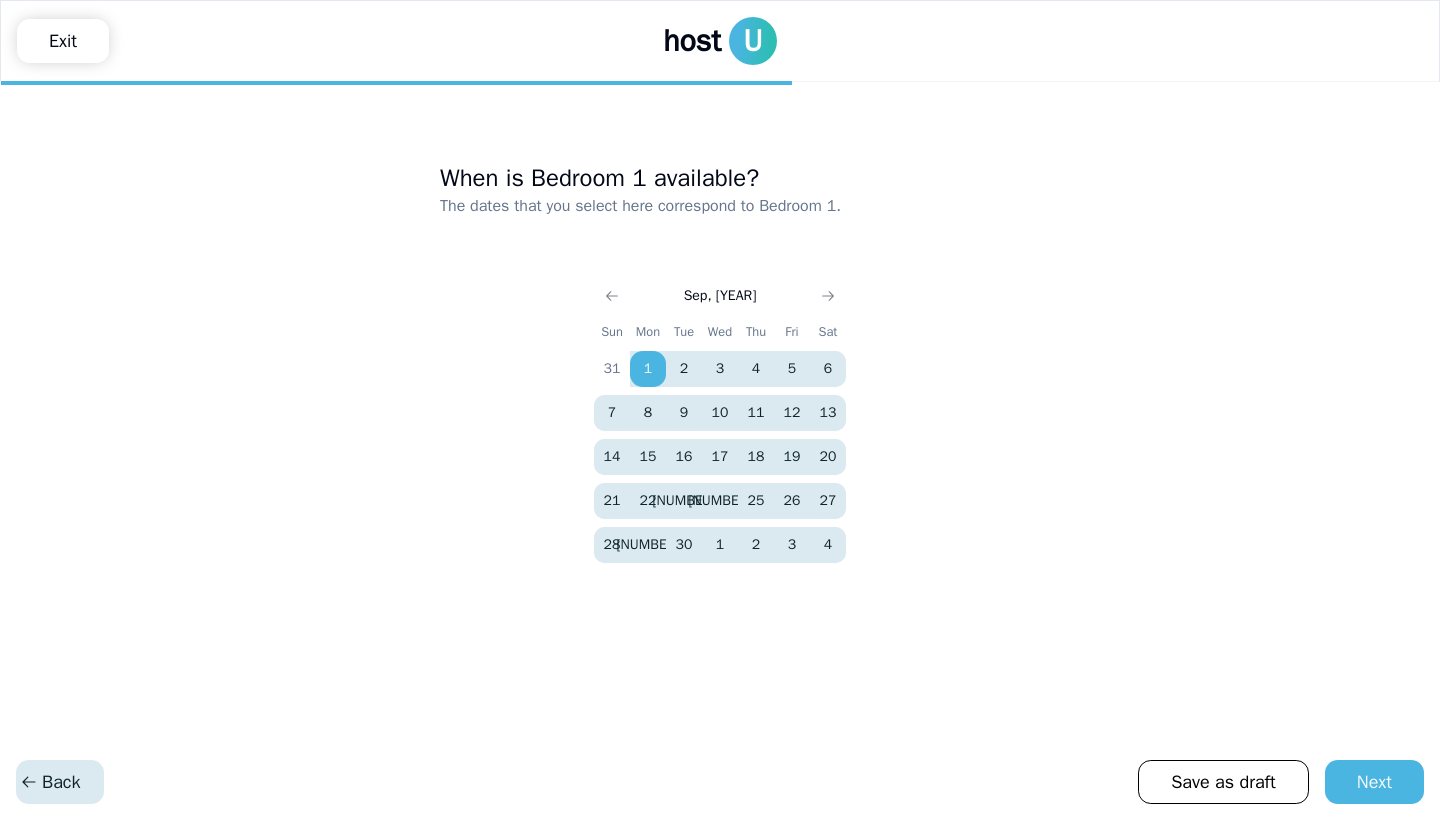 click on "Back" at bounding box center [50, 782] 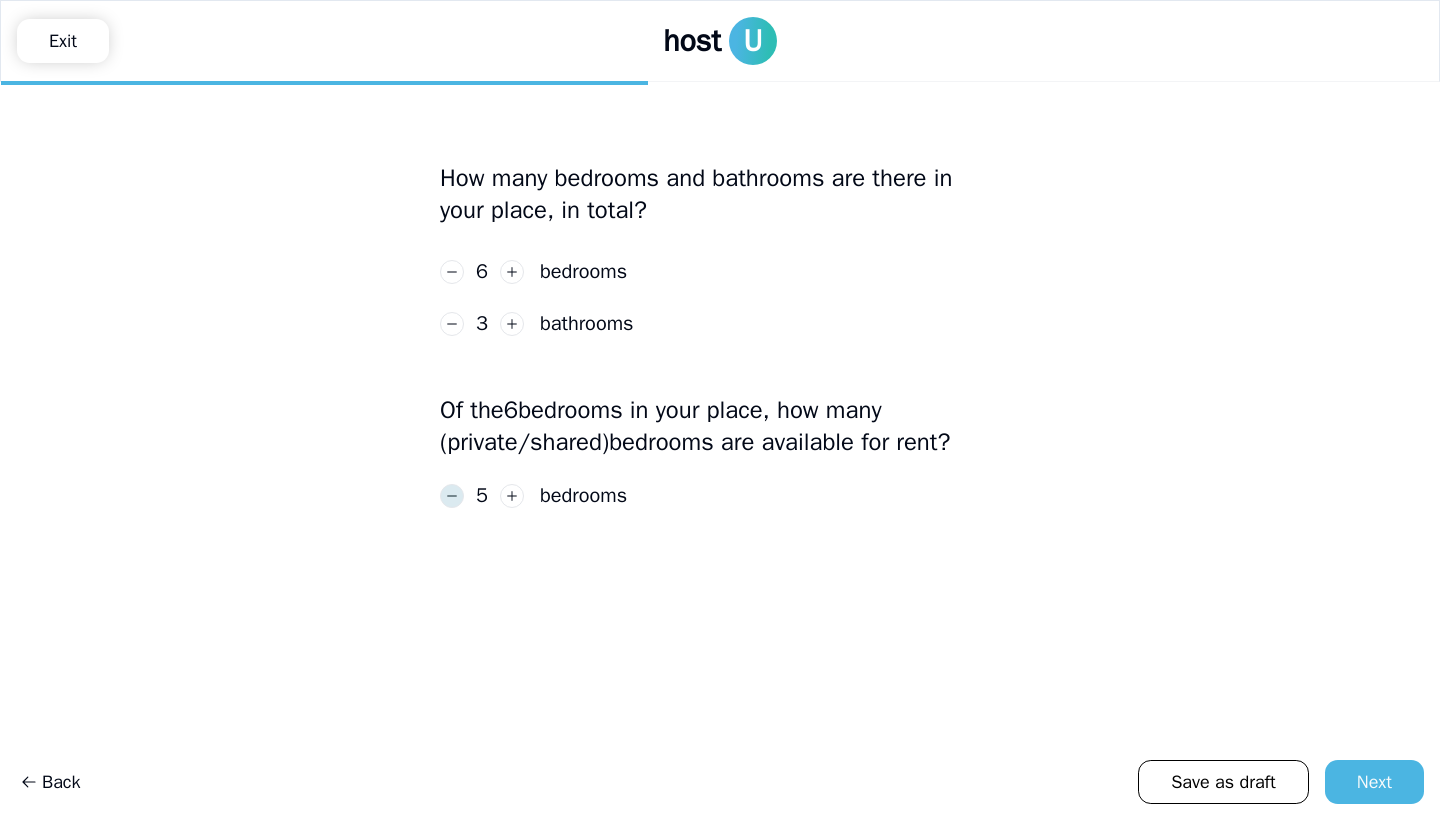 click 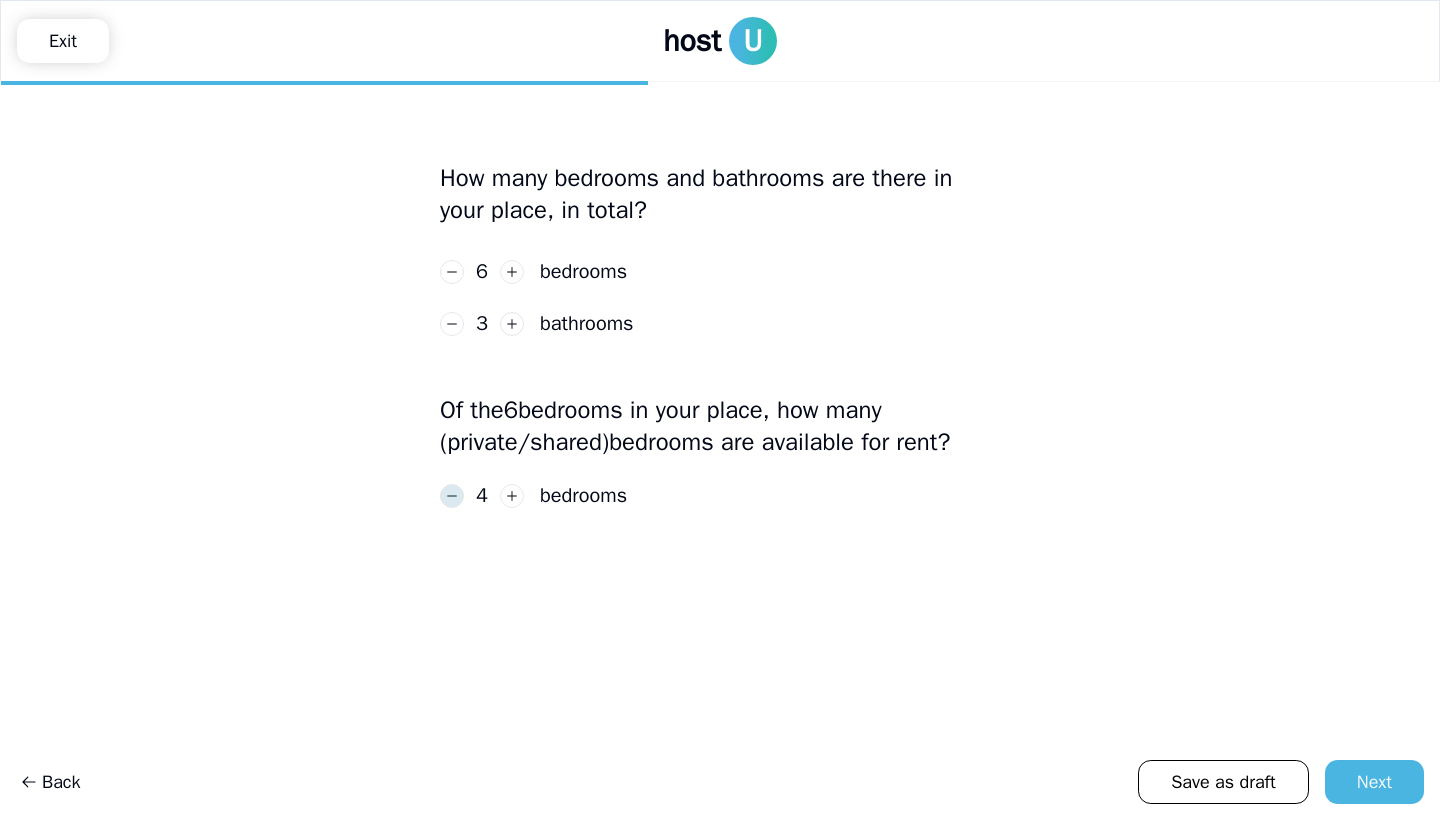 click 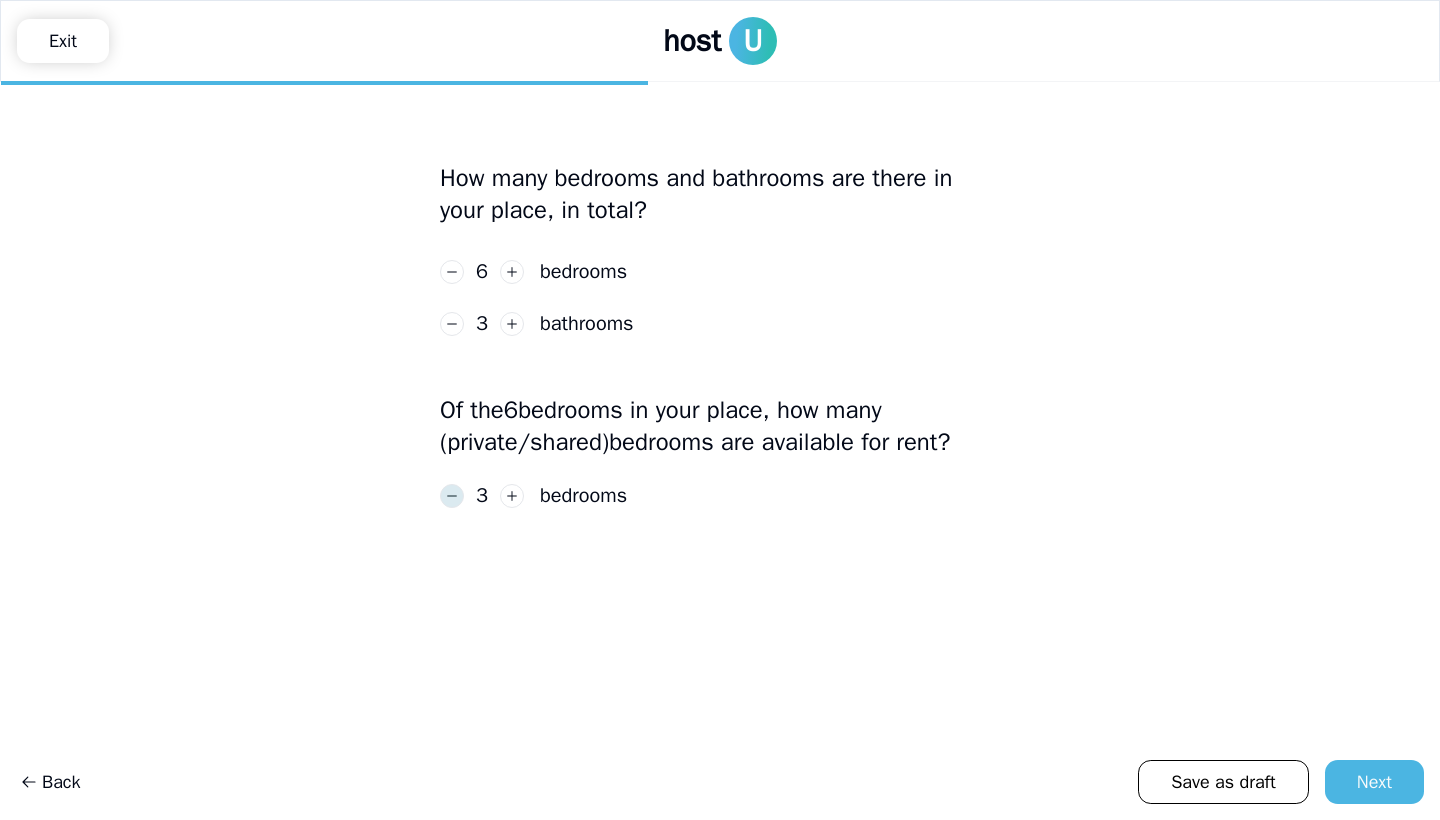 click 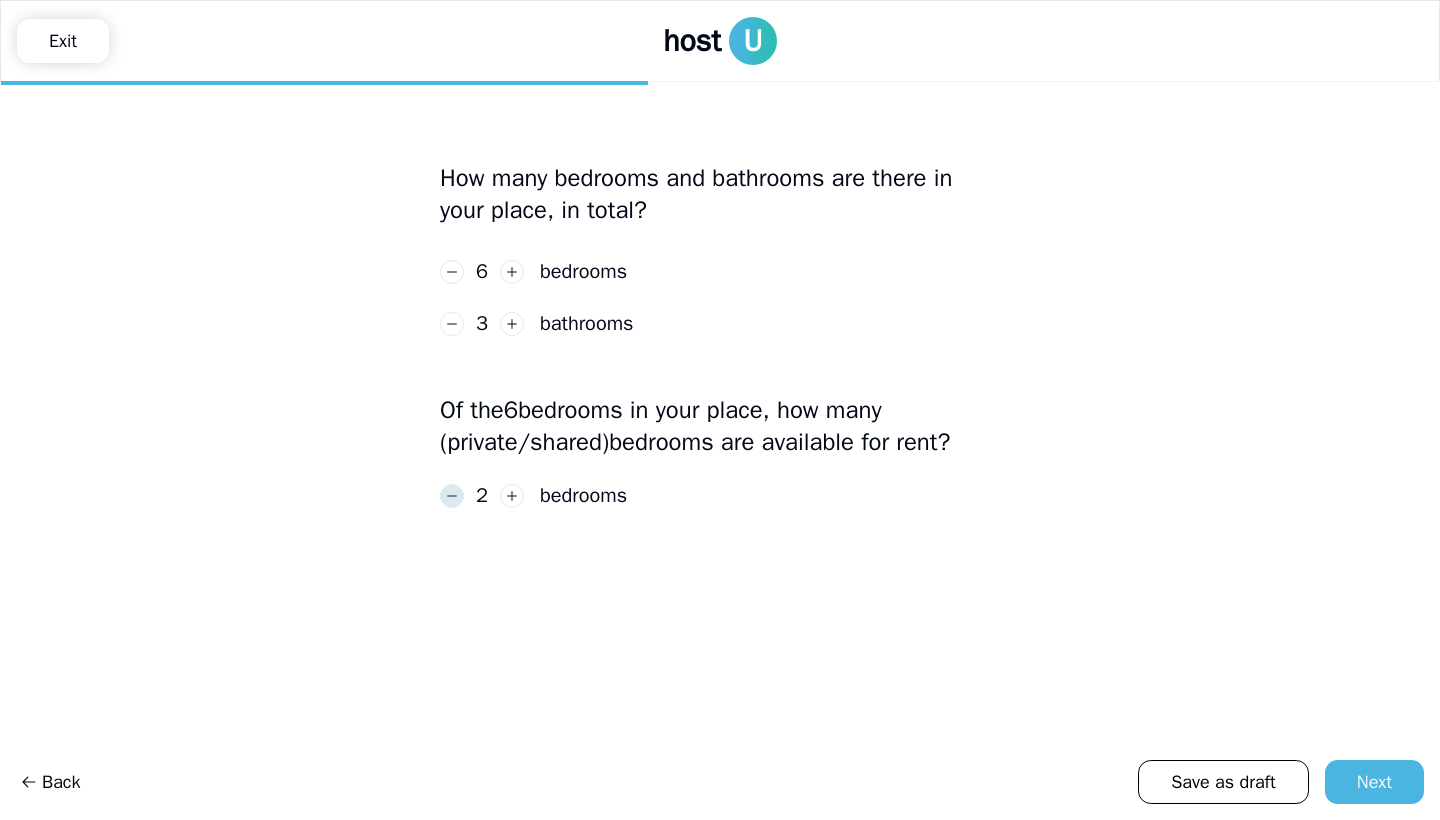 click 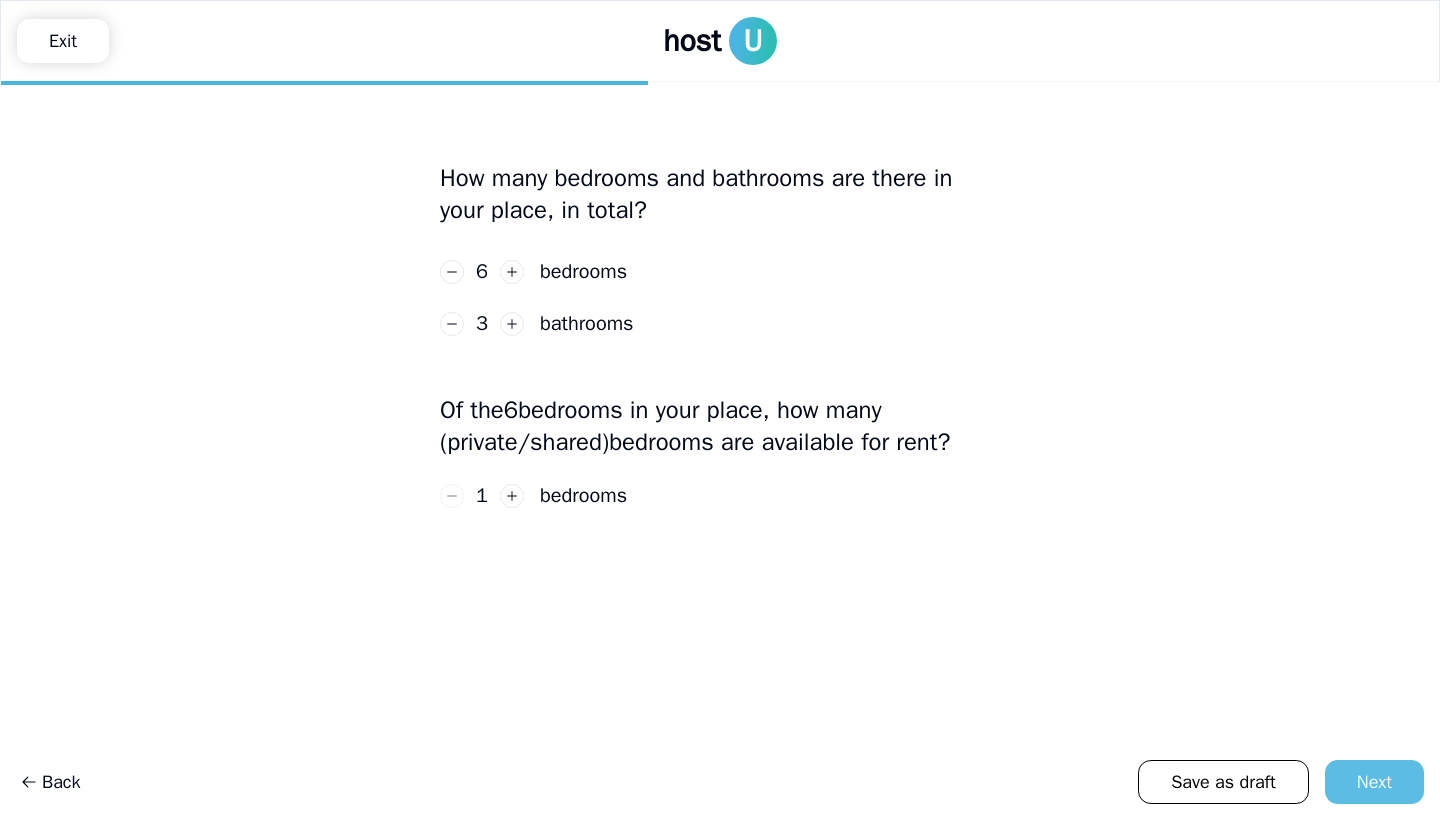 click on "Next" at bounding box center [1374, 782] 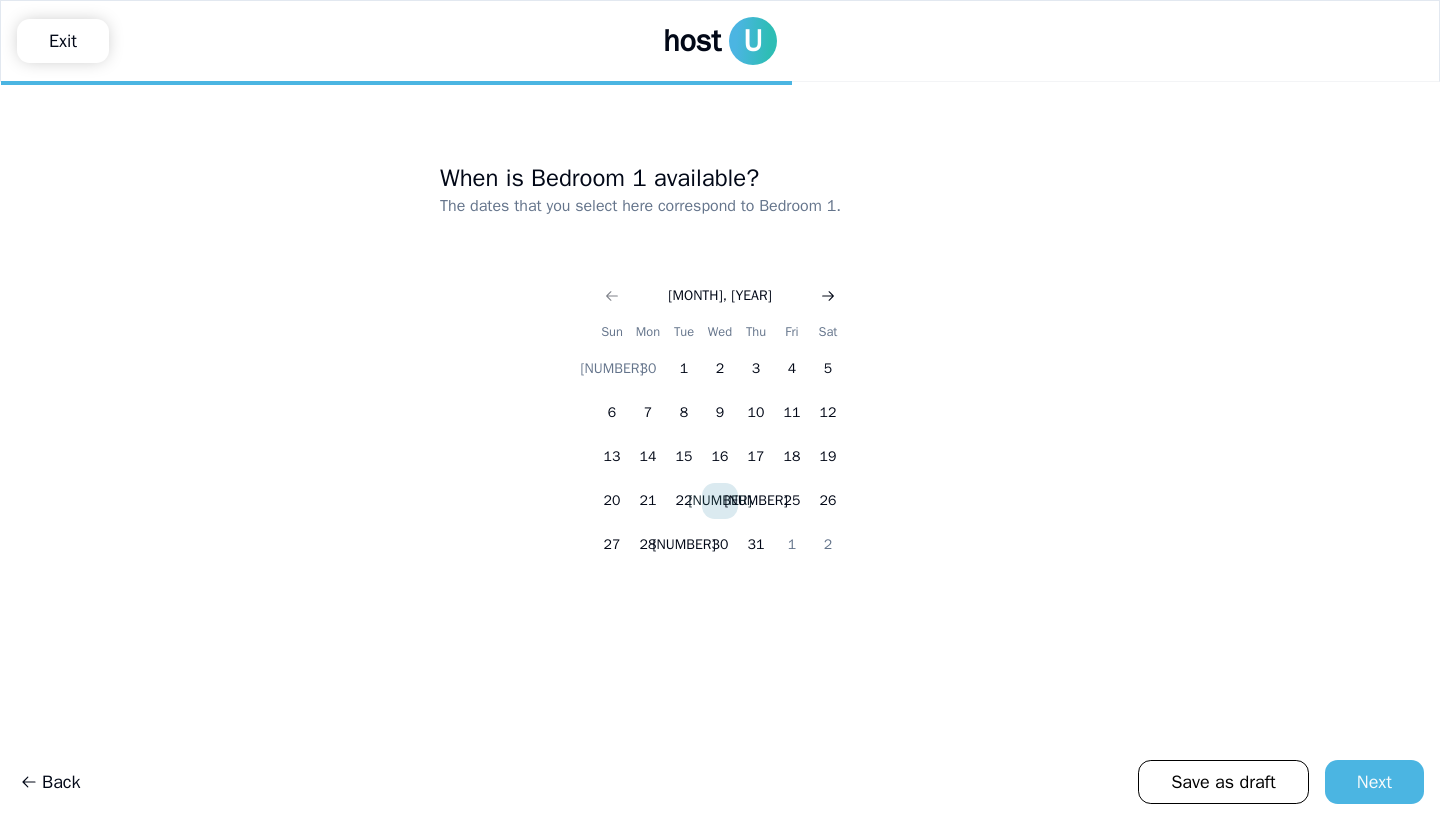 click 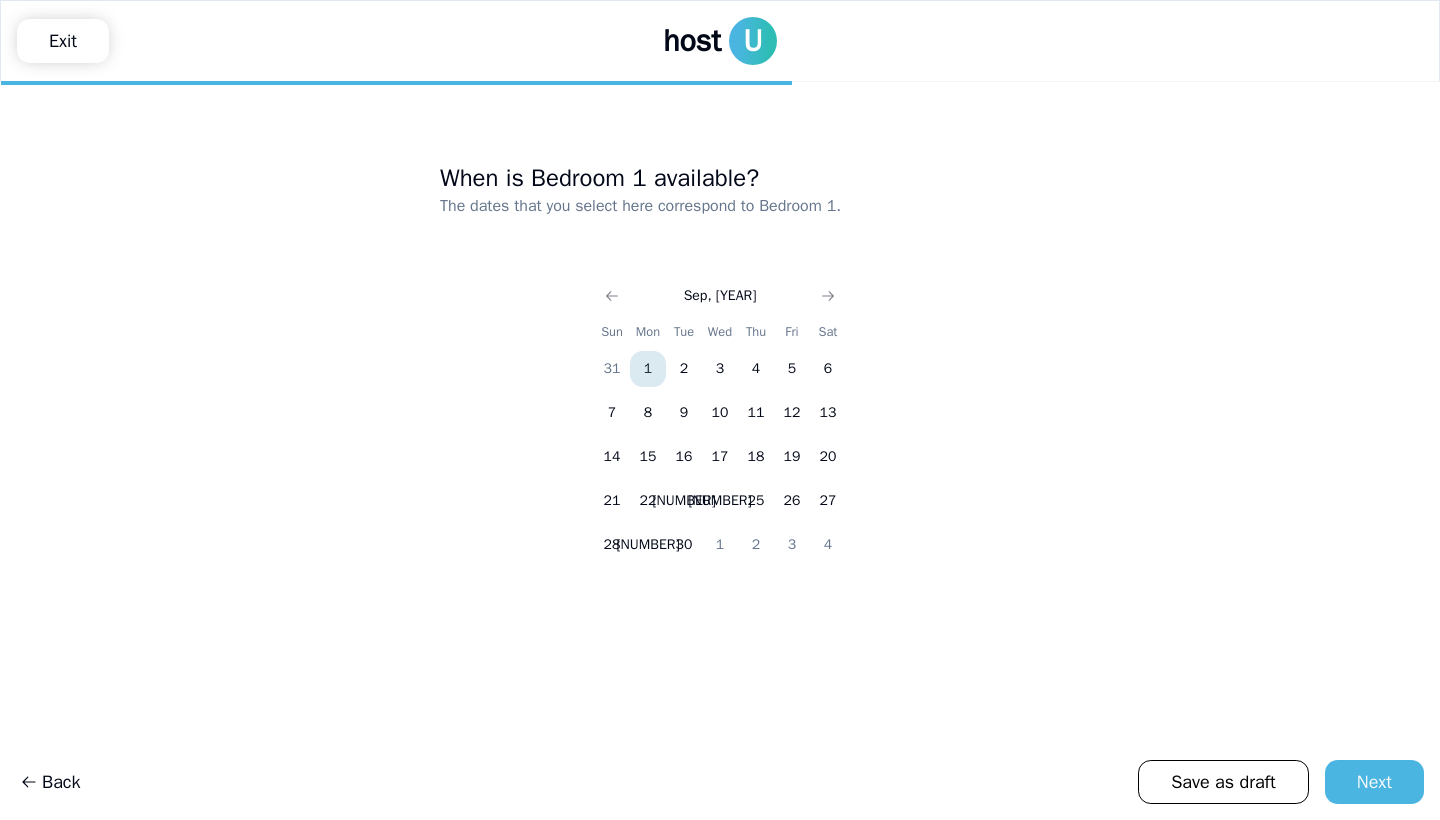 click on "1" at bounding box center [648, 369] 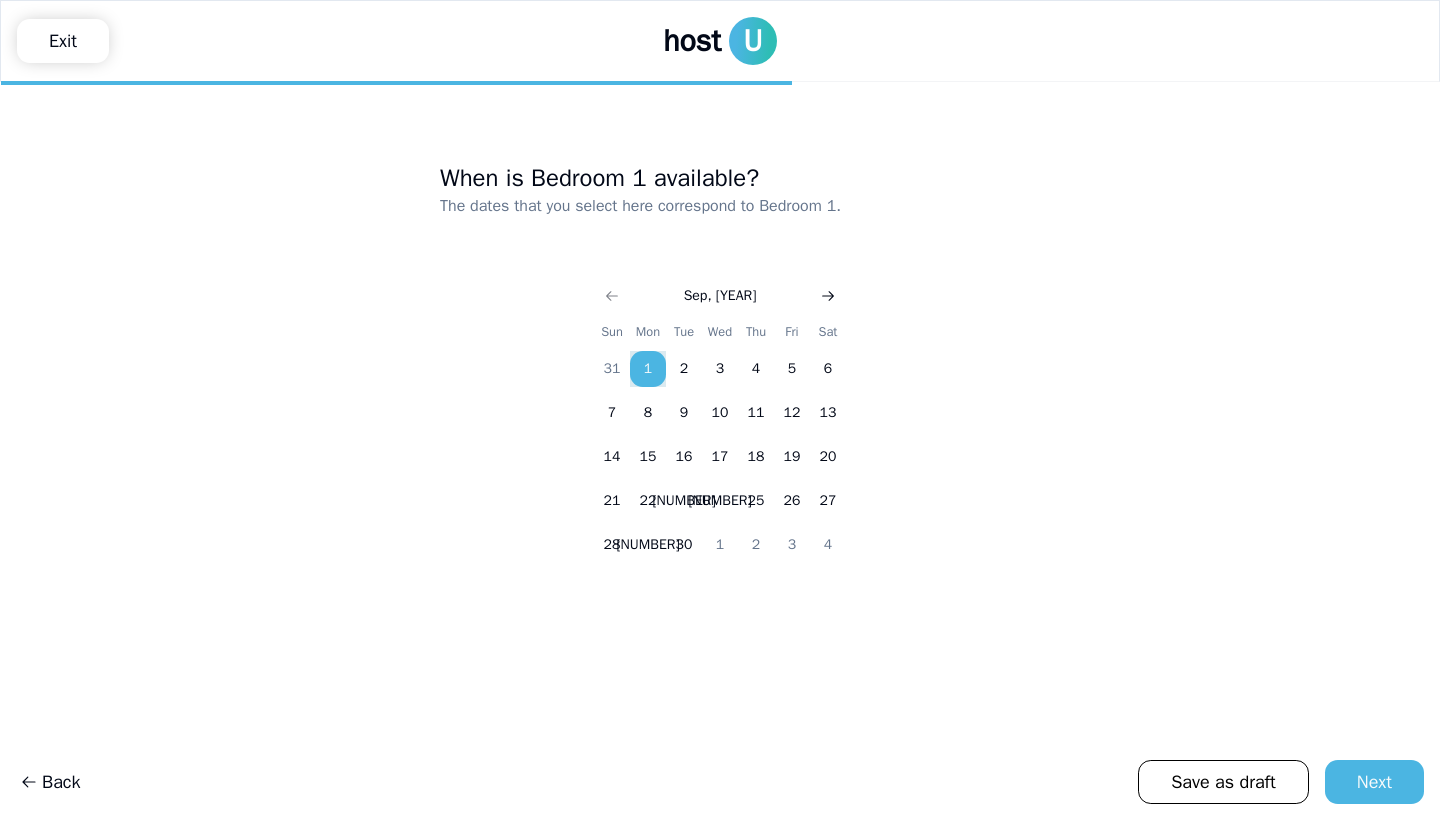 click at bounding box center (828, 296) 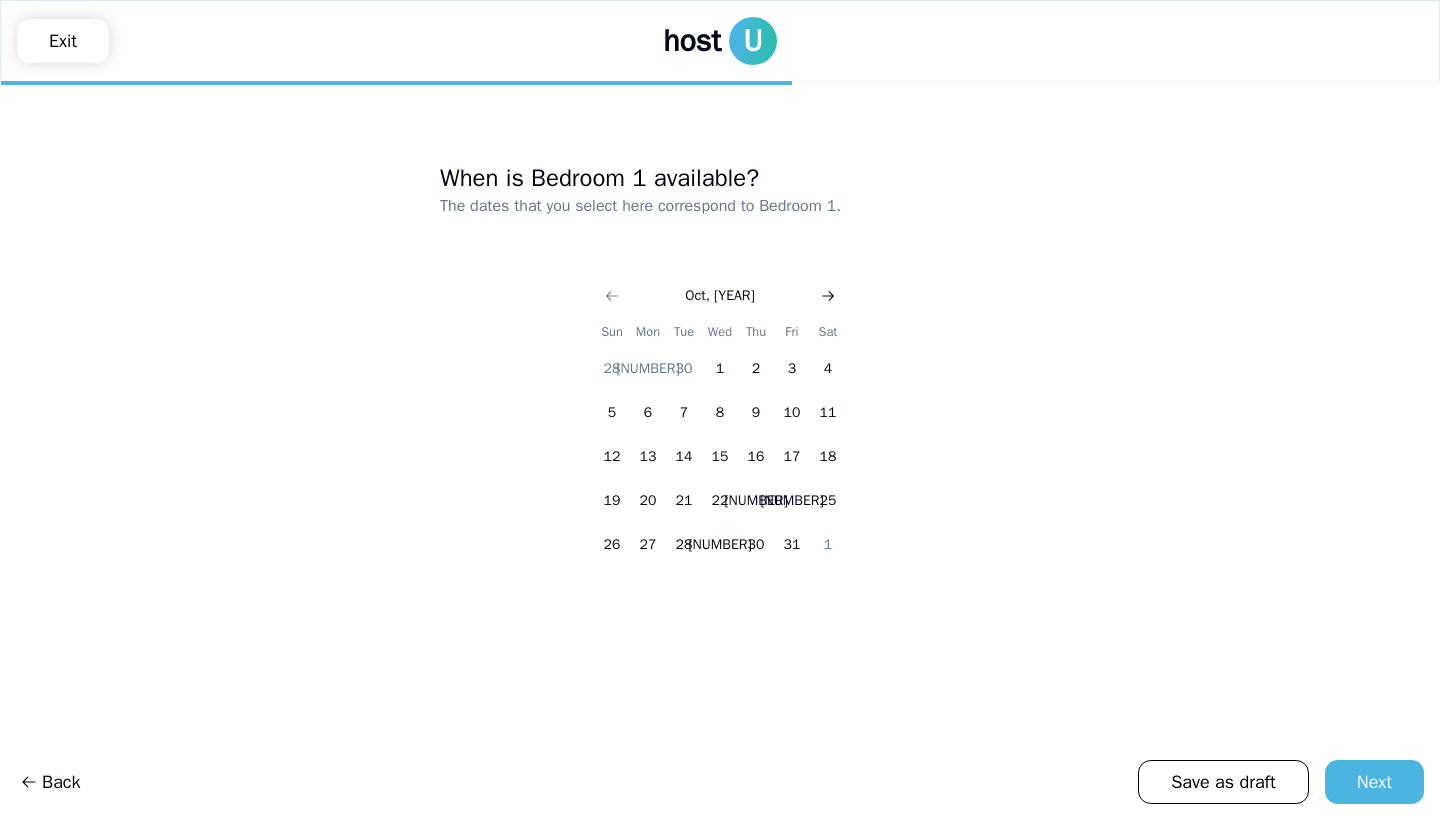 click at bounding box center (828, 296) 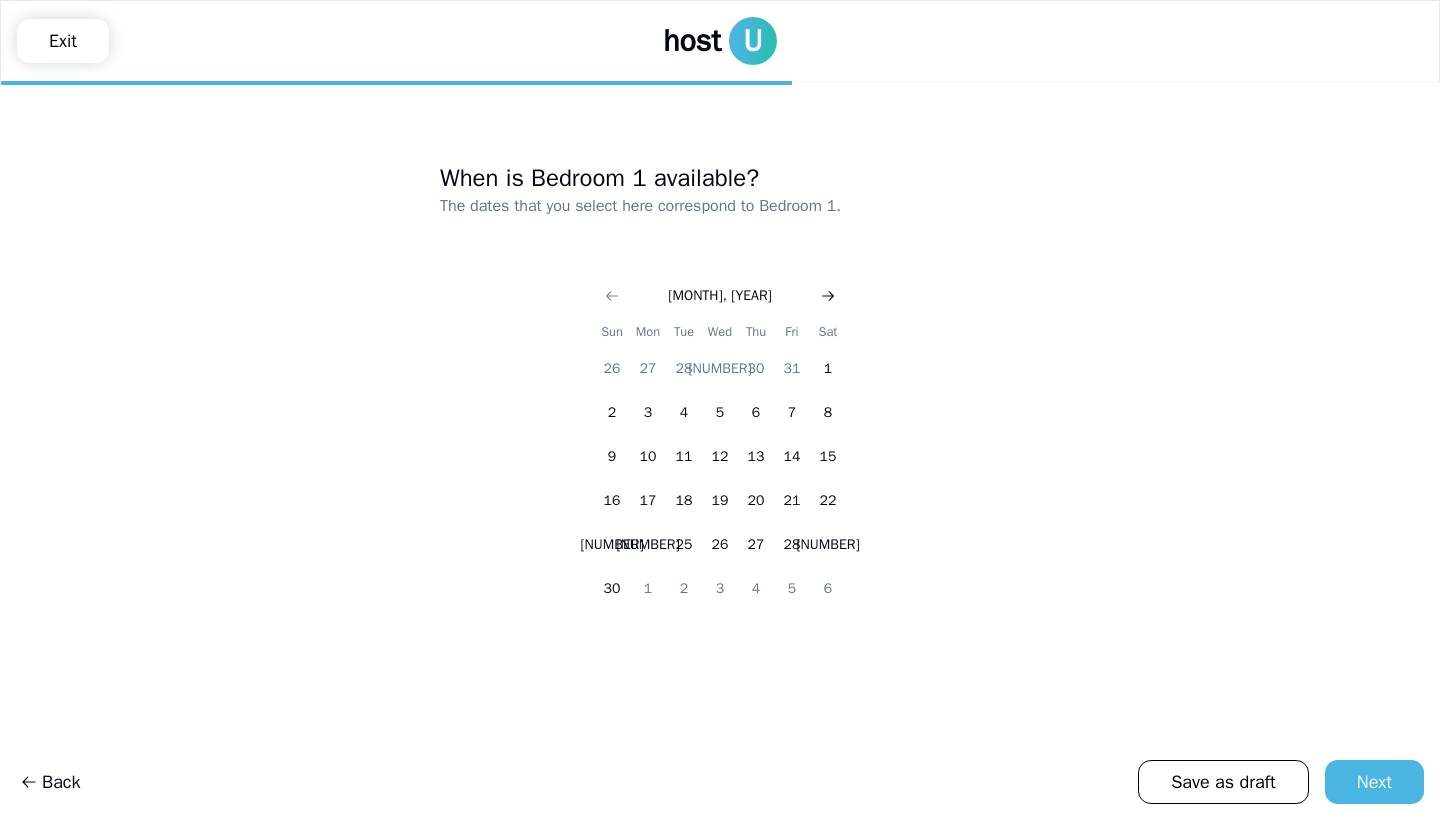 click at bounding box center [828, 296] 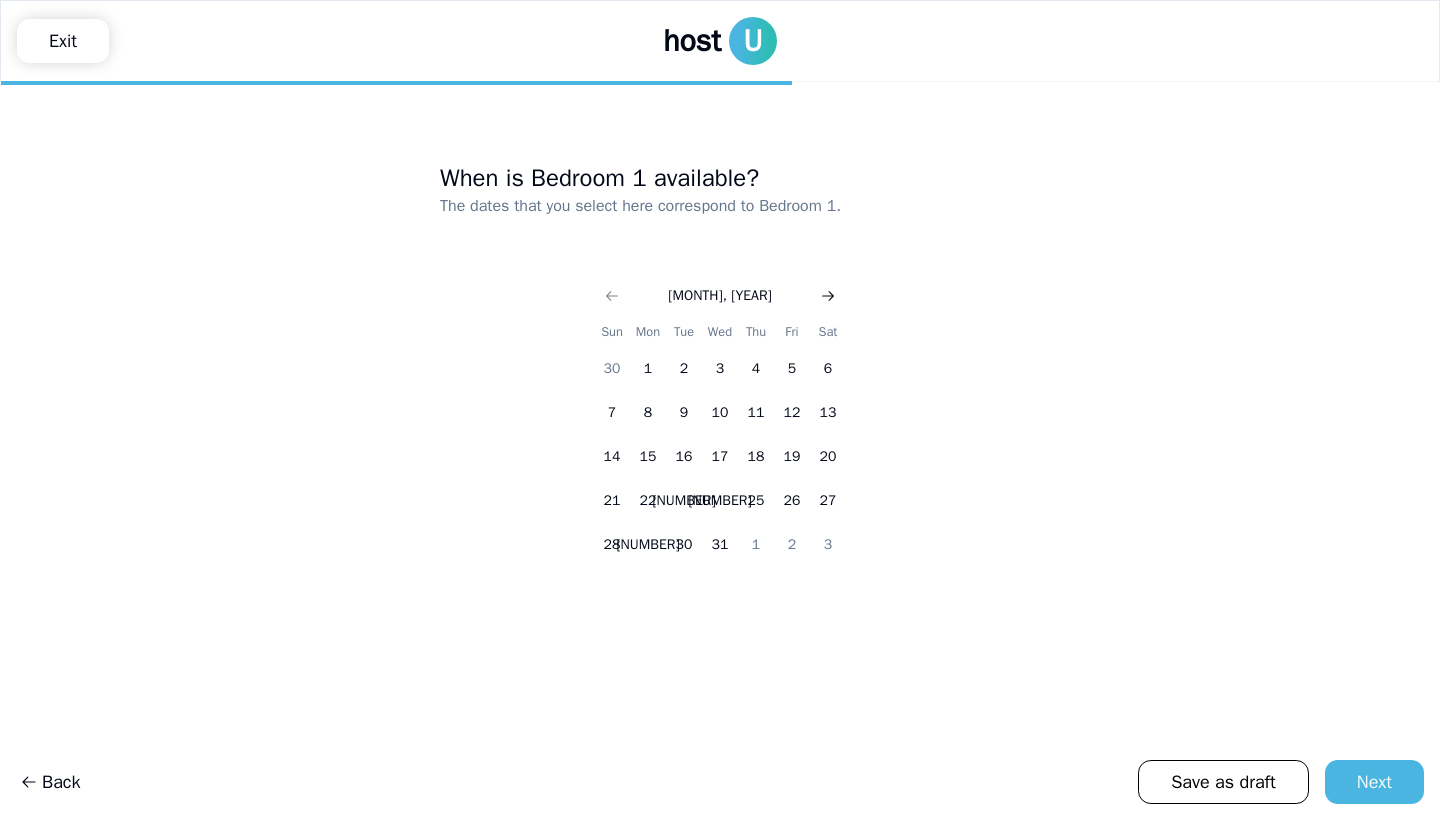 click at bounding box center [828, 296] 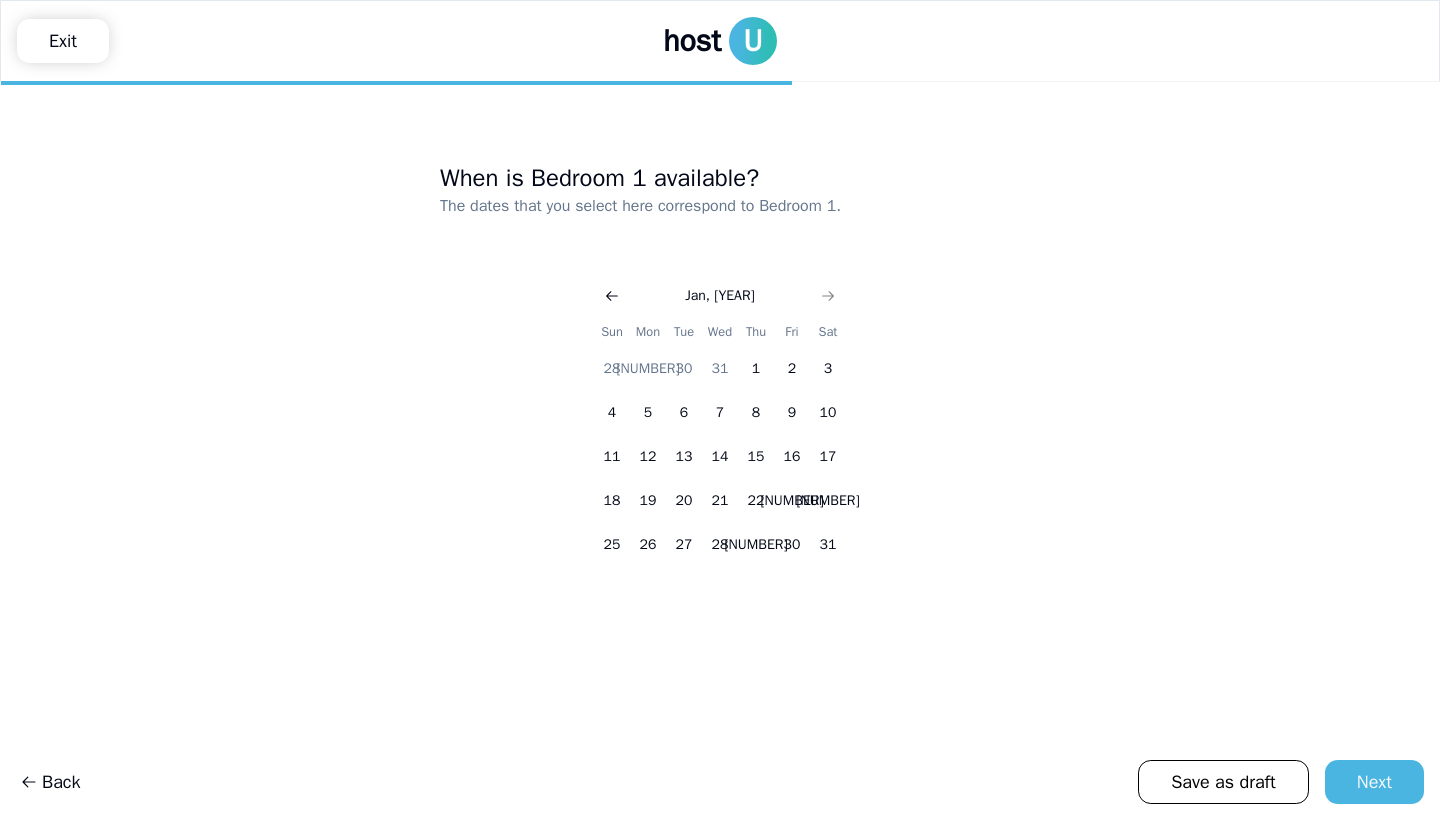 click 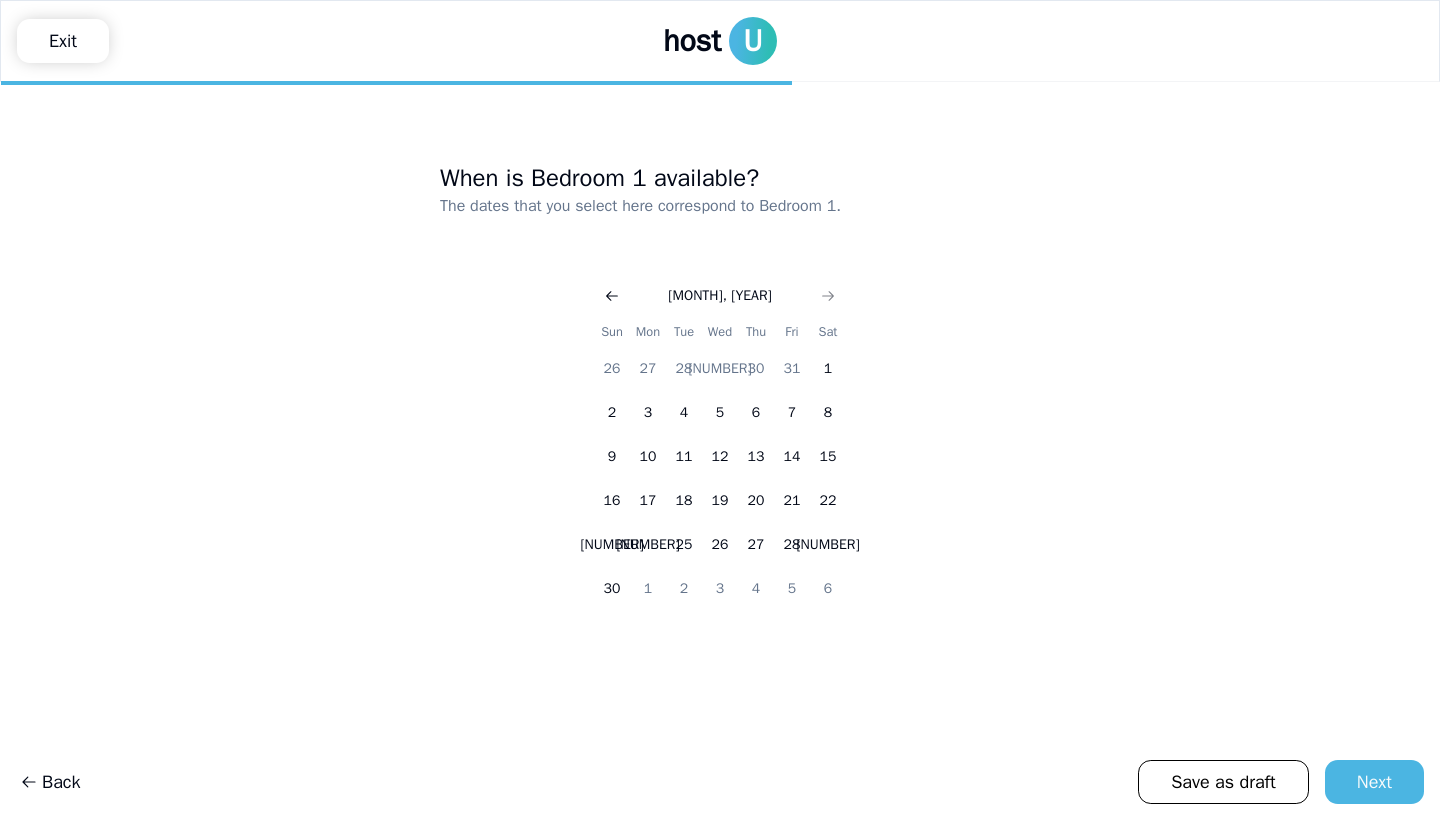 click 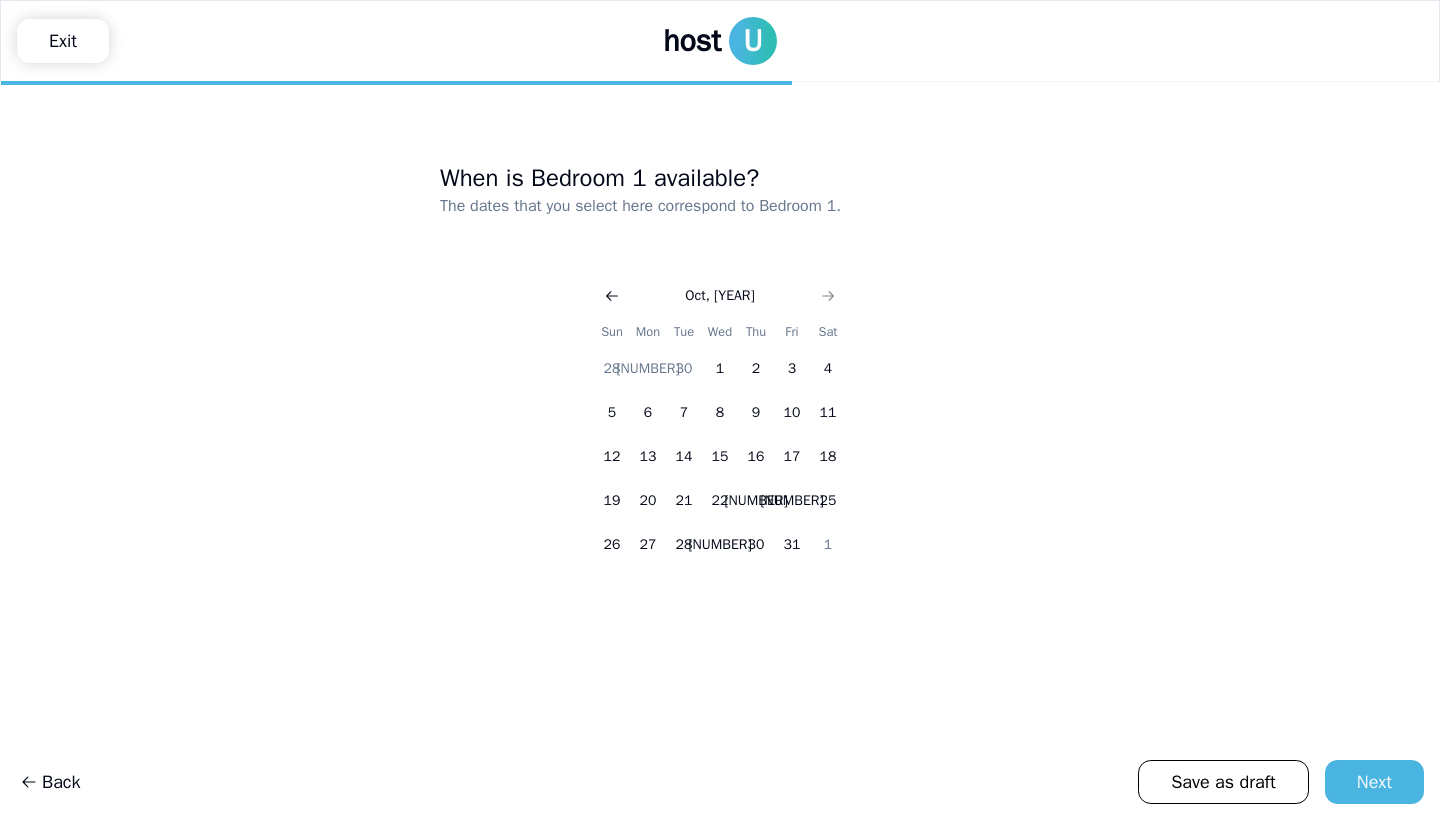 click 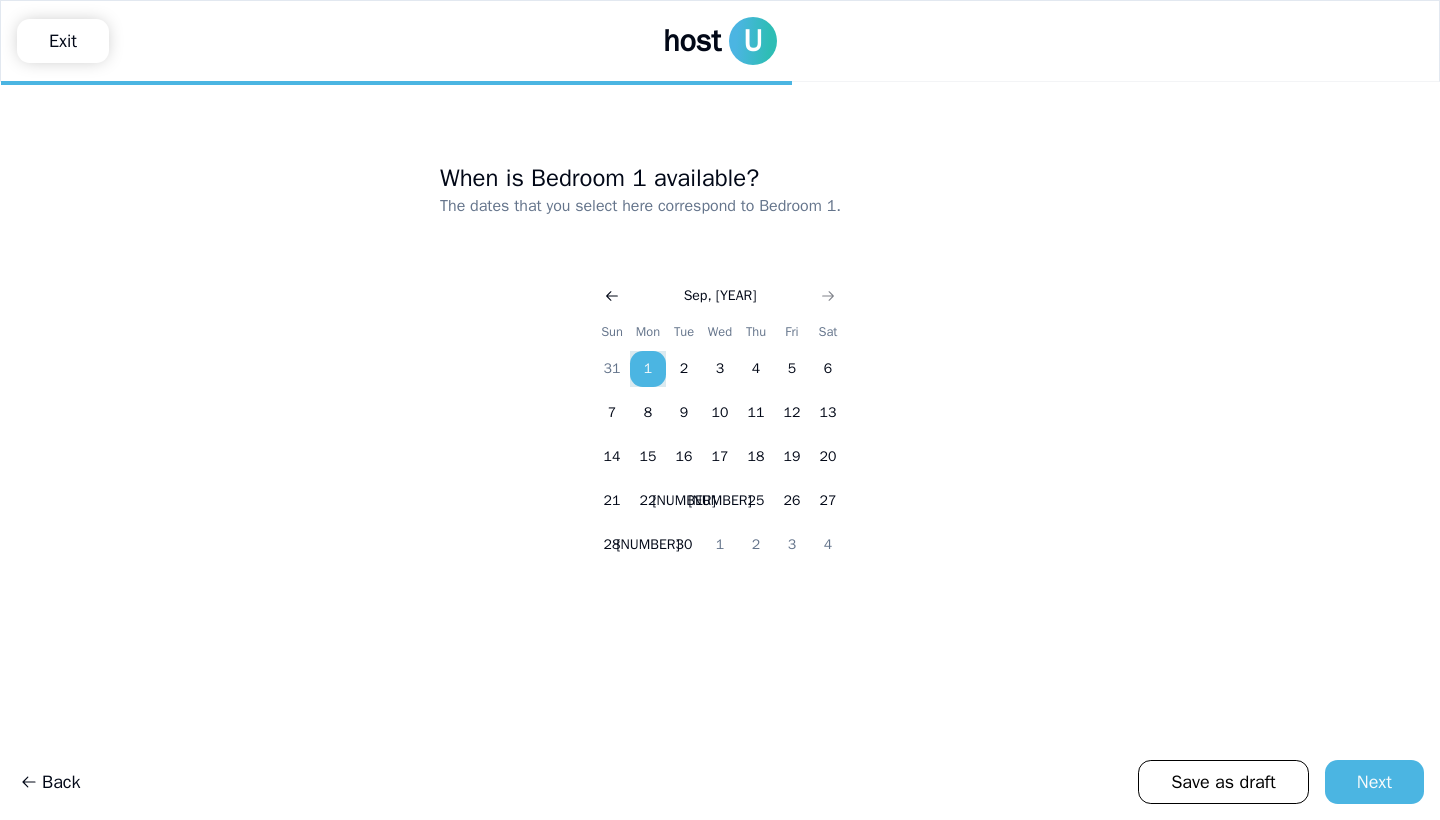 click 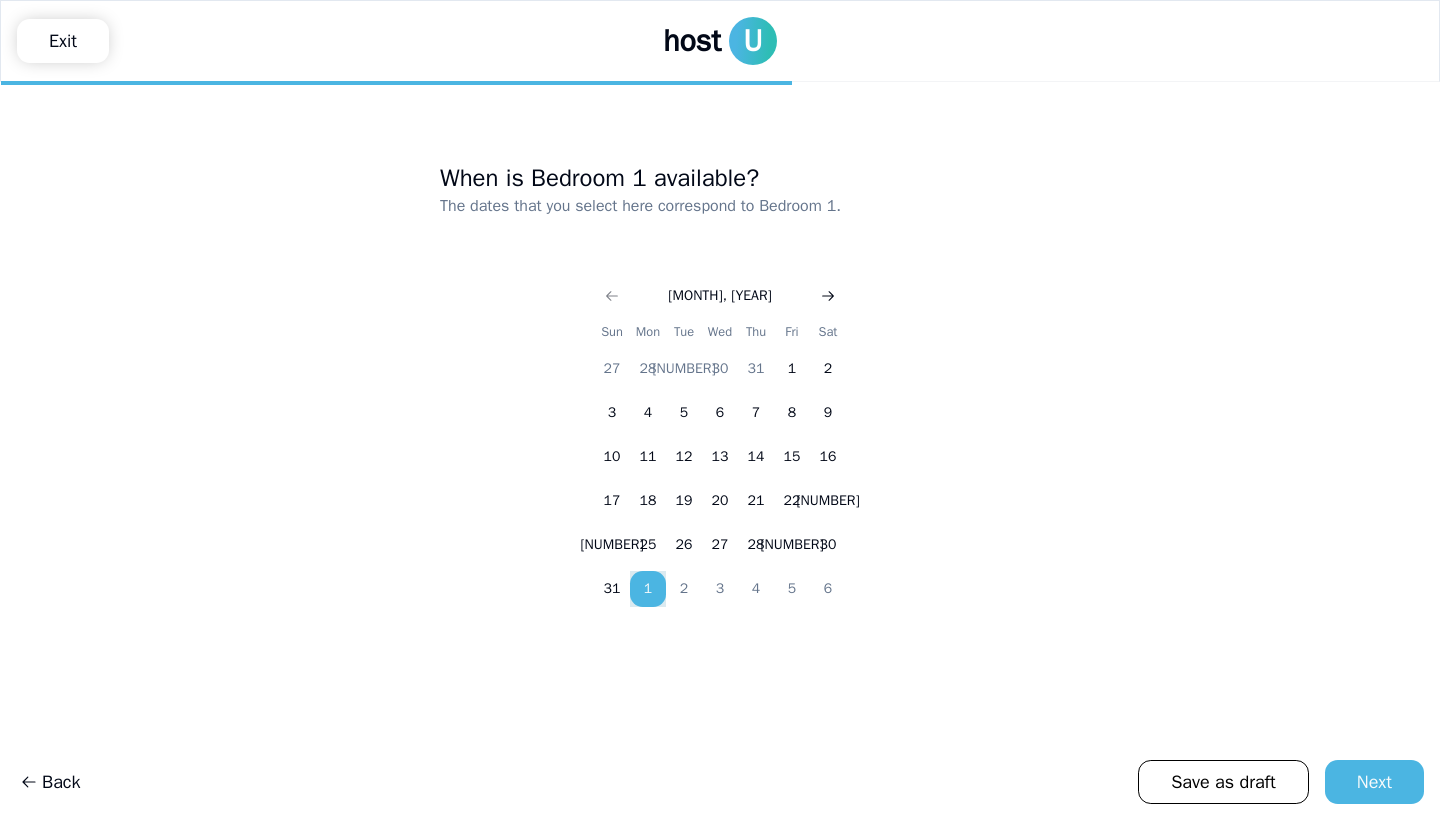 click 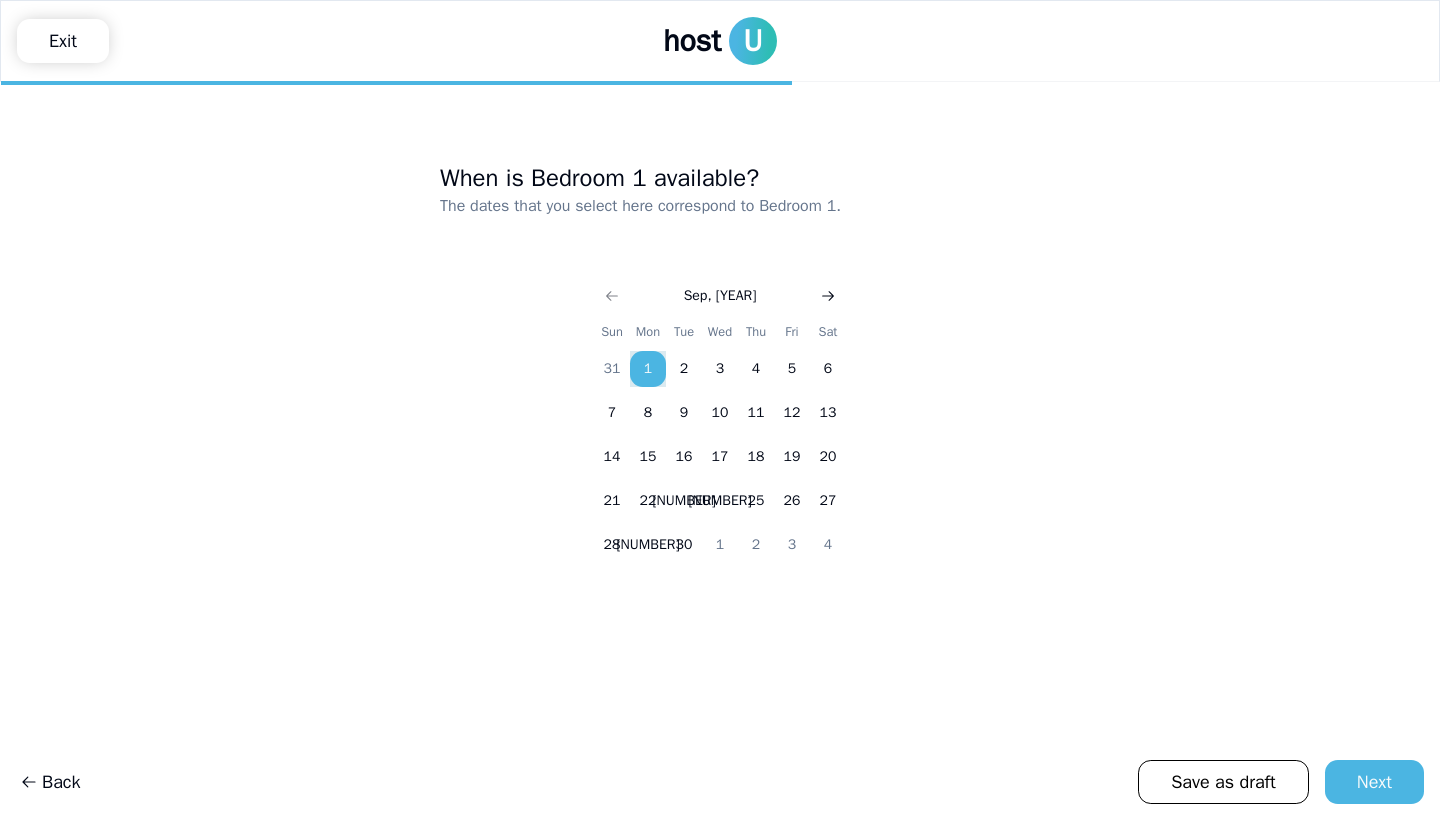 click 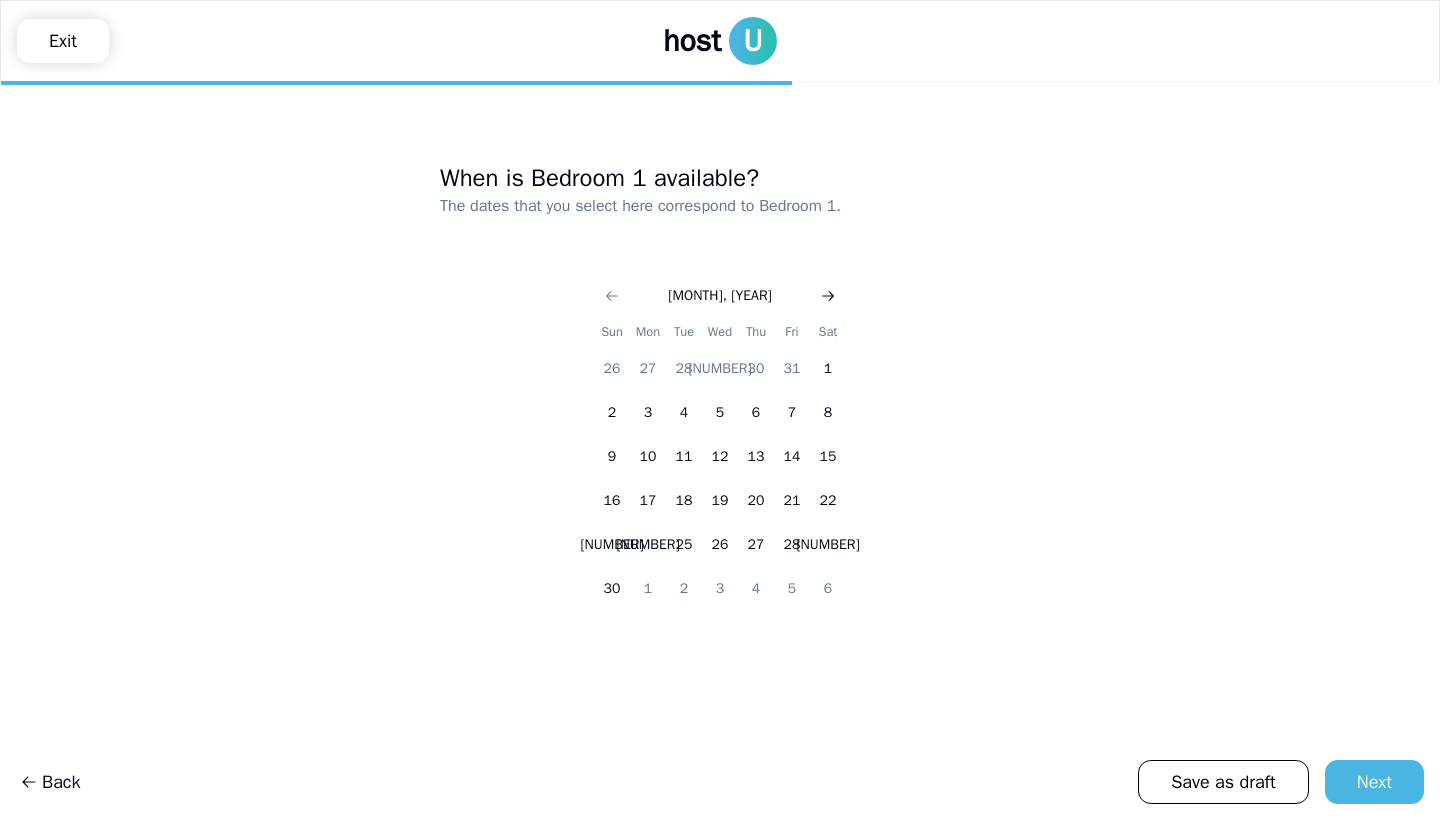 click 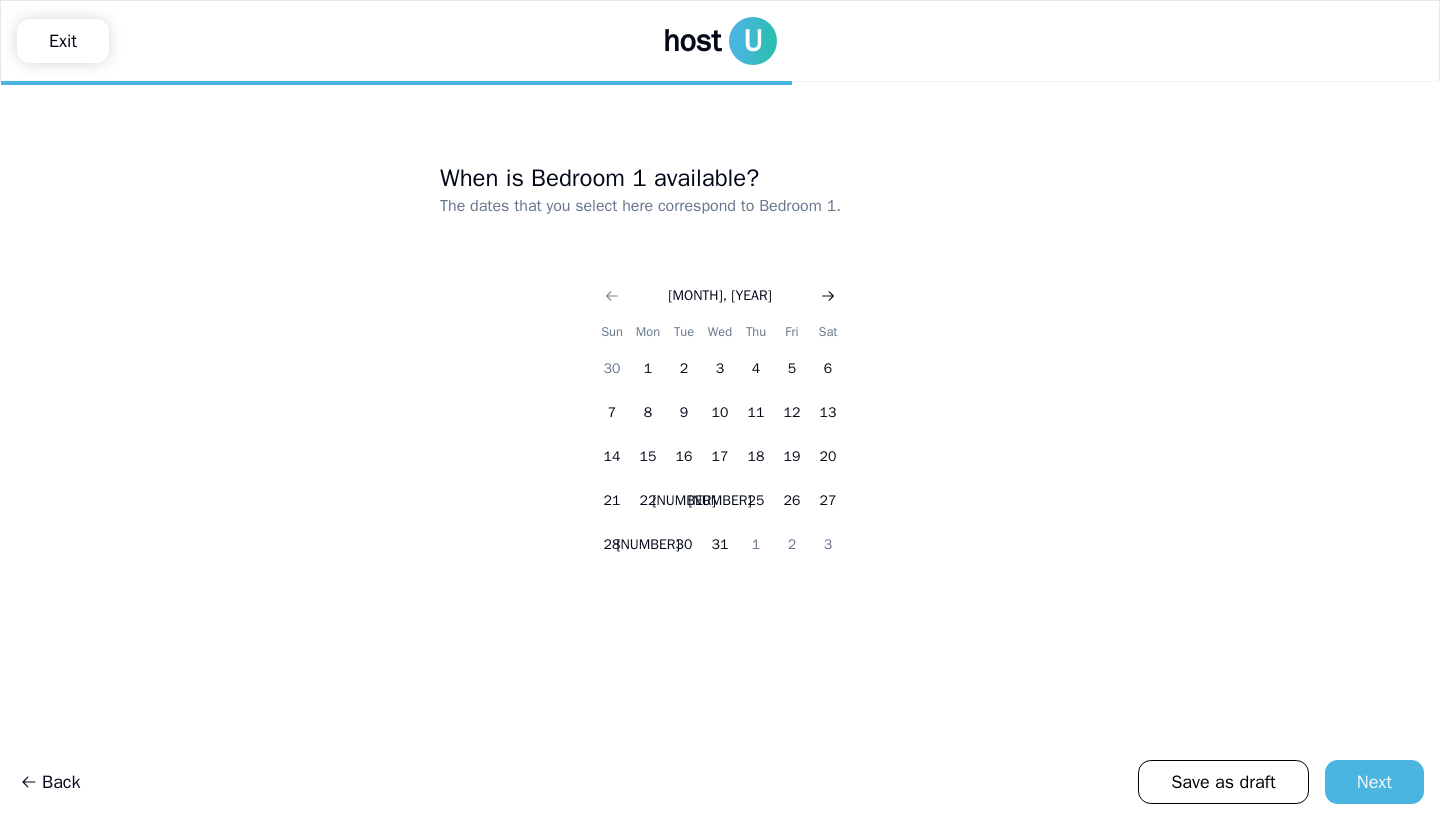 click 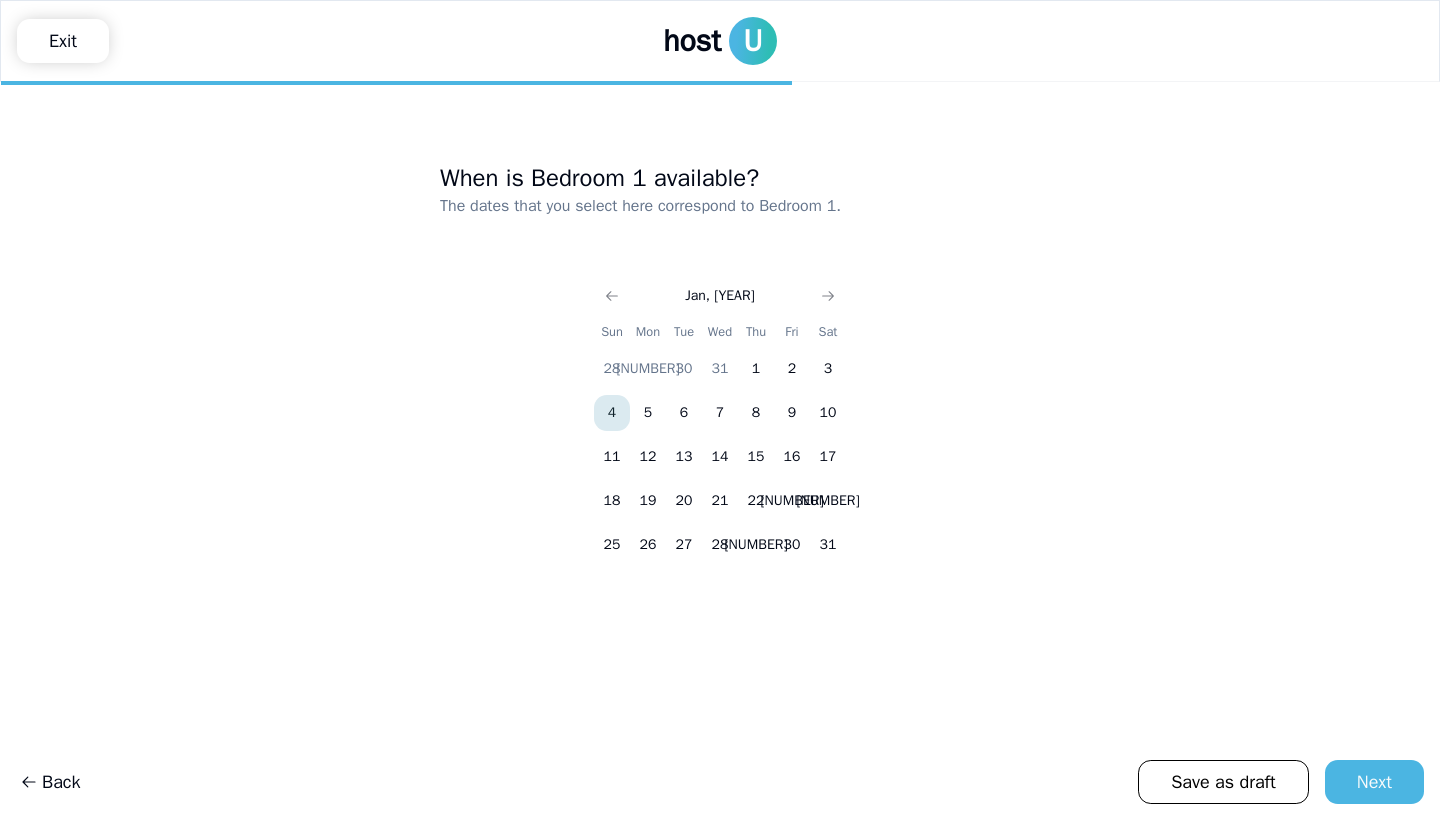 click on "4" at bounding box center [612, 413] 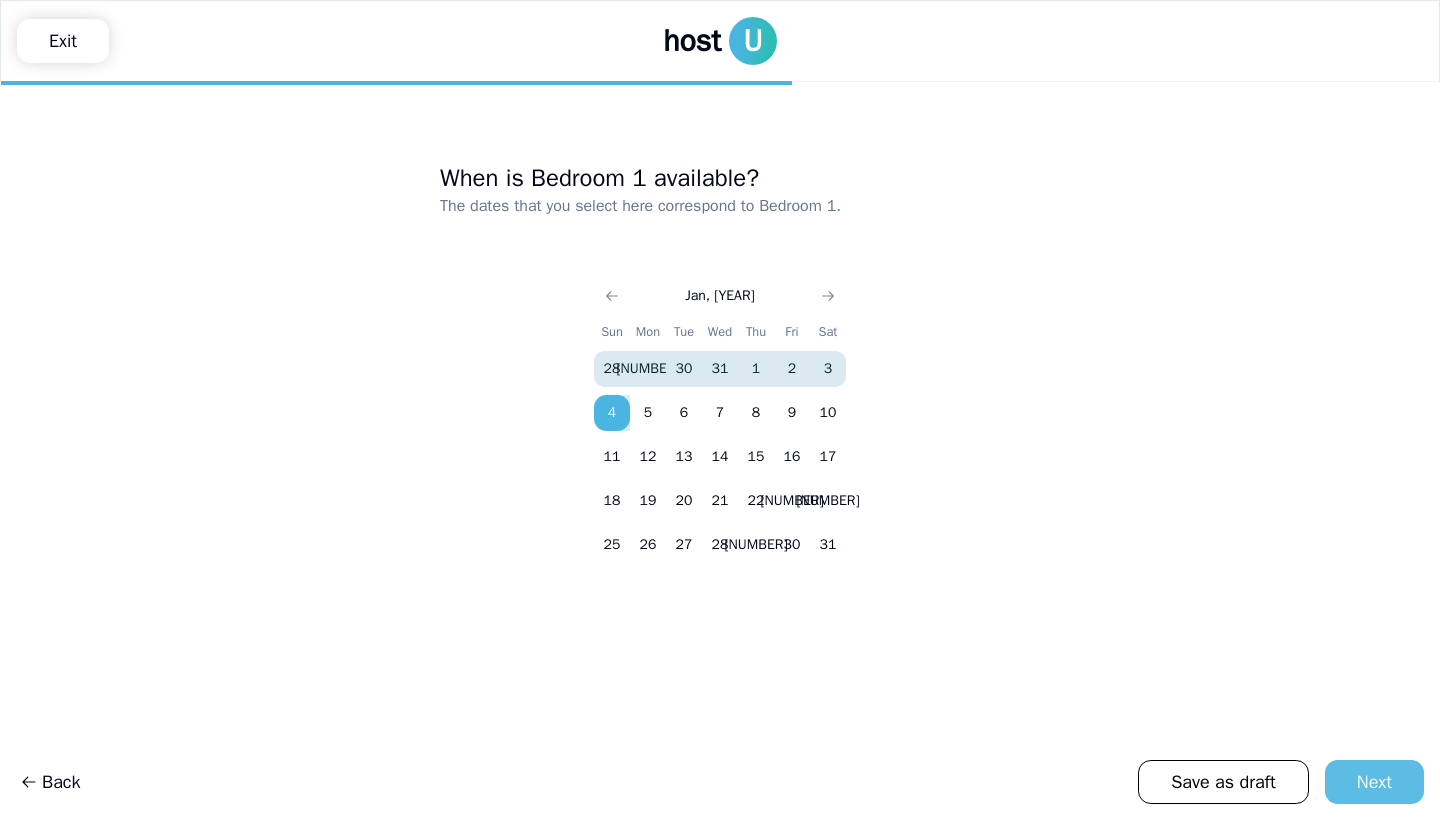 click on "Next" at bounding box center (1374, 782) 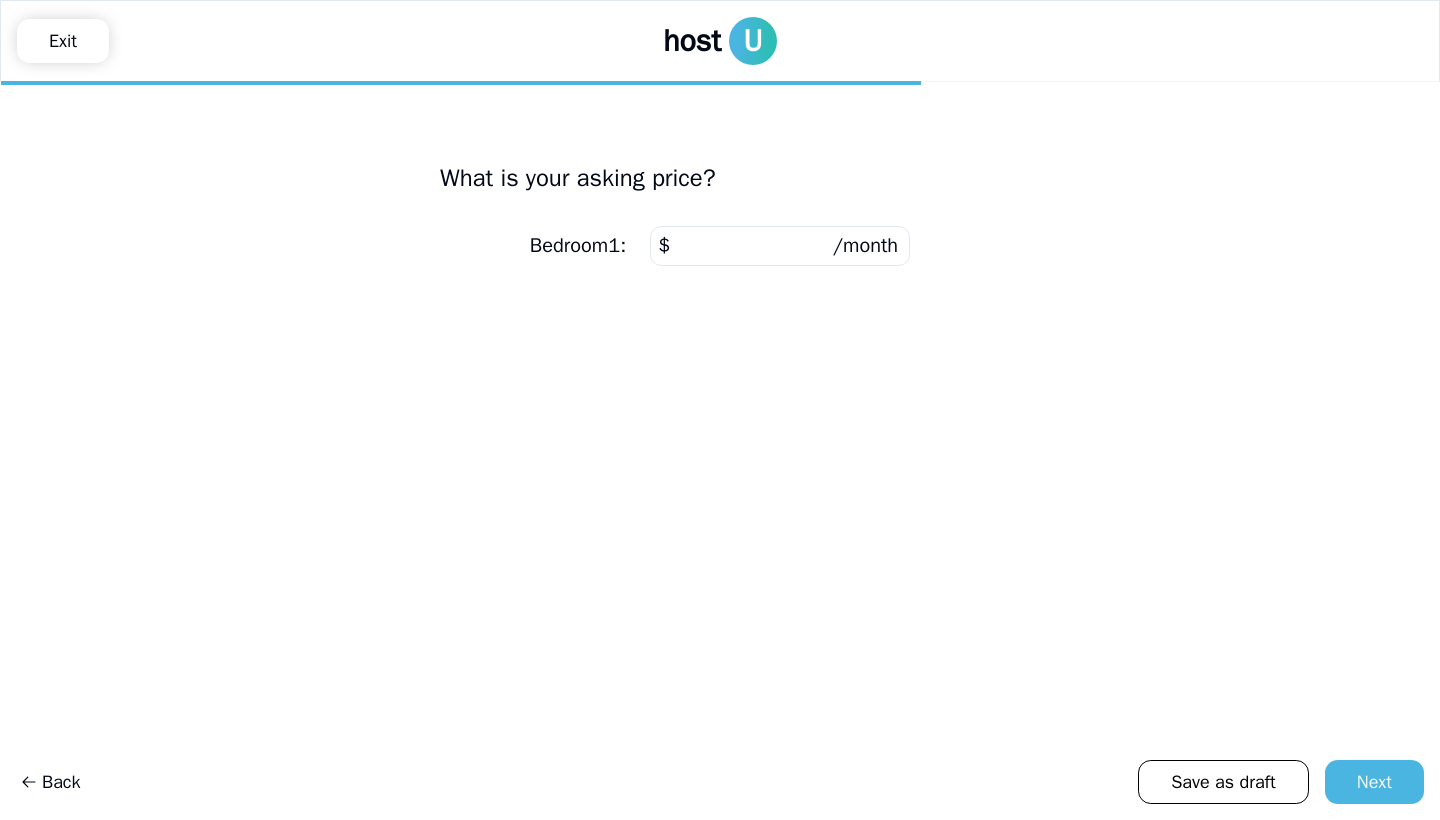 click at bounding box center (780, 246) 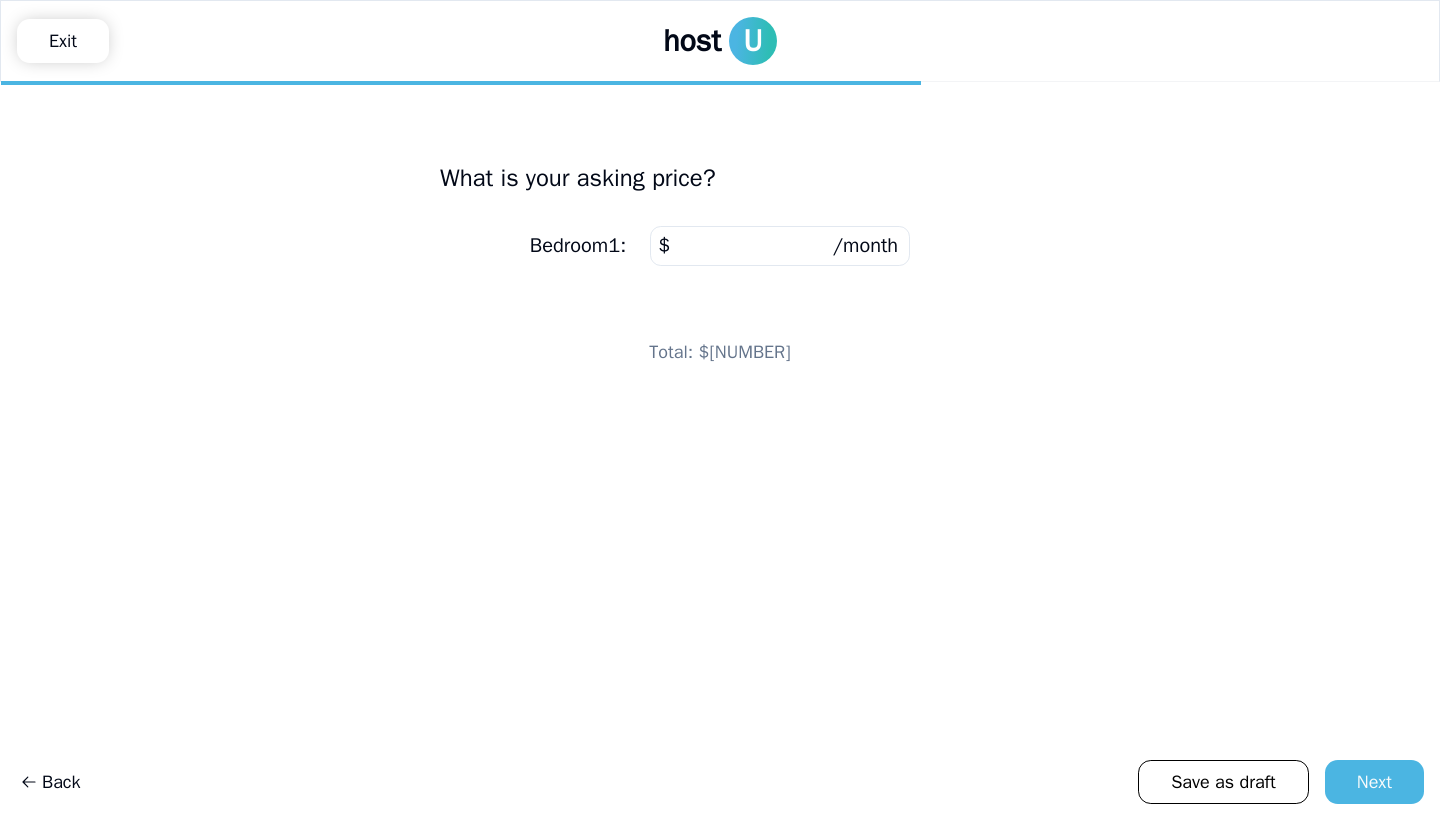 type on "****" 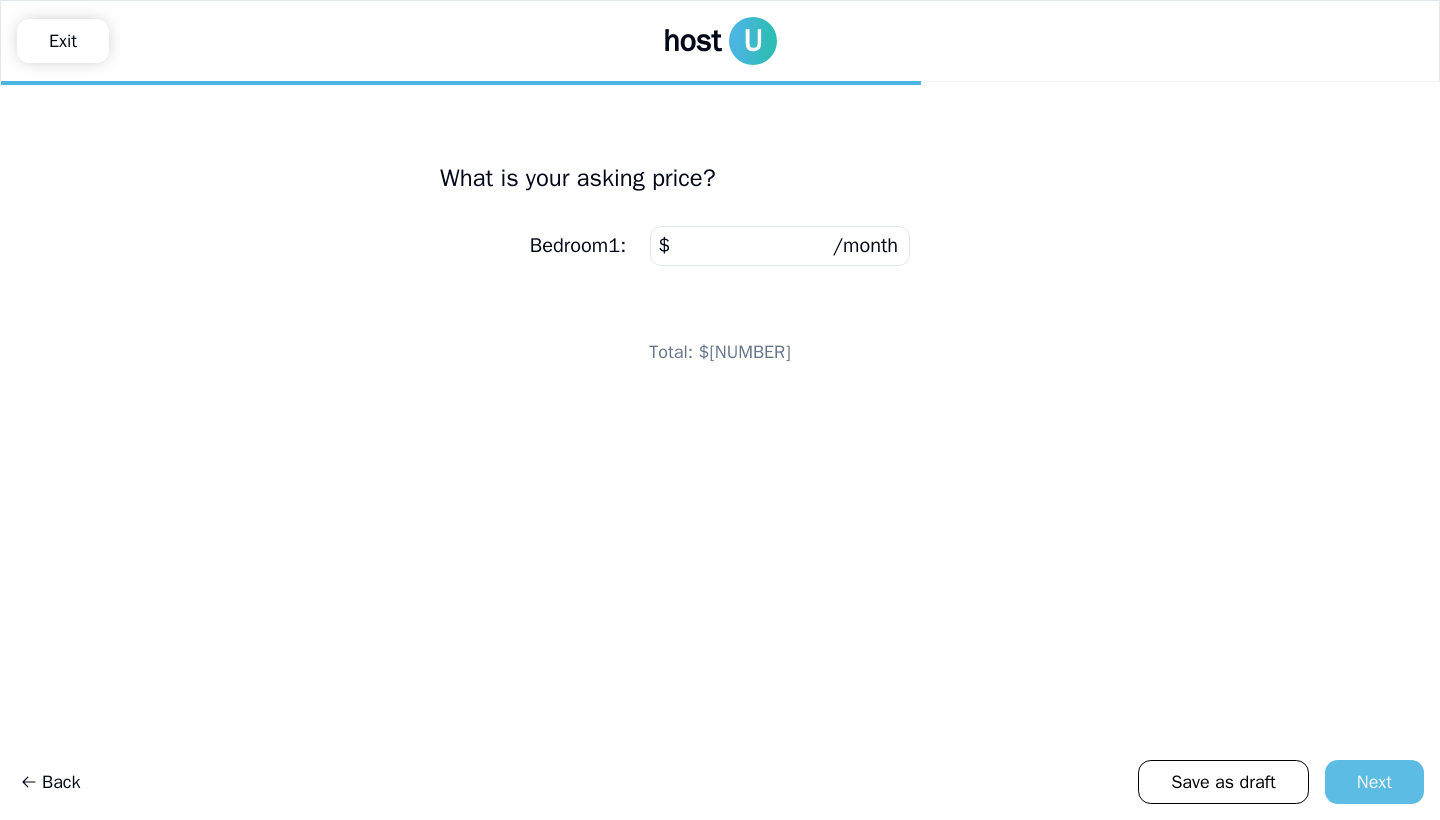 click on "Next" at bounding box center [1374, 782] 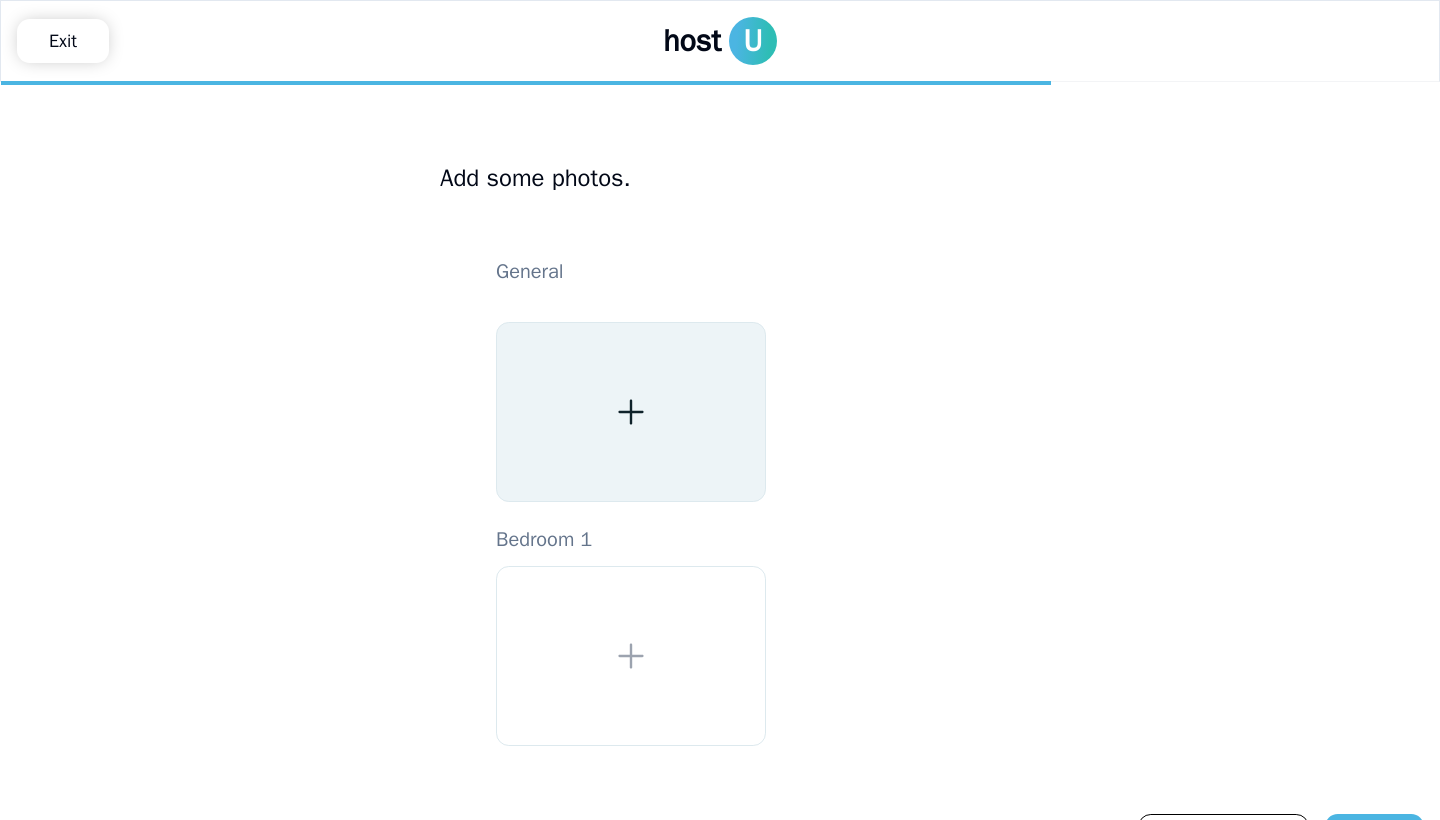 click at bounding box center [631, 412] 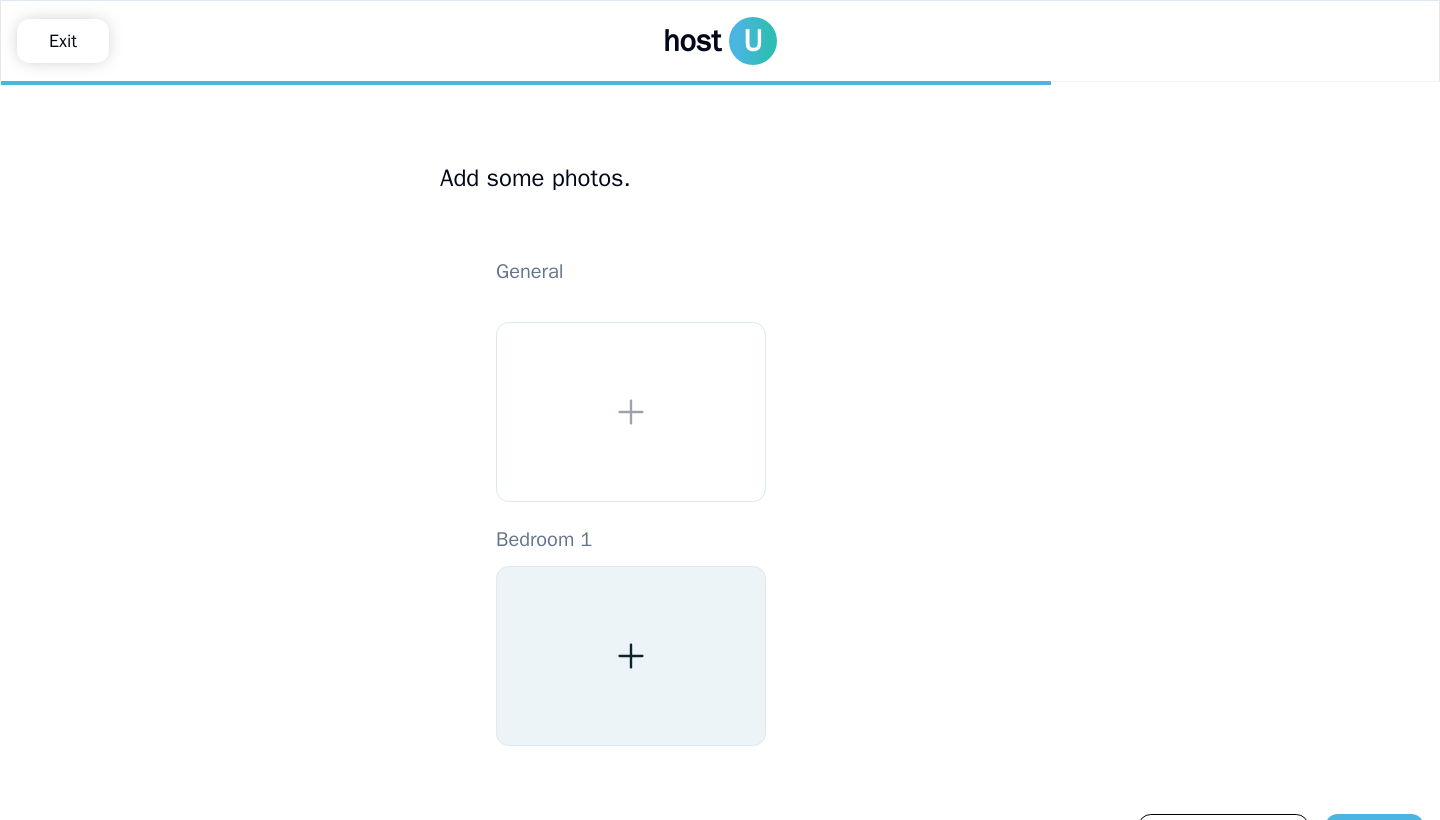 click at bounding box center (631, 656) 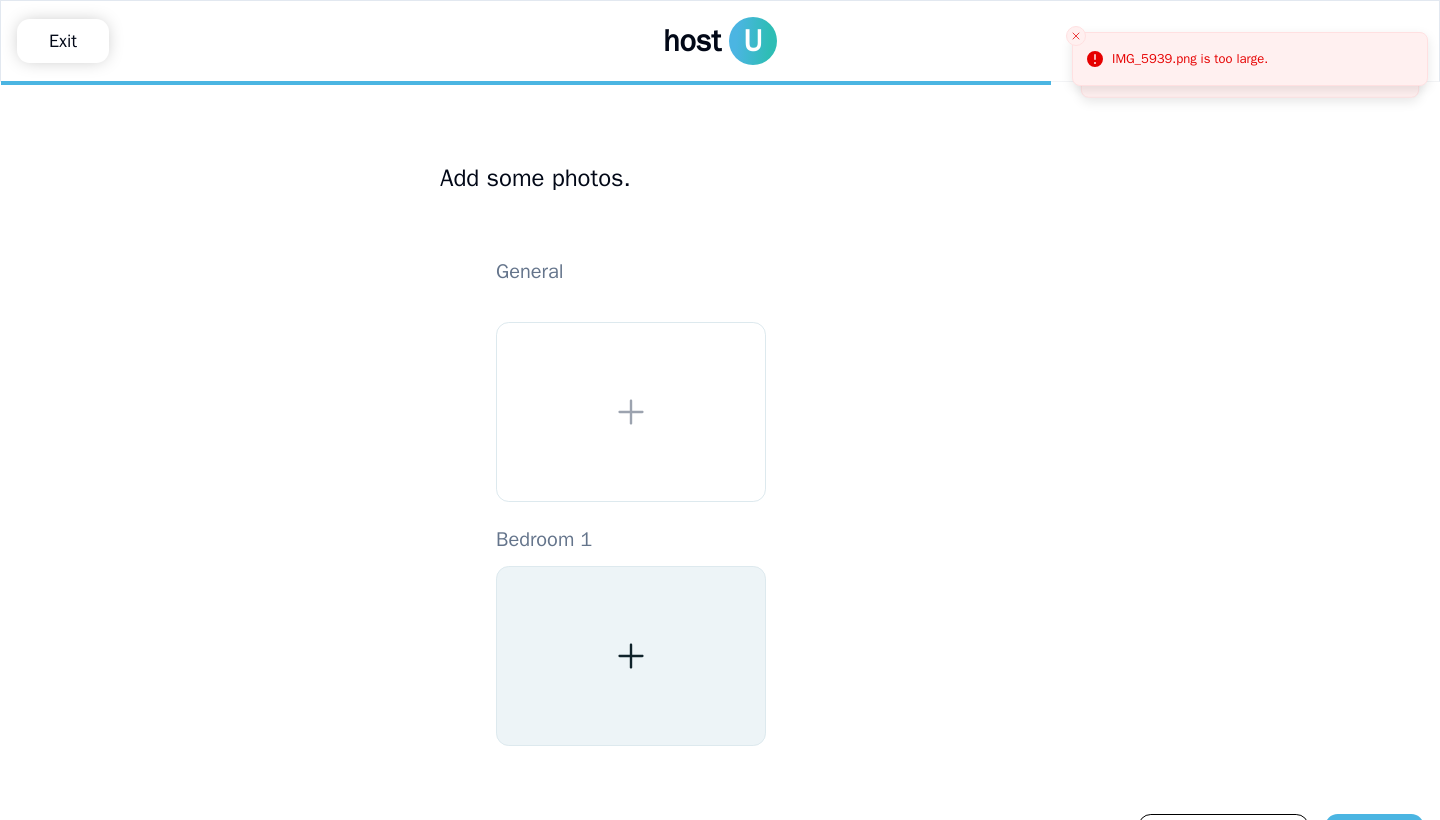click at bounding box center (631, 656) 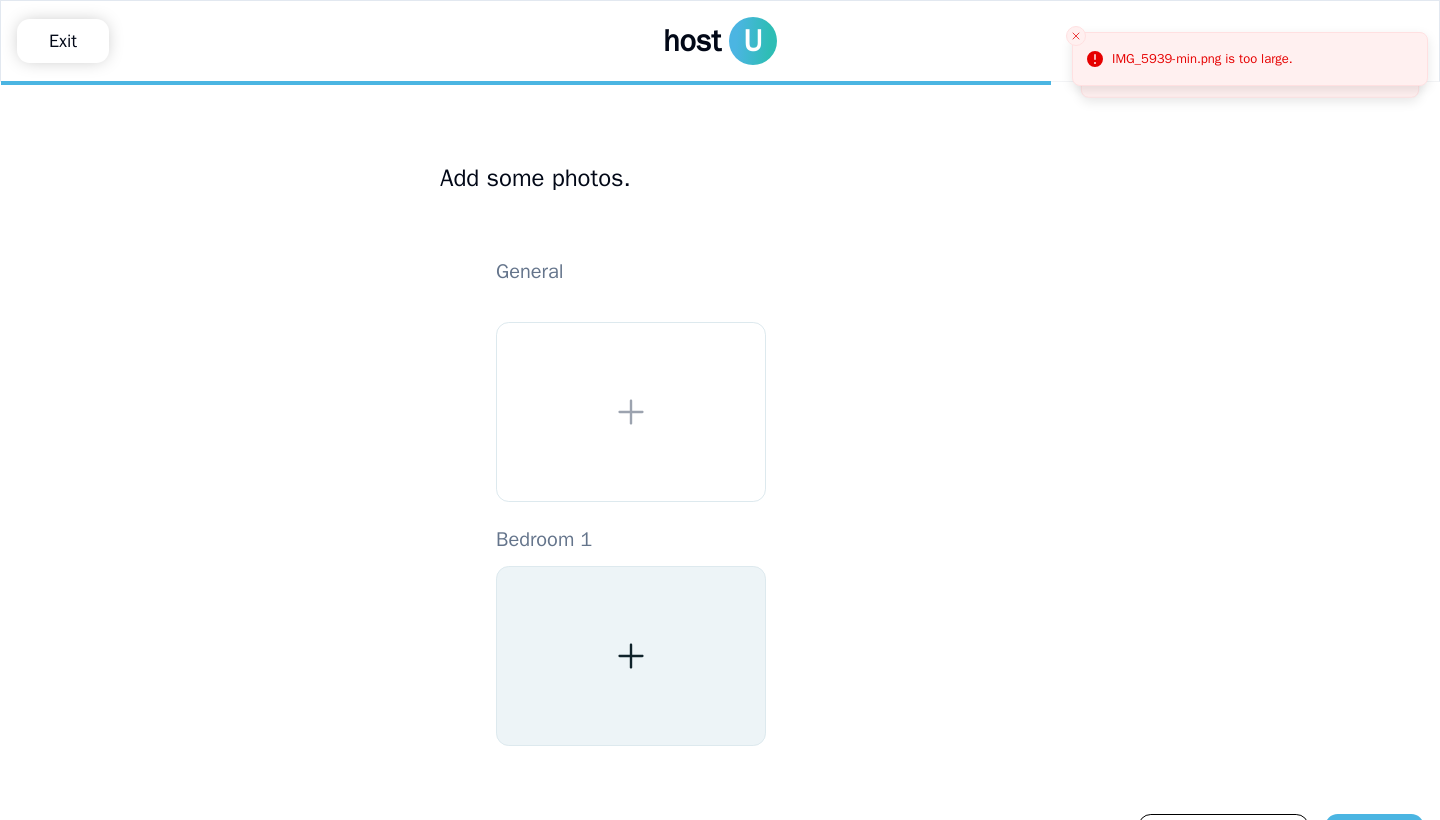 click at bounding box center (631, 656) 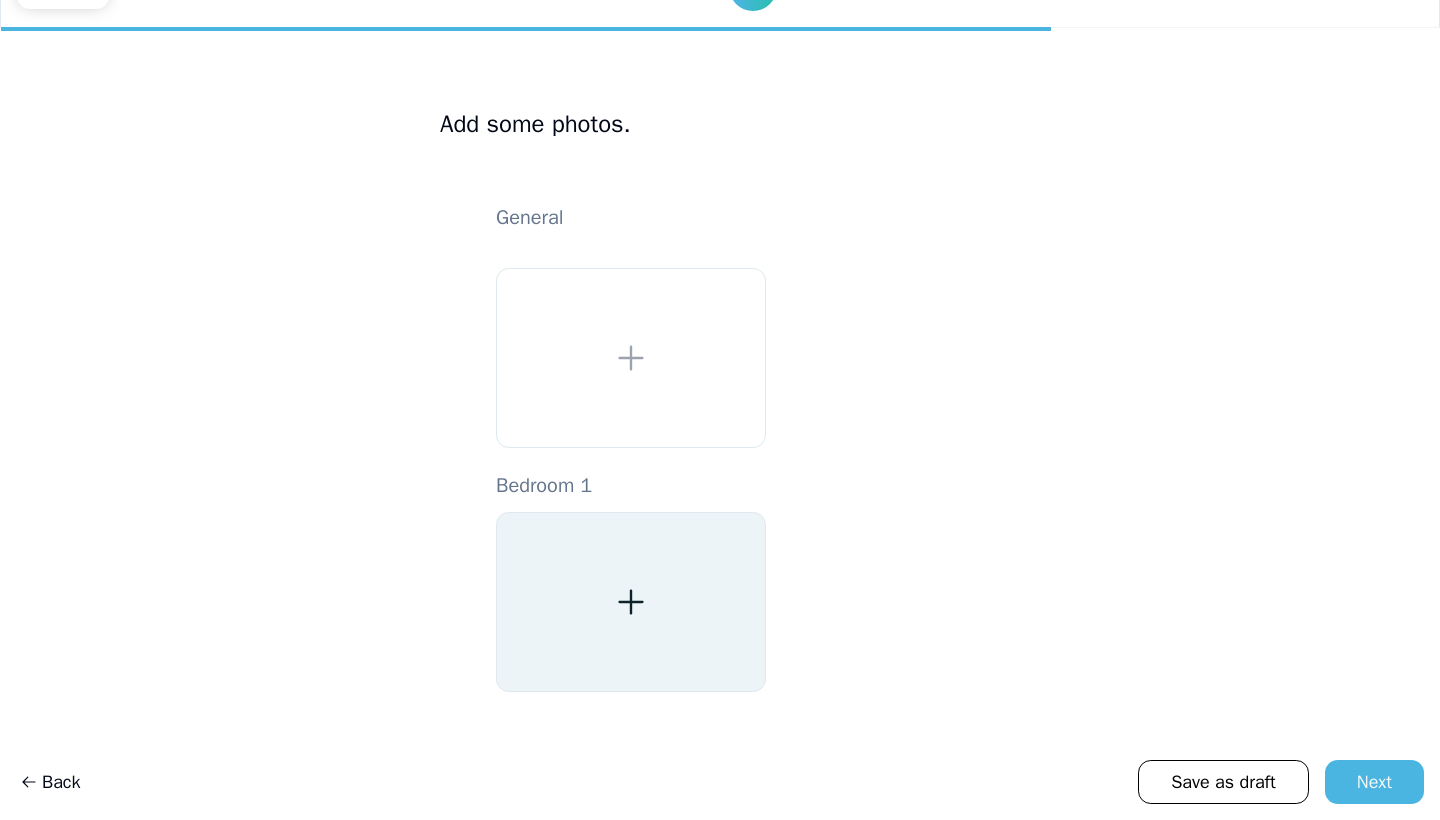 click at bounding box center [631, 602] 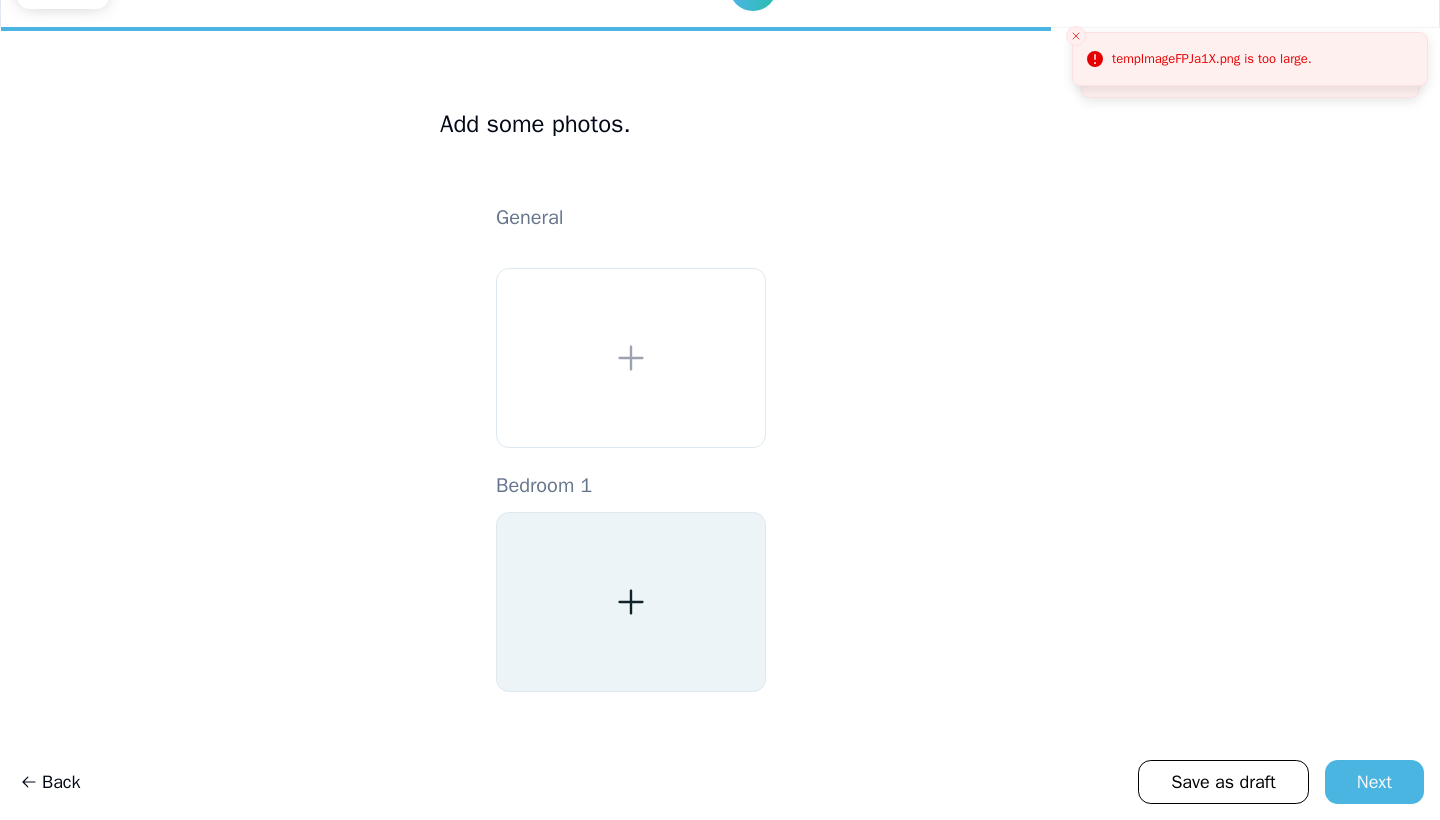 scroll, scrollTop: 54, scrollLeft: 0, axis: vertical 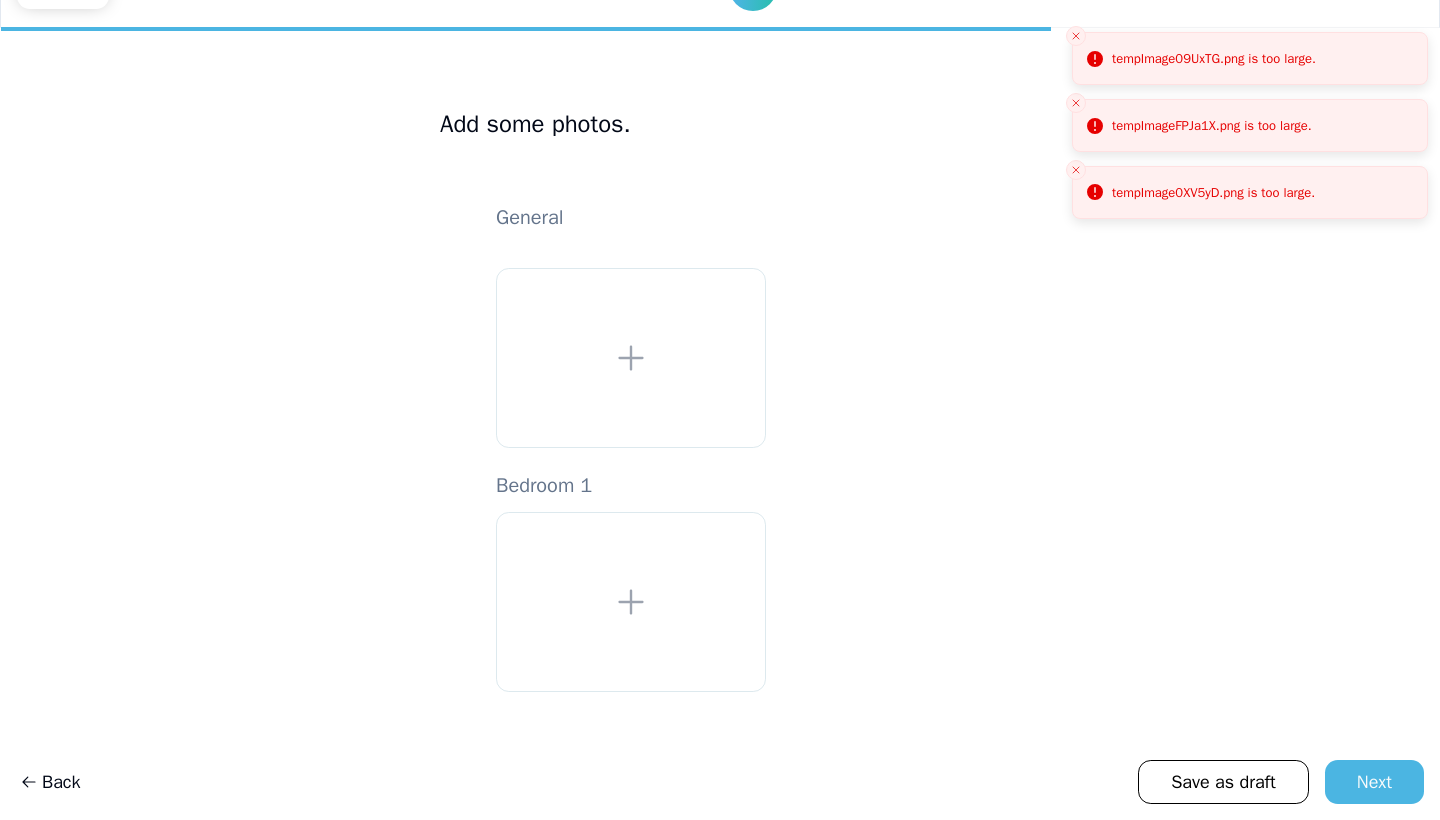 click on "tempImage09UxTG.png is too large." at bounding box center (1250, 58) 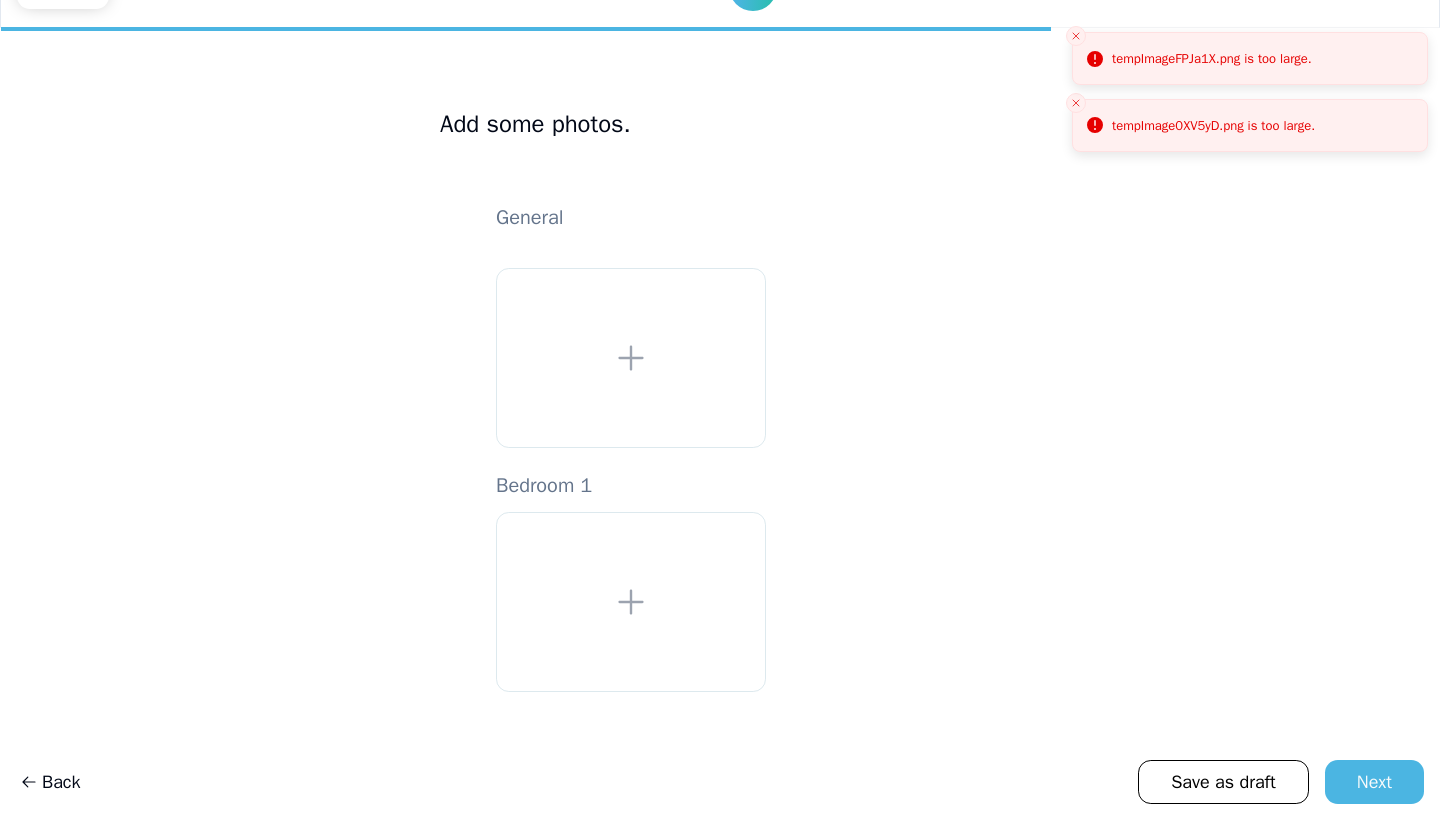 click at bounding box center [1076, 36] 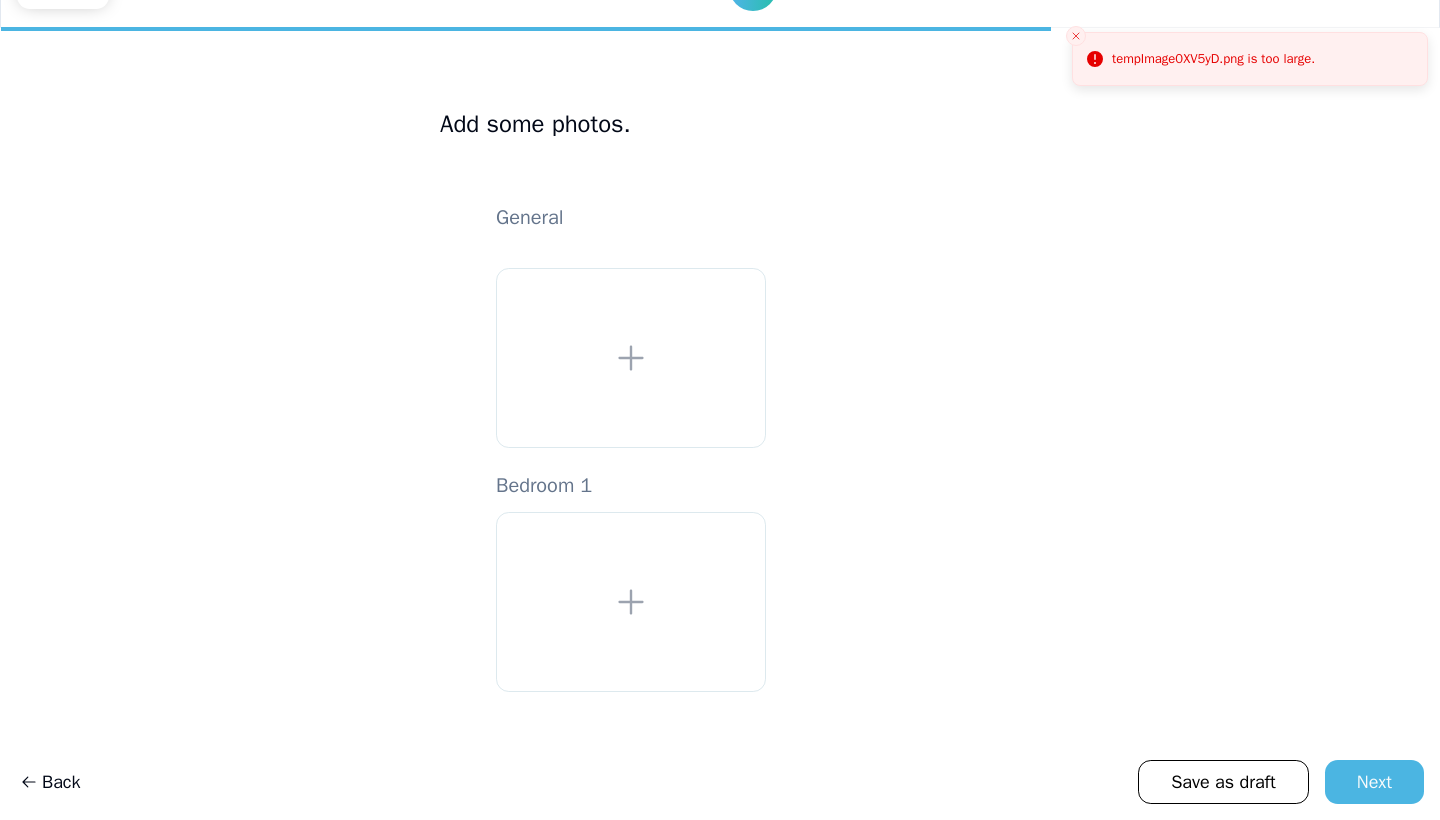 click 